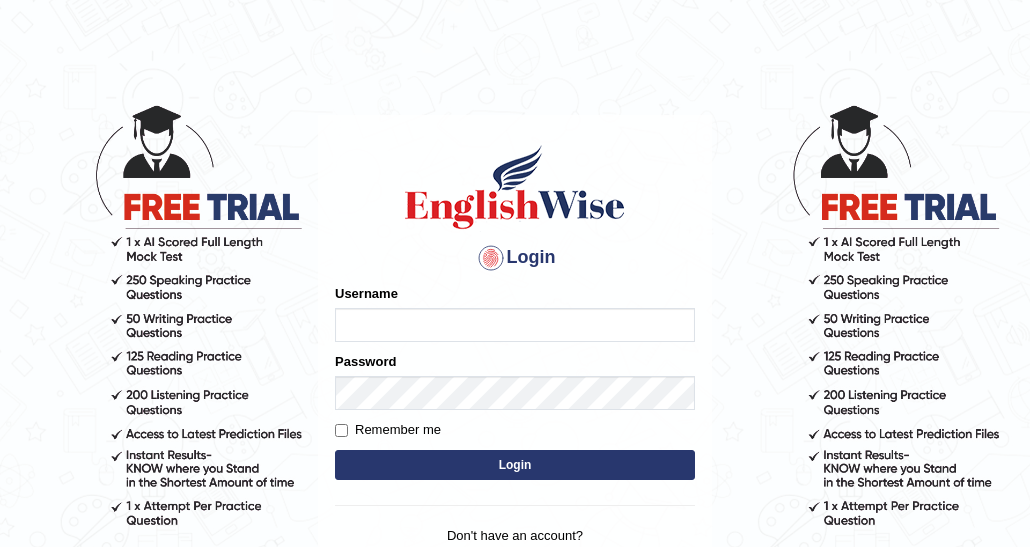 scroll, scrollTop: 177, scrollLeft: 0, axis: vertical 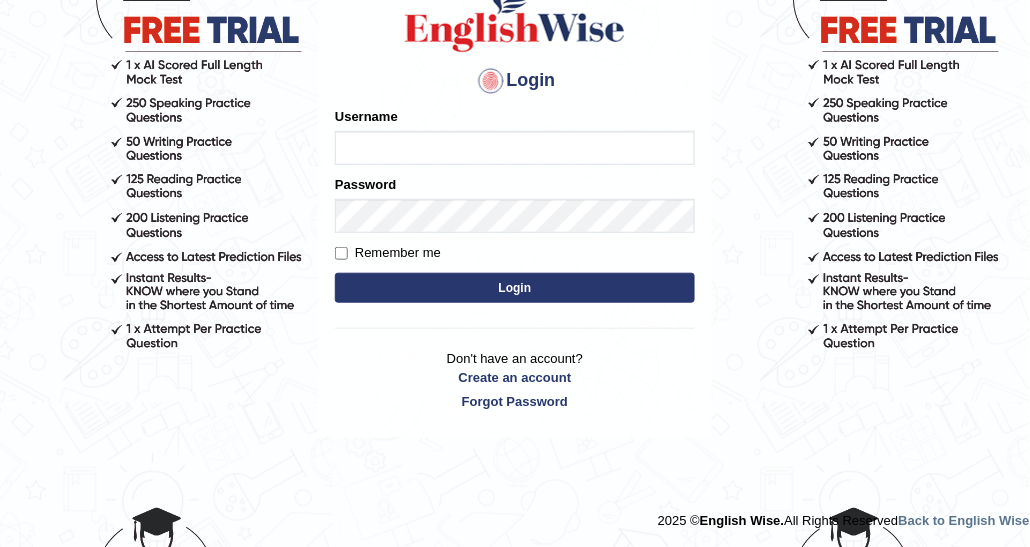 type on "DishaEw" 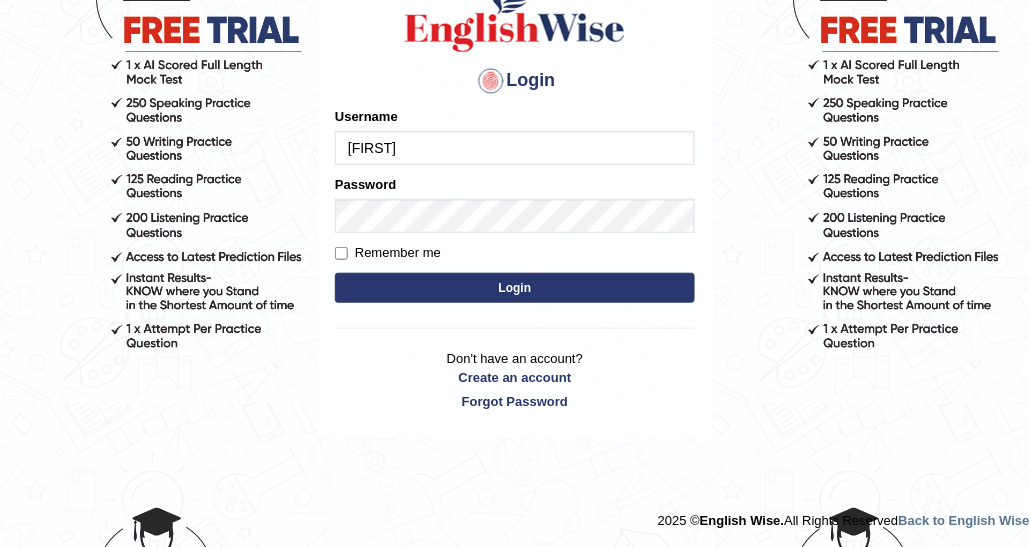 click on "Login" at bounding box center (515, 288) 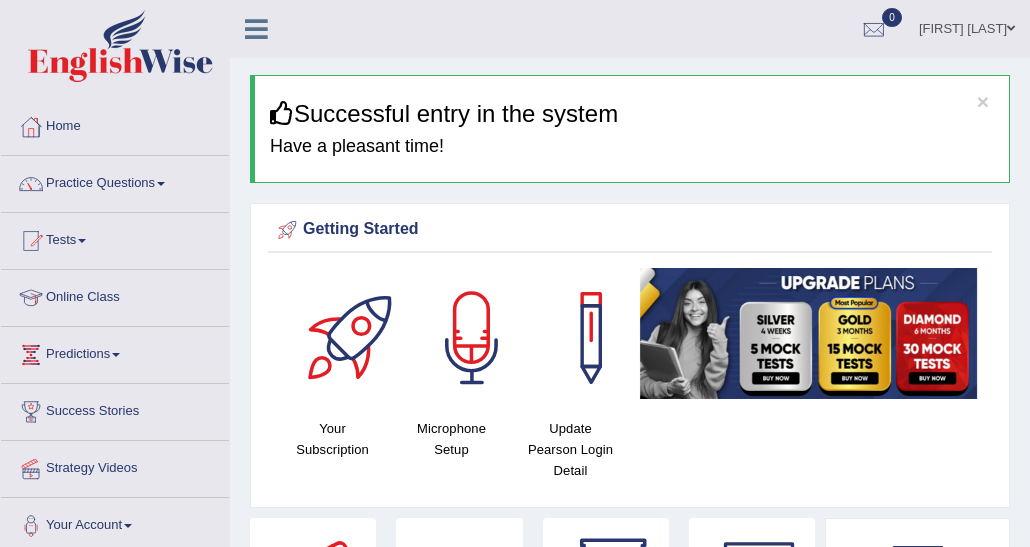 scroll, scrollTop: 0, scrollLeft: 0, axis: both 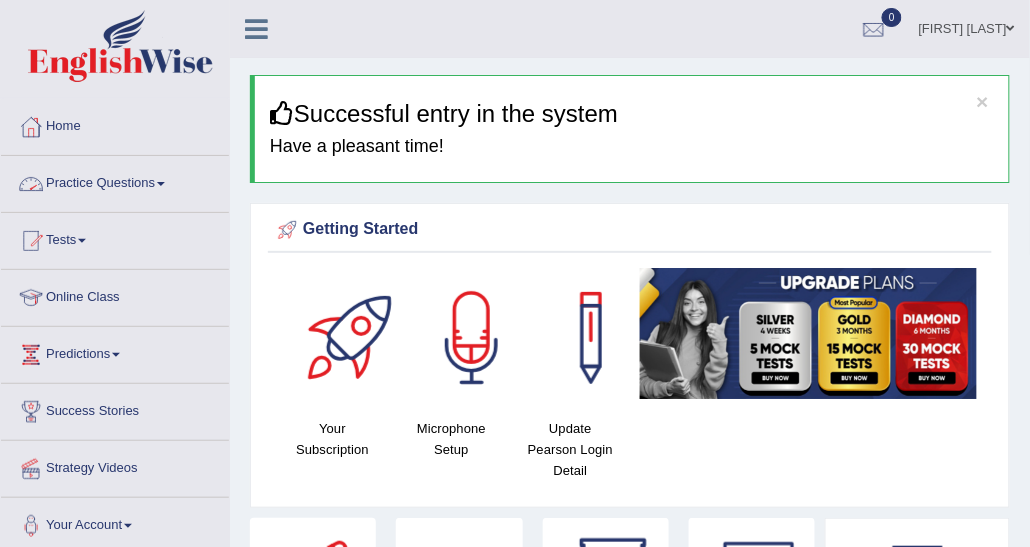 click on "Practice Questions" at bounding box center (115, 181) 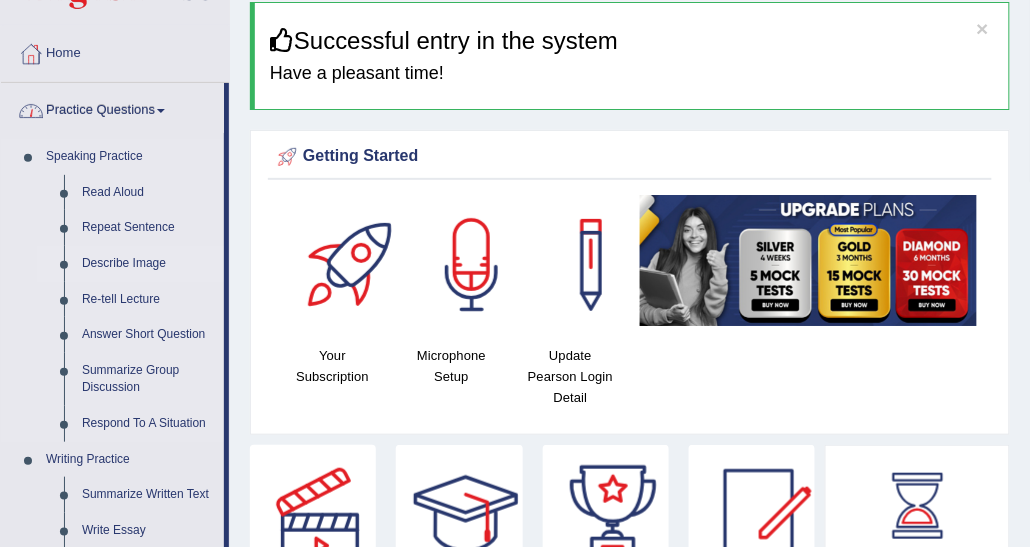 scroll, scrollTop: 100, scrollLeft: 0, axis: vertical 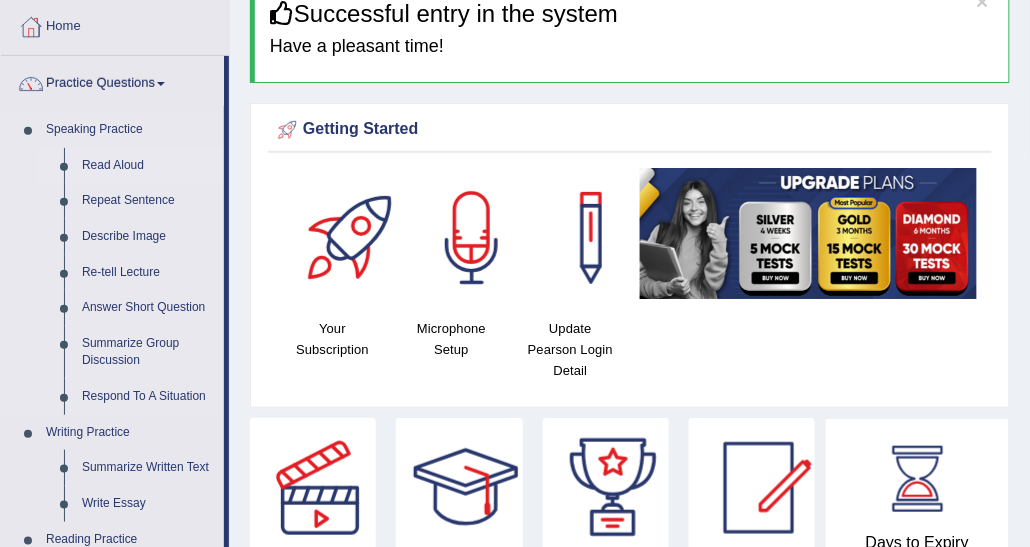 click on "Read Aloud" at bounding box center [148, 166] 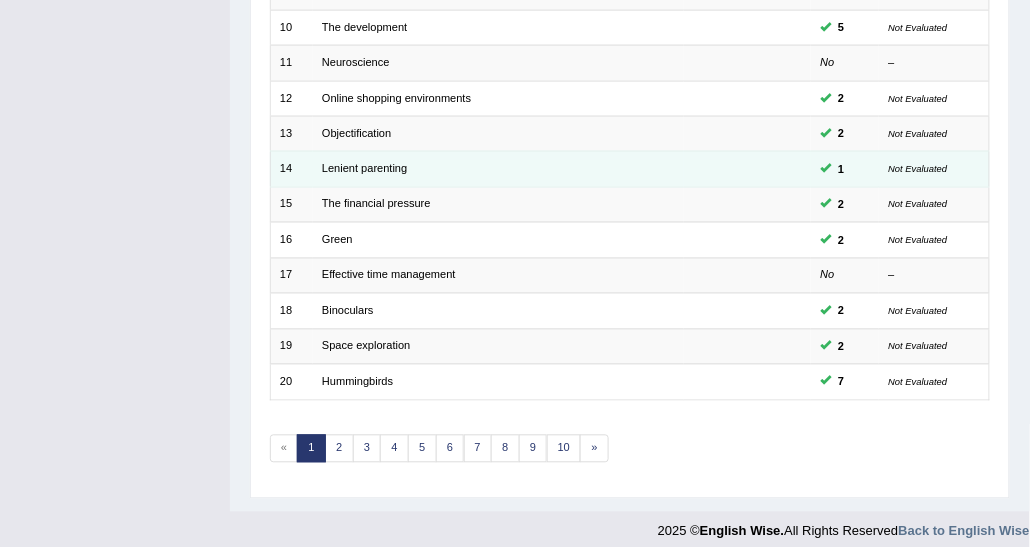 scroll, scrollTop: 597, scrollLeft: 0, axis: vertical 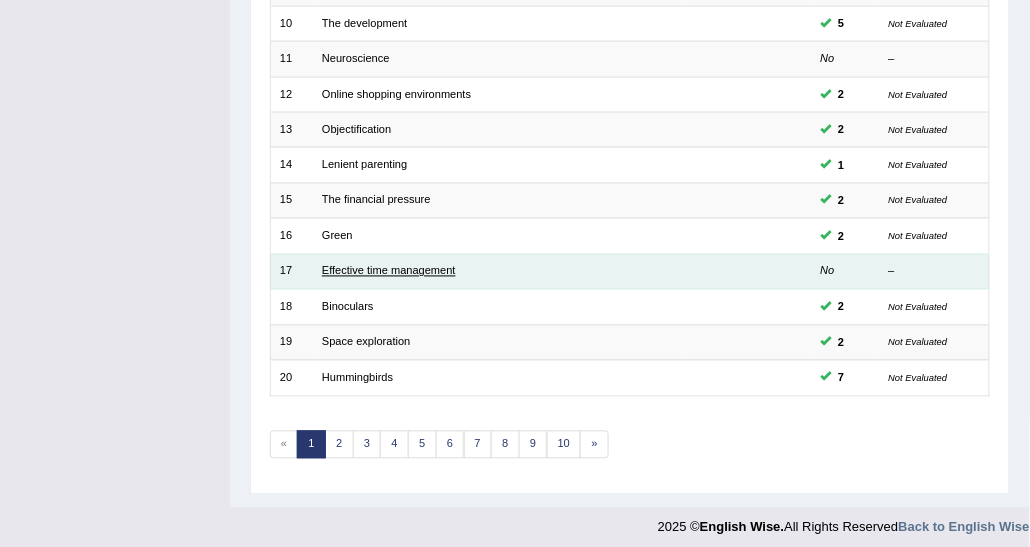 click on "Effective time management" at bounding box center [389, 271] 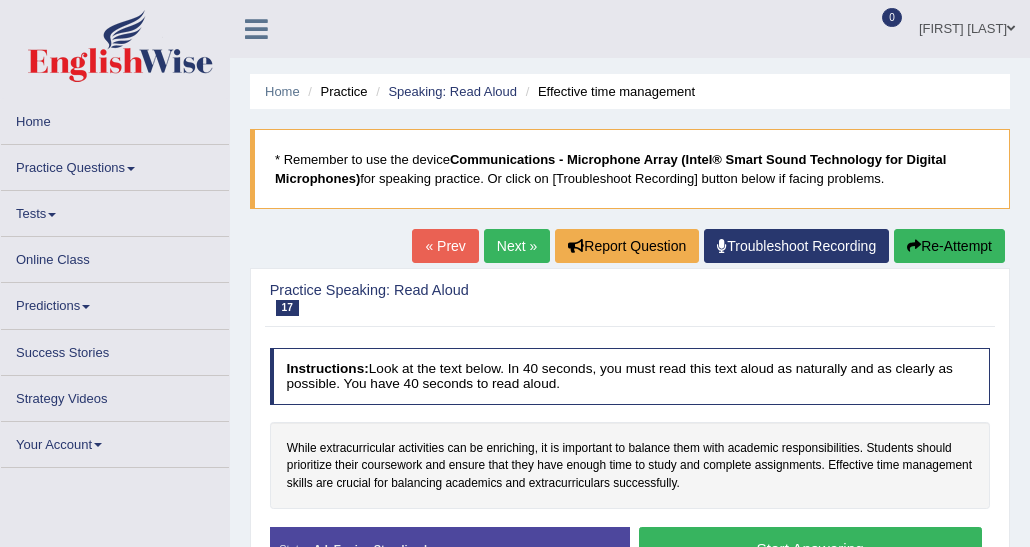 scroll, scrollTop: 79, scrollLeft: 0, axis: vertical 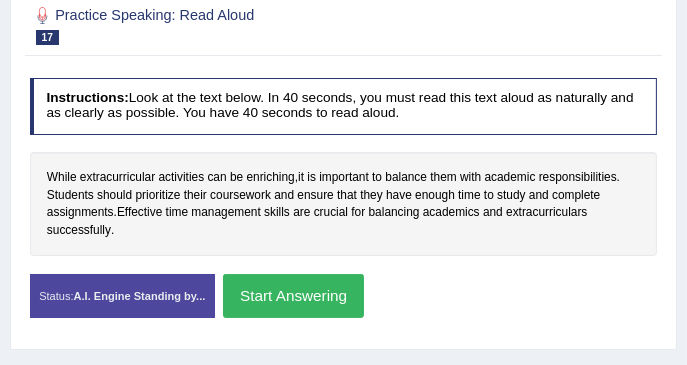 click on "Start Answering" at bounding box center [293, 295] 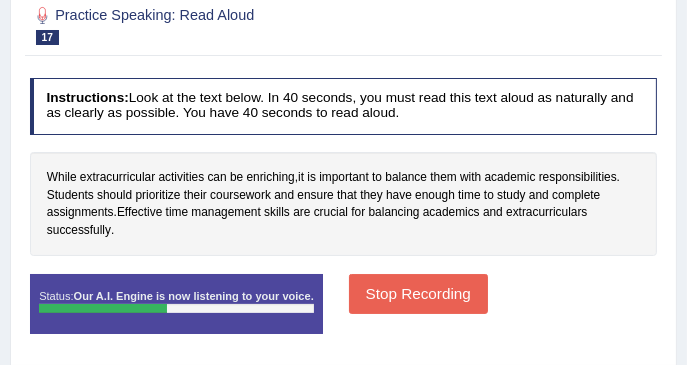 click on "Stop Recording" at bounding box center [418, 293] 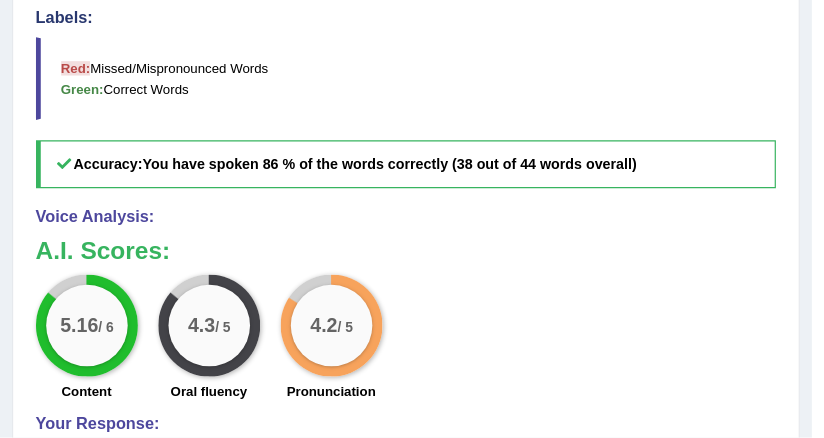 scroll, scrollTop: 700, scrollLeft: 0, axis: vertical 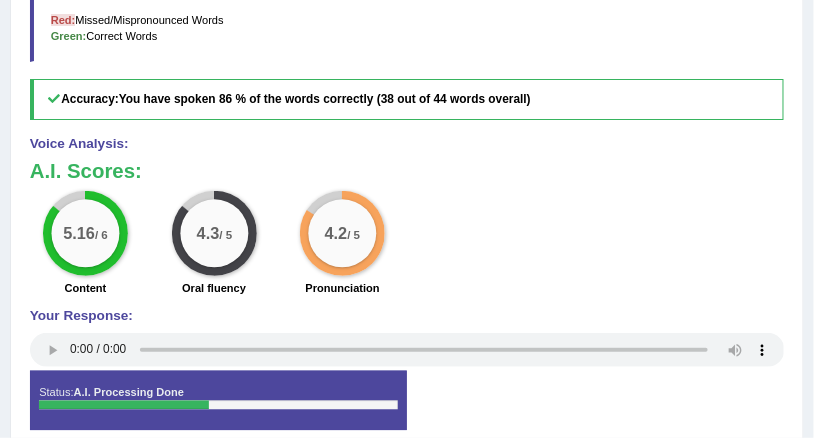 drag, startPoint x: 661, startPoint y: 0, endPoint x: 337, endPoint y: 132, distance: 349.85712 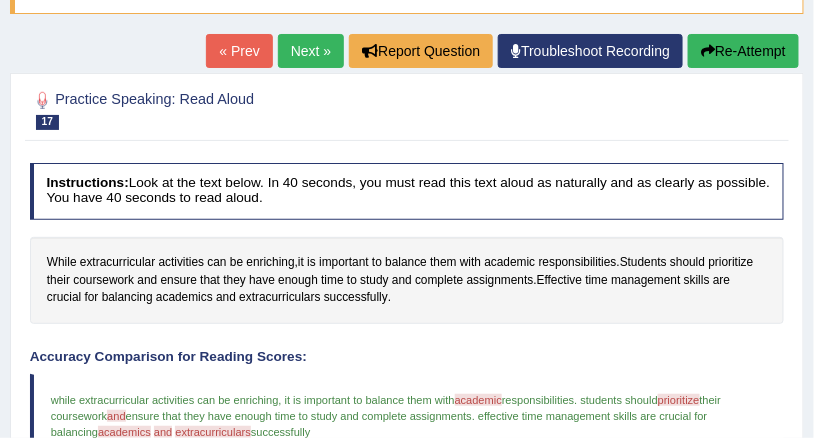 scroll, scrollTop: 140, scrollLeft: 0, axis: vertical 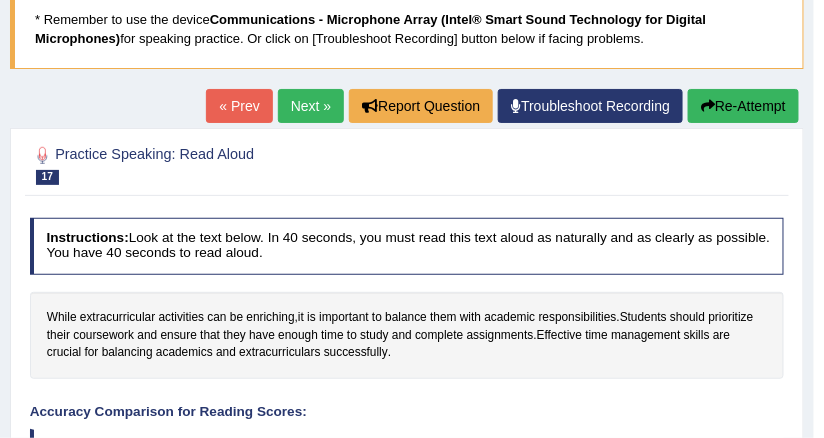 click on "Re-Attempt" at bounding box center (743, 106) 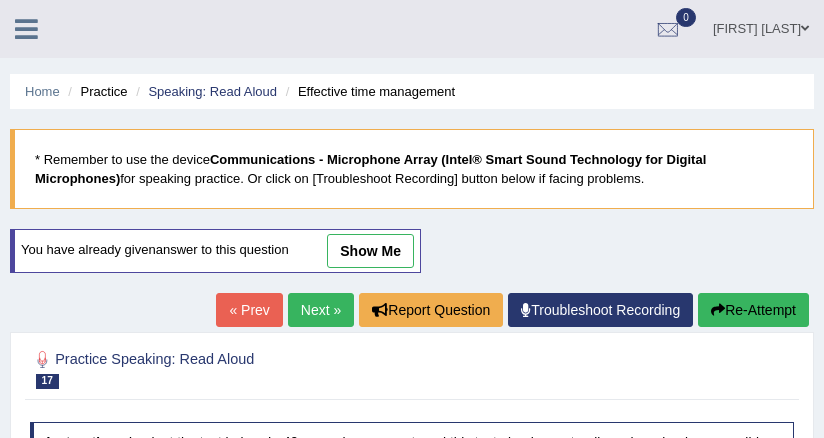 scroll, scrollTop: 117, scrollLeft: 0, axis: vertical 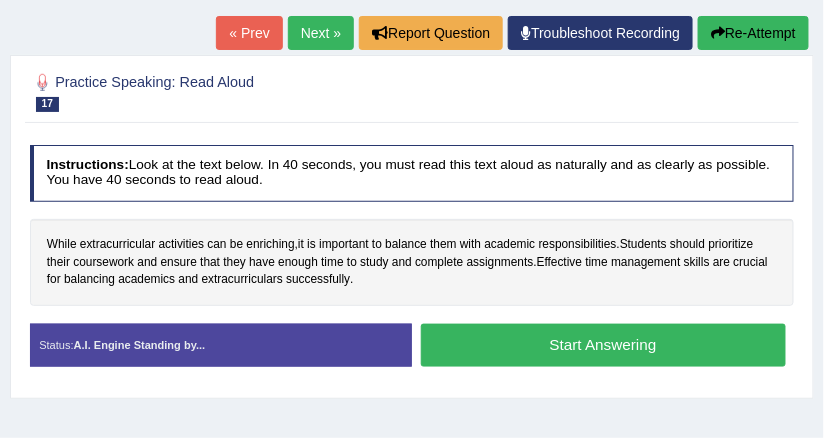click on "Start Answering" at bounding box center [603, 345] 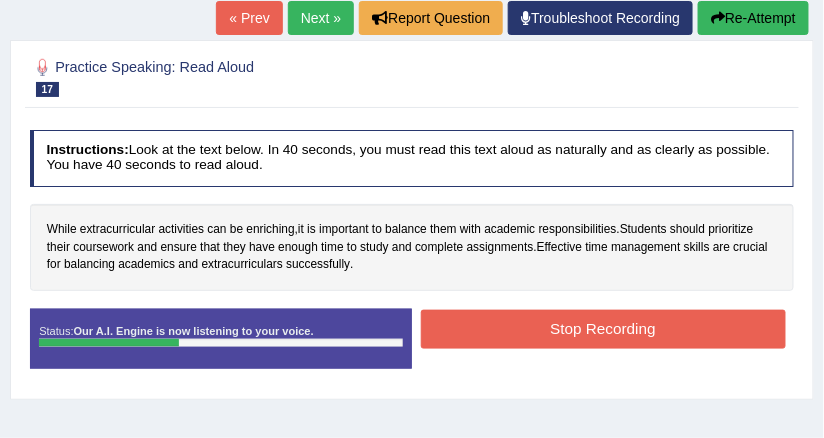 click on "Stop Recording" at bounding box center [603, 329] 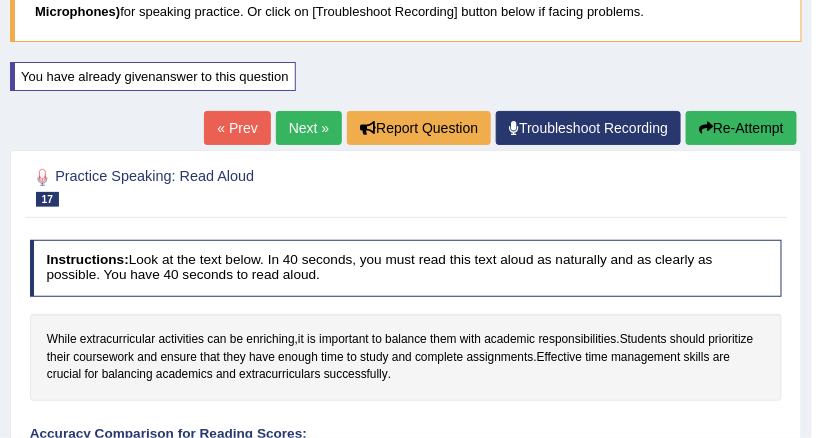 scroll, scrollTop: 198, scrollLeft: 0, axis: vertical 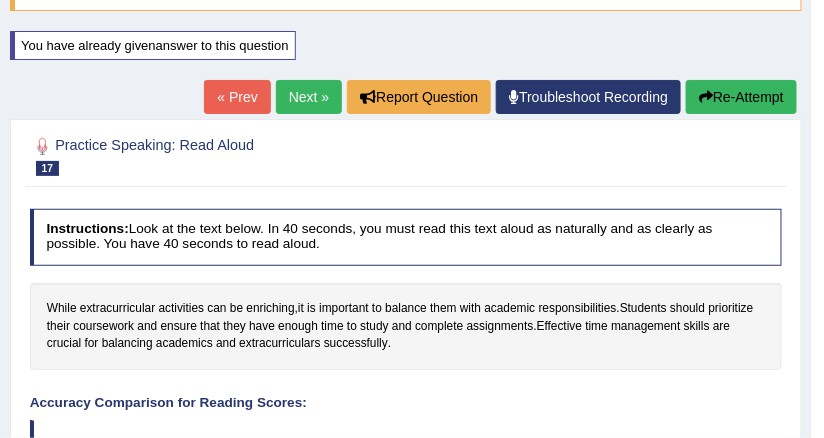click on "Practice Speaking: Read Aloud
17
Effective time management" at bounding box center [405, 158] 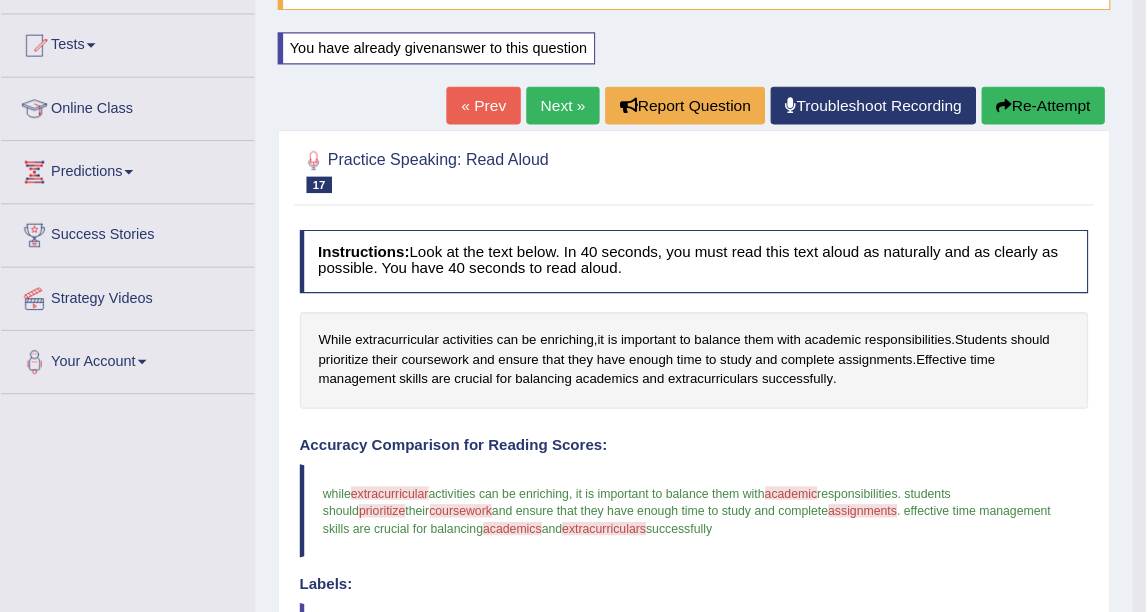 scroll, scrollTop: 200, scrollLeft: 0, axis: vertical 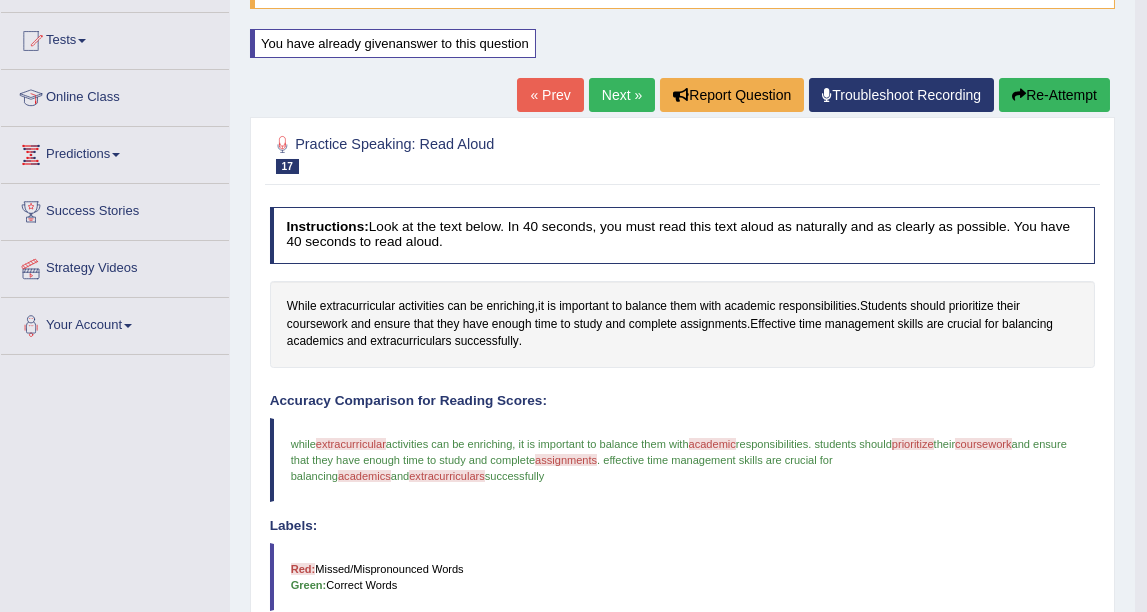 drag, startPoint x: 759, startPoint y: 1, endPoint x: 371, endPoint y: 130, distance: 408.88263 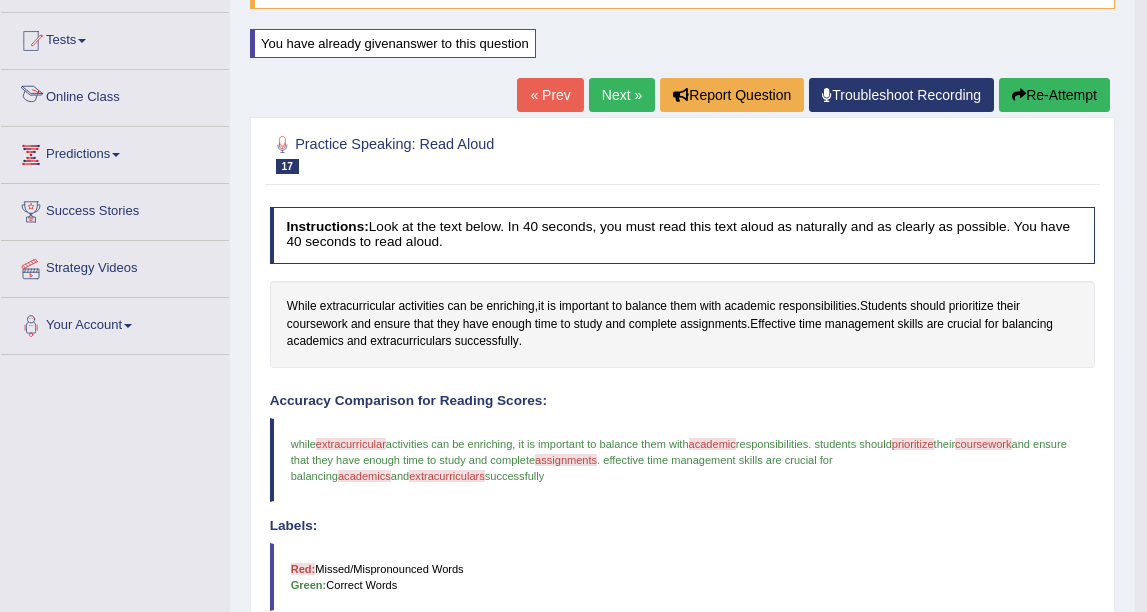 scroll, scrollTop: 0, scrollLeft: 0, axis: both 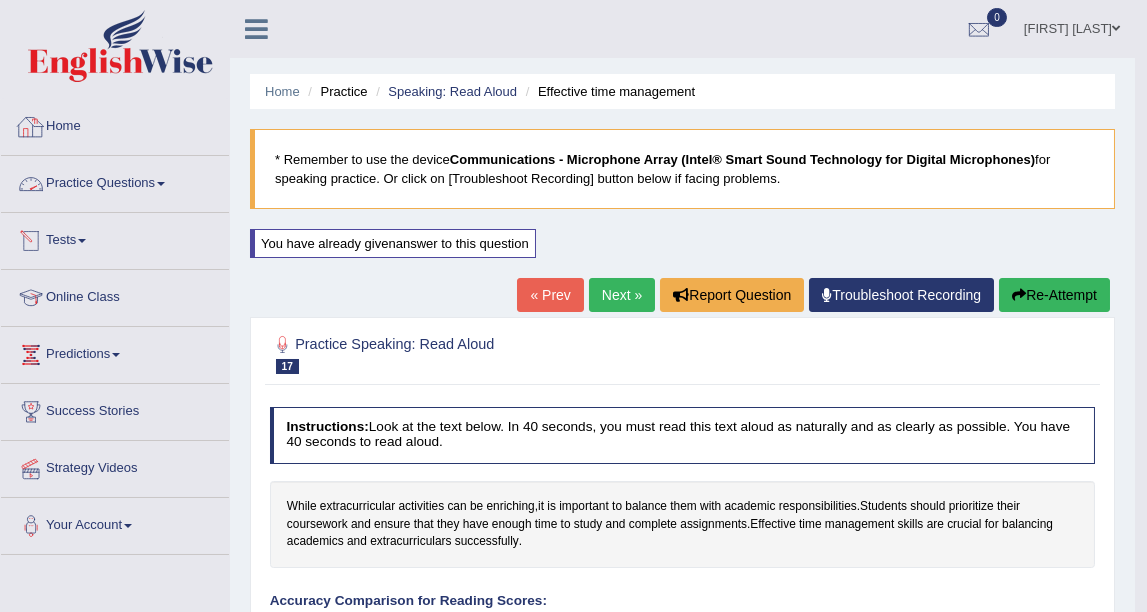 click on "Practice Questions" at bounding box center [115, 181] 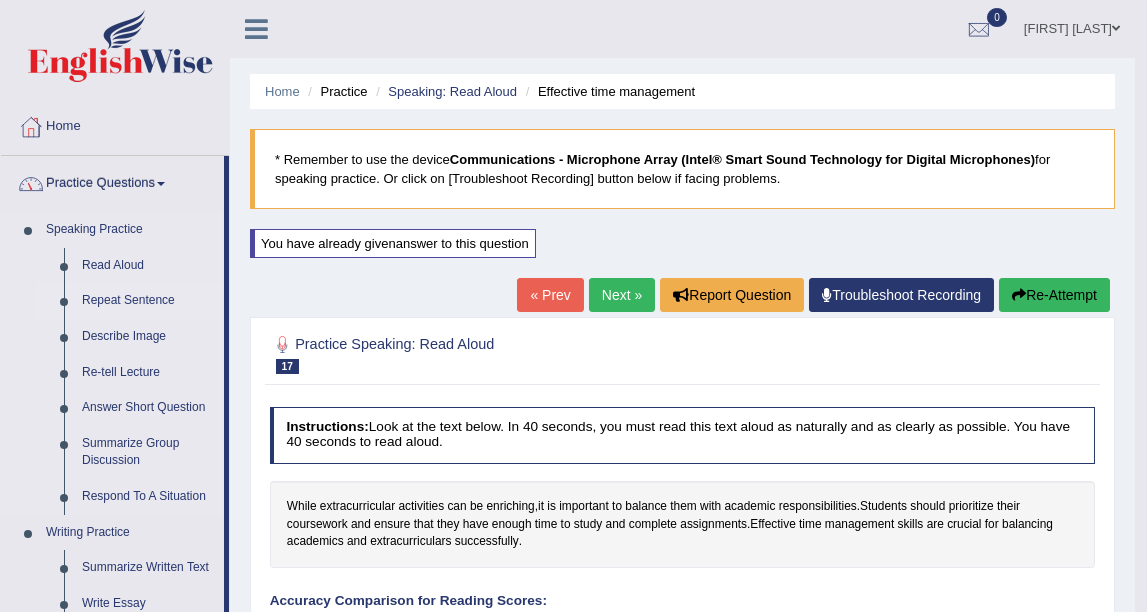 click on "Repeat Sentence" at bounding box center (148, 301) 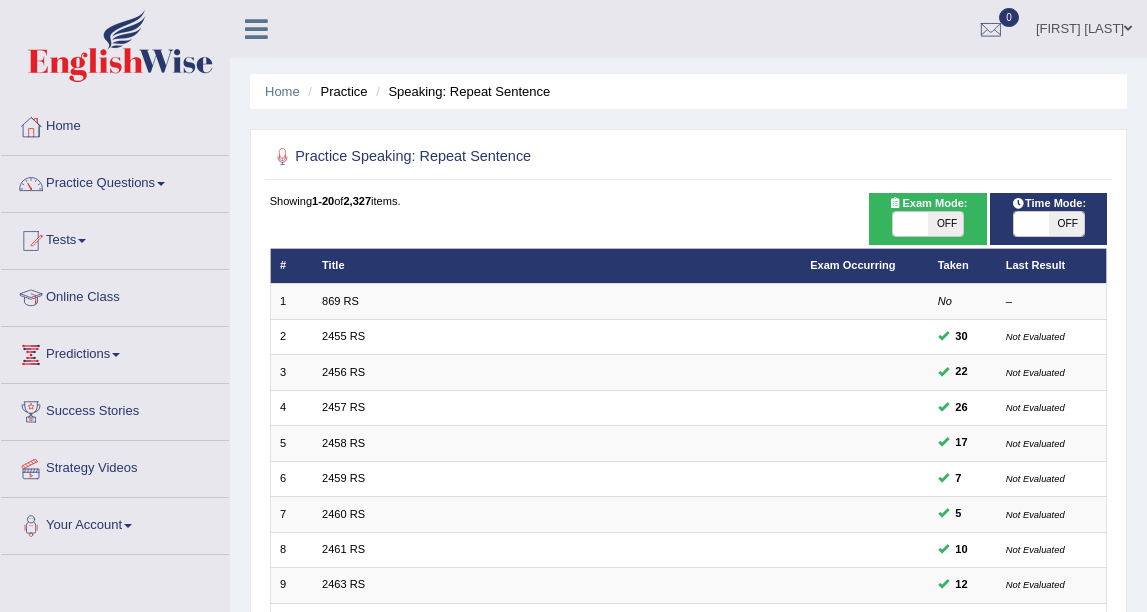 scroll, scrollTop: 0, scrollLeft: 0, axis: both 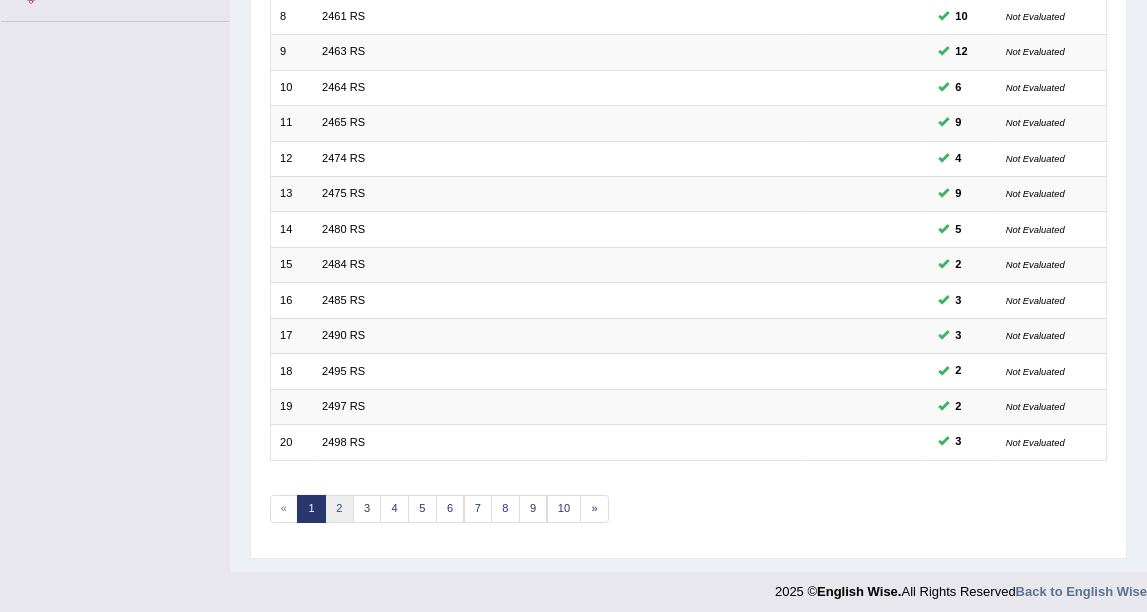 click on "2" at bounding box center (339, 509) 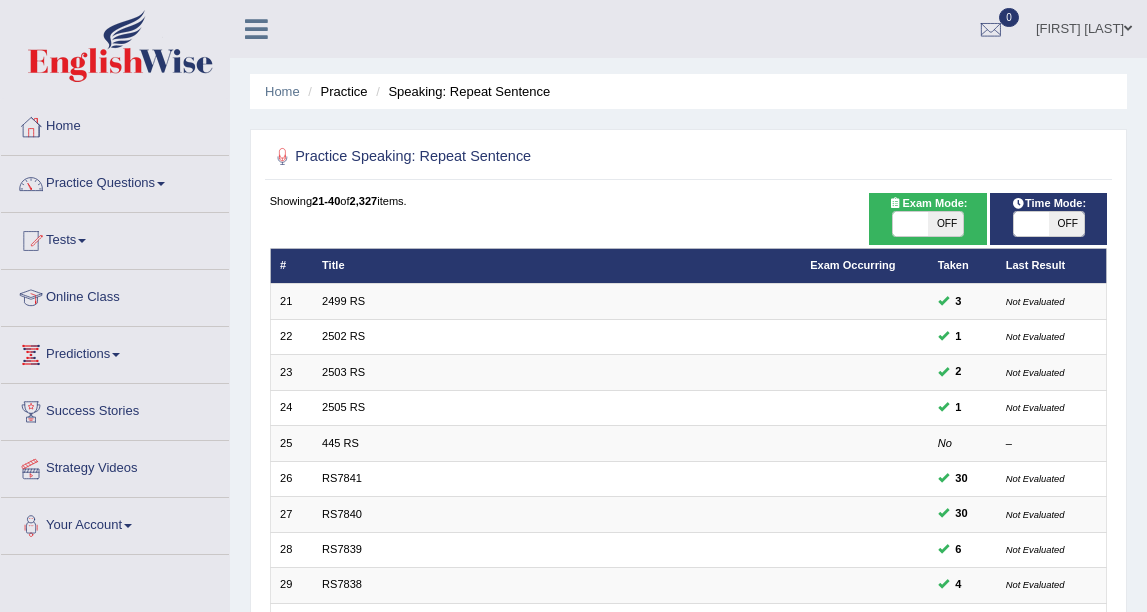 scroll, scrollTop: 0, scrollLeft: 0, axis: both 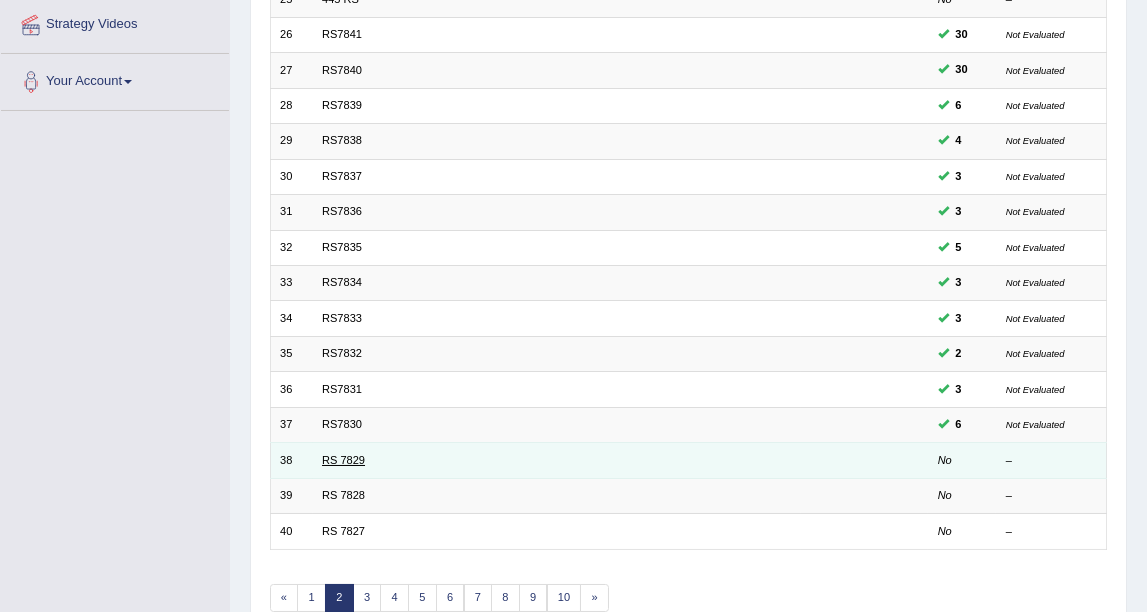 click on "RS 7829" at bounding box center [343, 460] 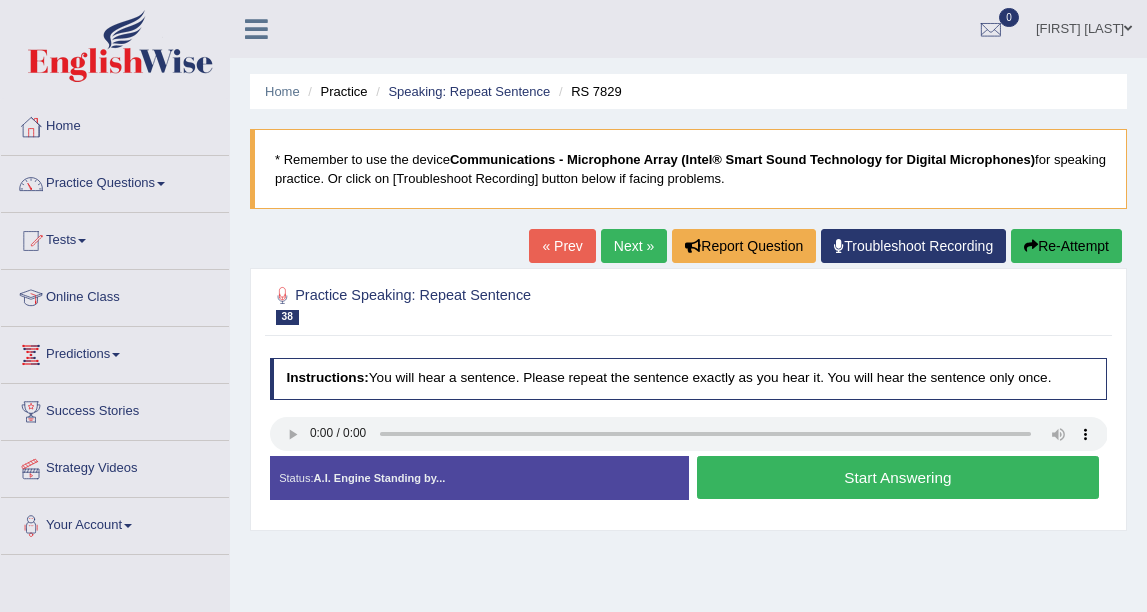 scroll, scrollTop: 0, scrollLeft: 0, axis: both 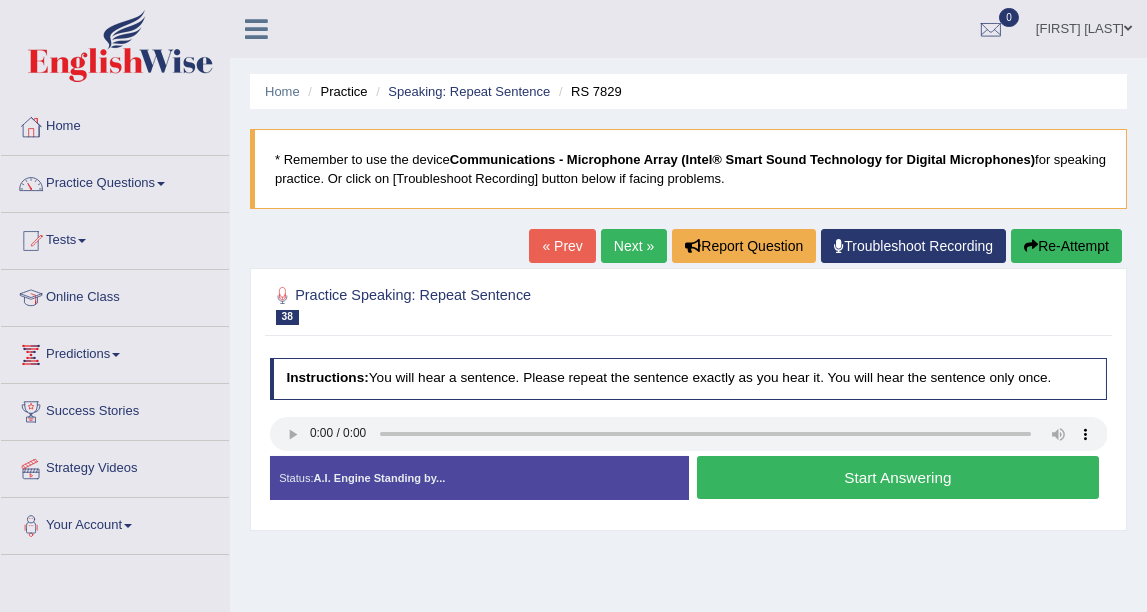 click on "Start Answering" at bounding box center (898, 477) 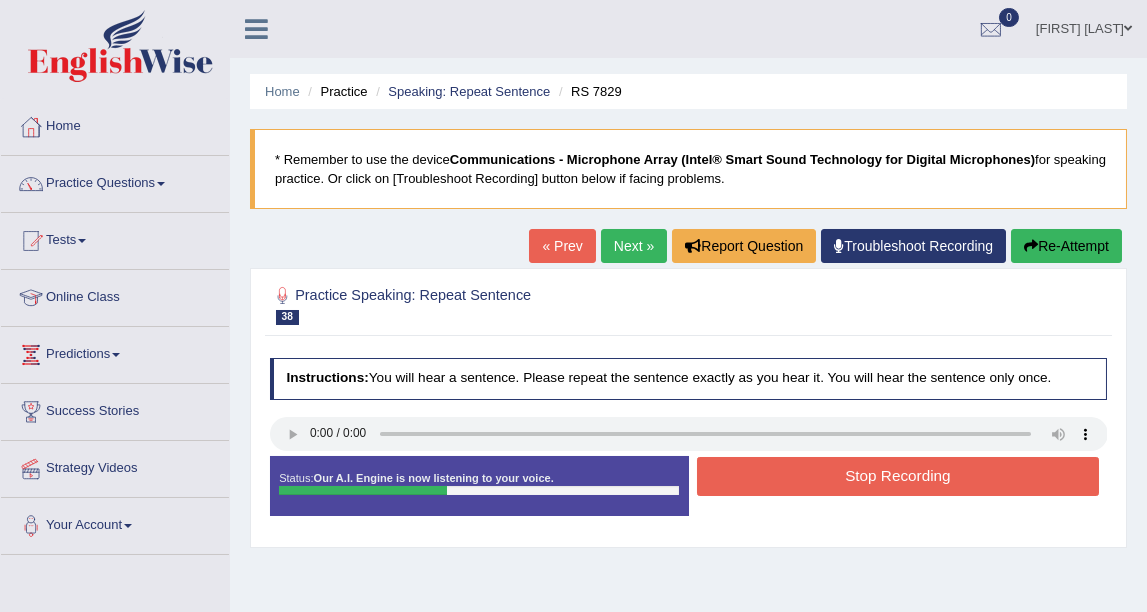 click on "Stop Recording" at bounding box center (898, 476) 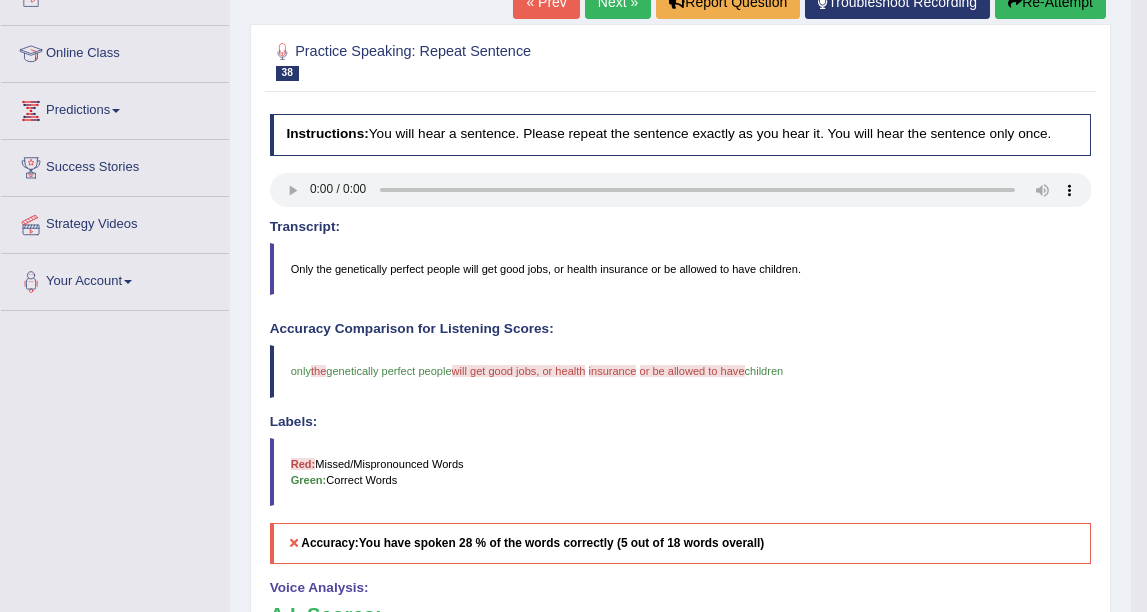 scroll, scrollTop: 222, scrollLeft: 0, axis: vertical 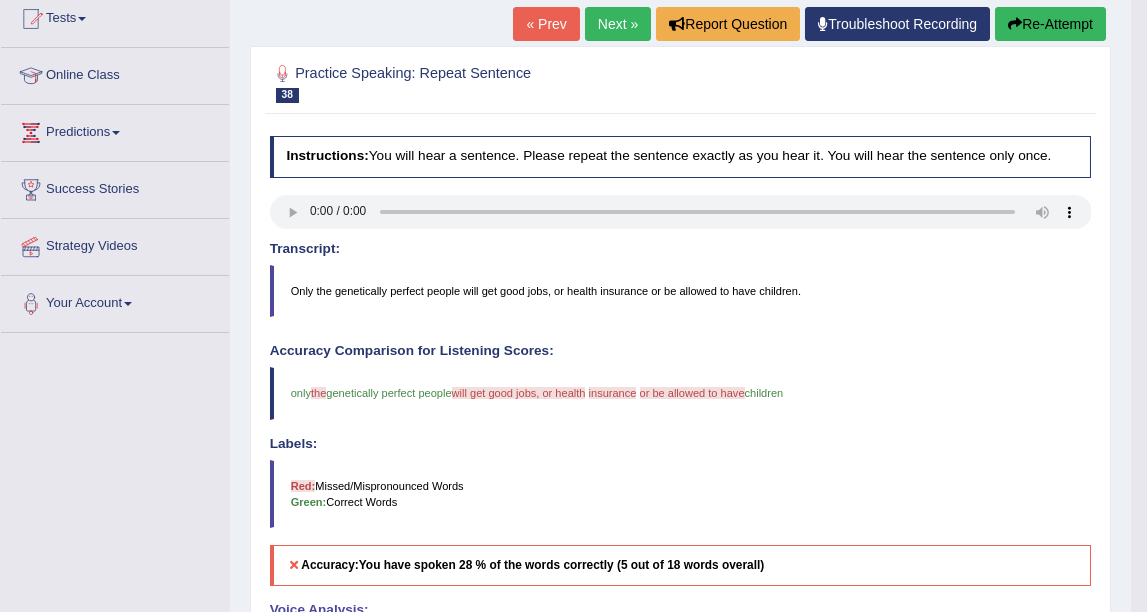 click on "Re-Attempt" at bounding box center [1050, 24] 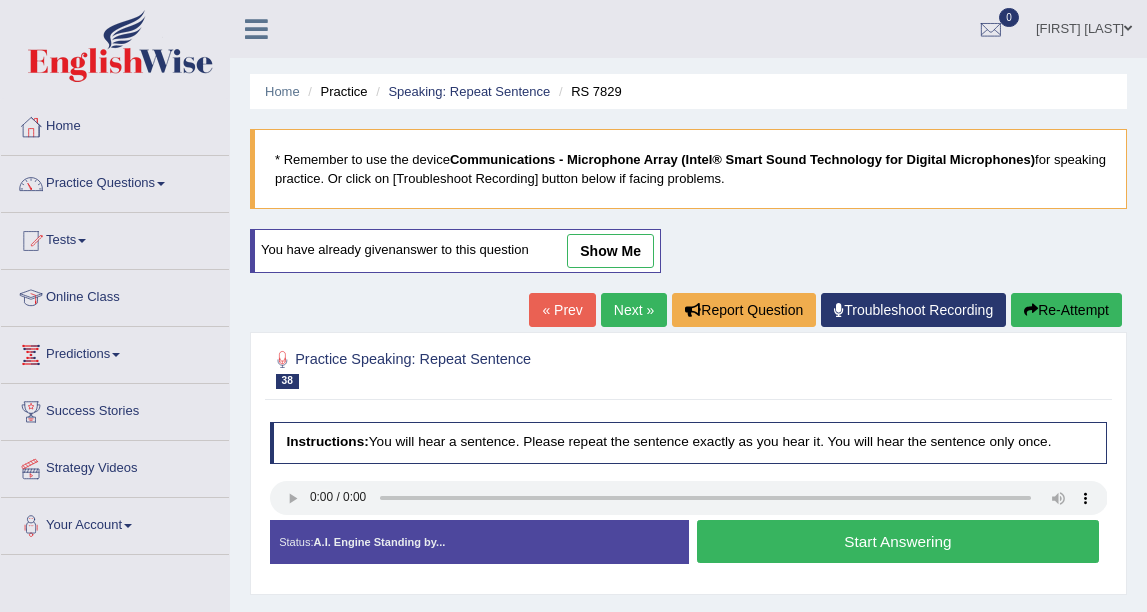 scroll, scrollTop: 228, scrollLeft: 0, axis: vertical 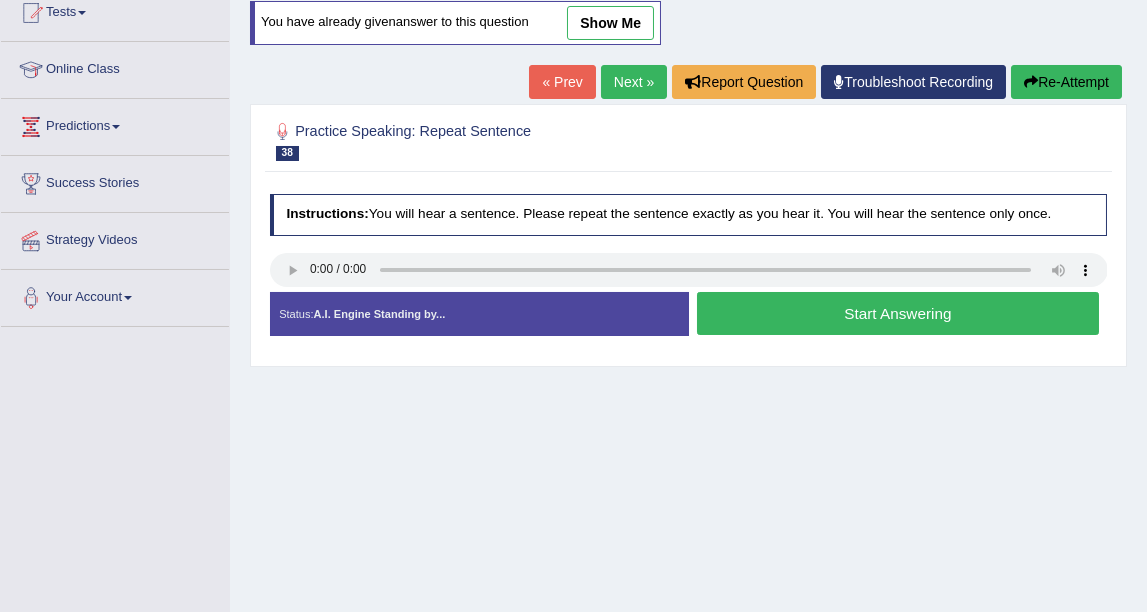 click on "Start Answering" at bounding box center [898, 313] 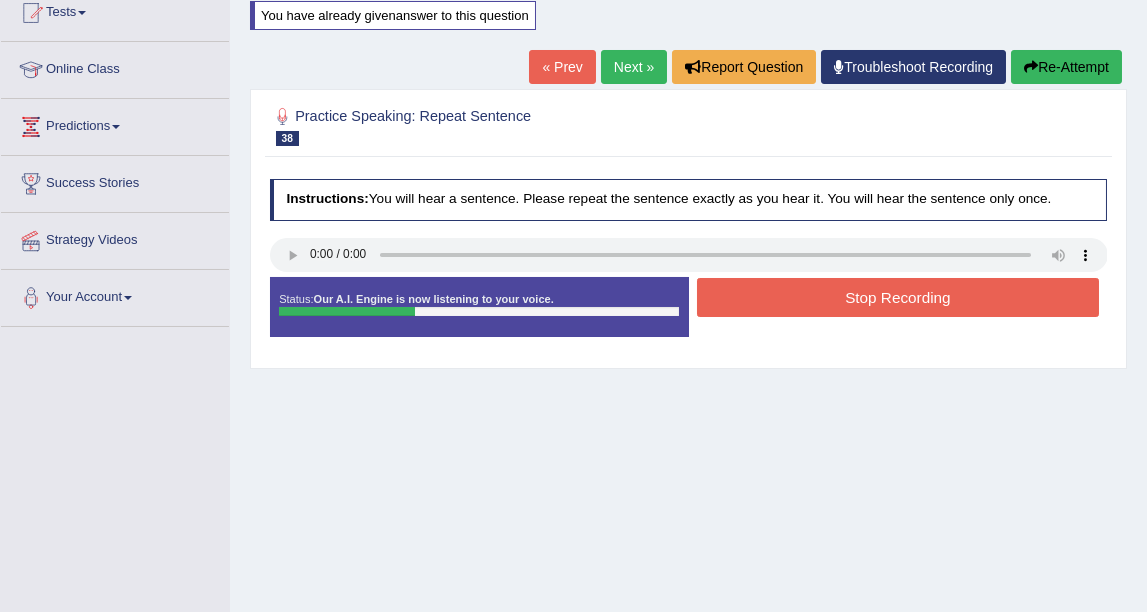 click on "Stop Recording" at bounding box center (898, 297) 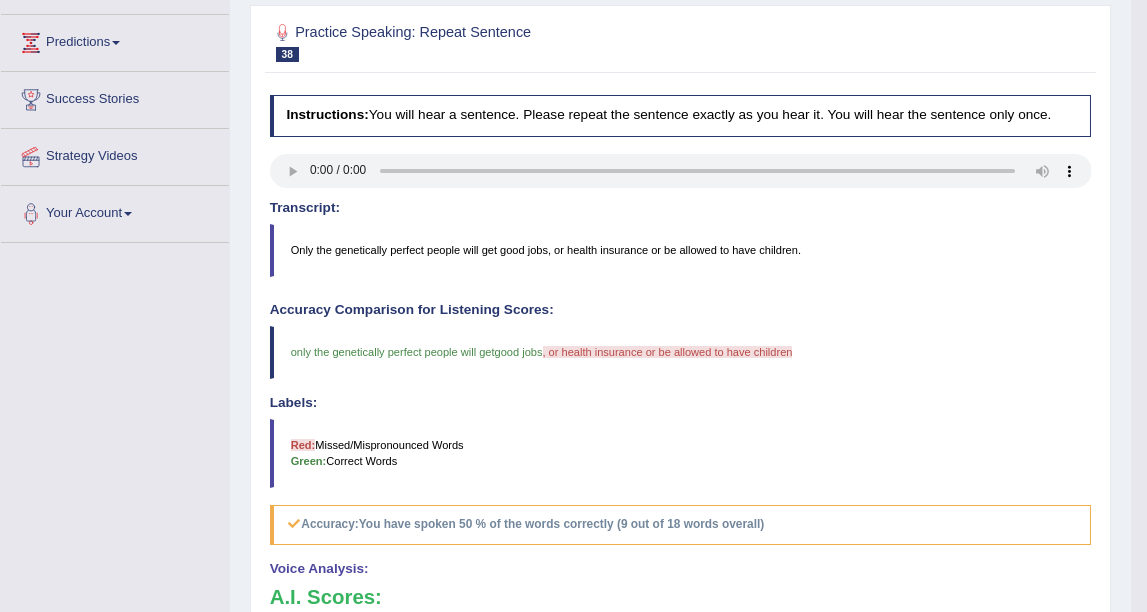 scroll, scrollTop: 200, scrollLeft: 0, axis: vertical 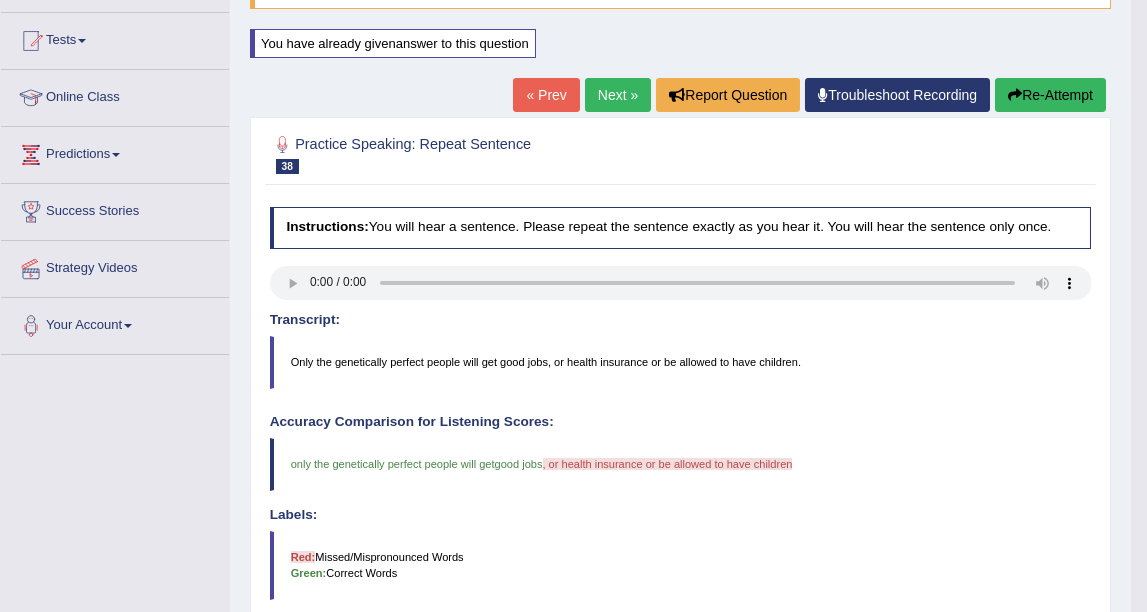 click on "Re-Attempt" at bounding box center [1050, 95] 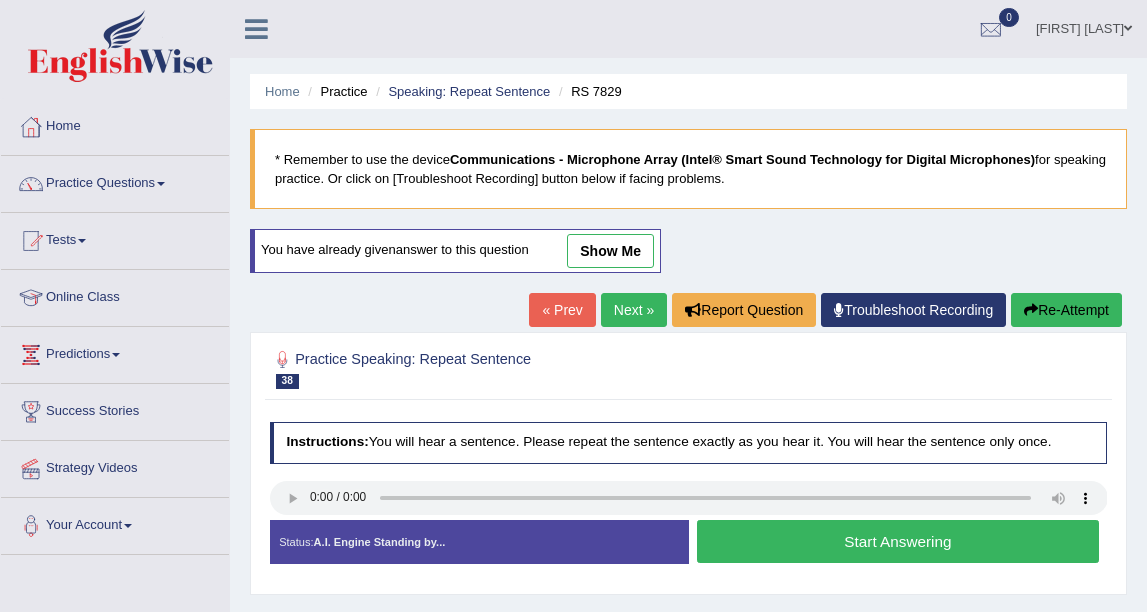 scroll, scrollTop: 200, scrollLeft: 0, axis: vertical 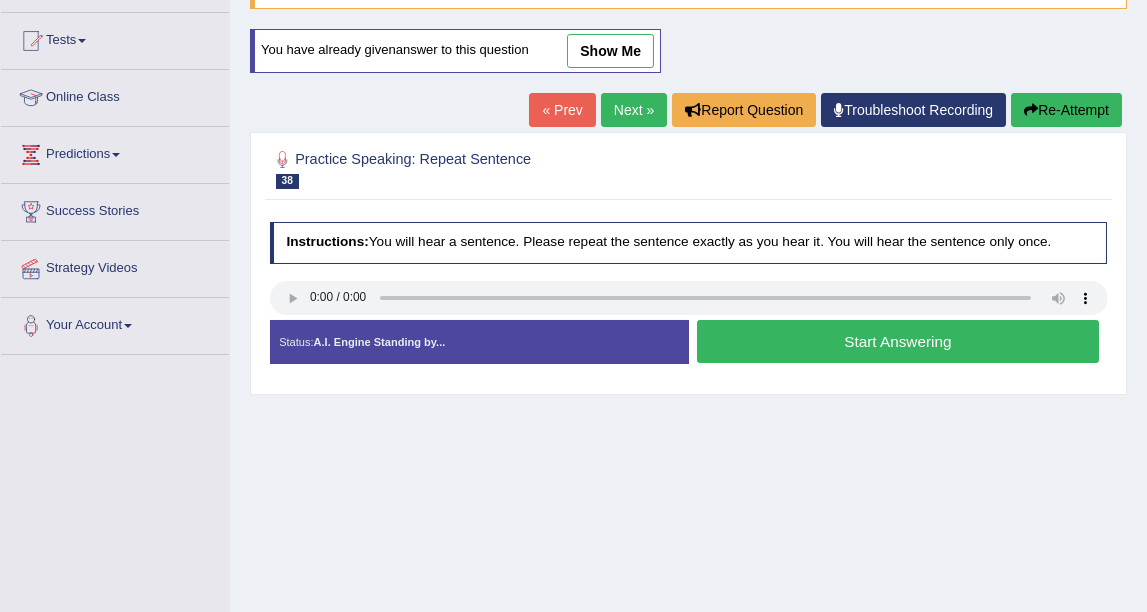 click on "Start Answering" at bounding box center [898, 341] 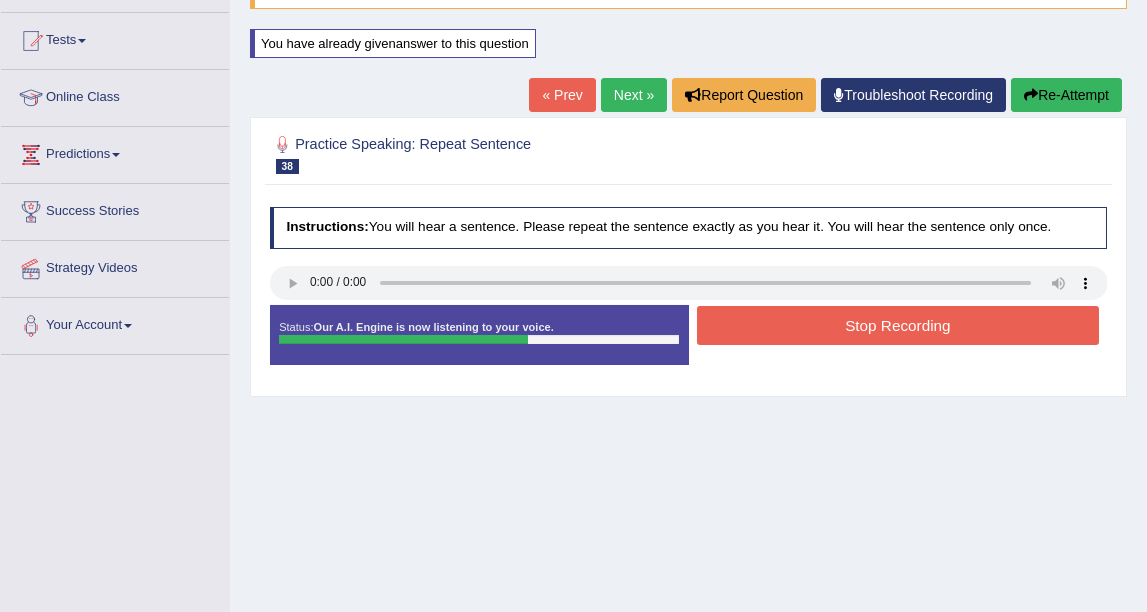 click on "Stop Recording" at bounding box center (898, 325) 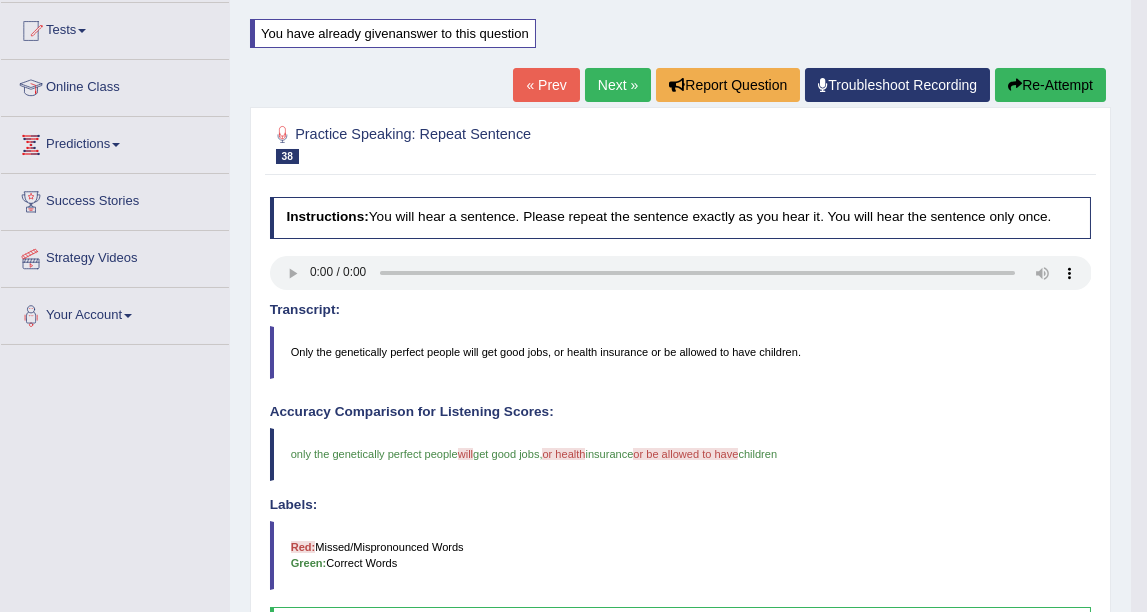 scroll, scrollTop: 0, scrollLeft: 0, axis: both 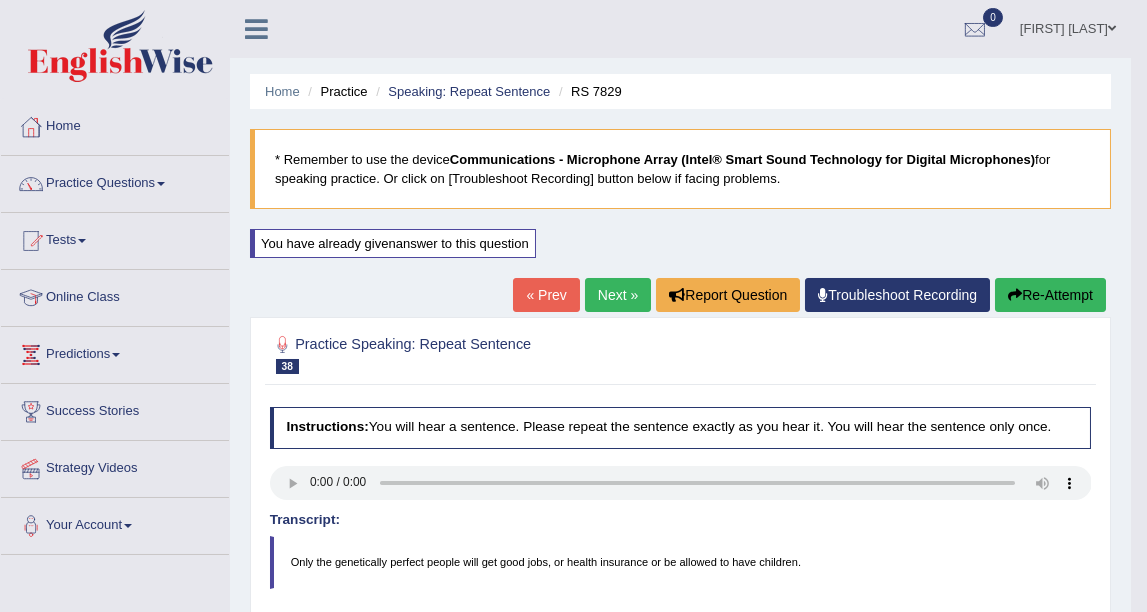 click on "Next »" at bounding box center [618, 295] 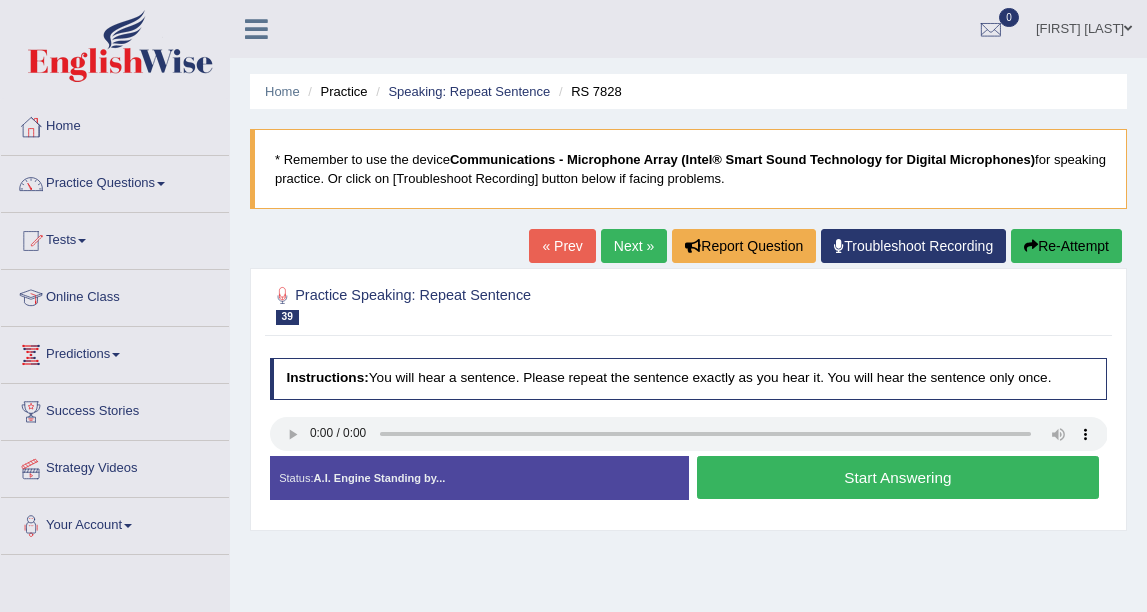 scroll, scrollTop: 0, scrollLeft: 0, axis: both 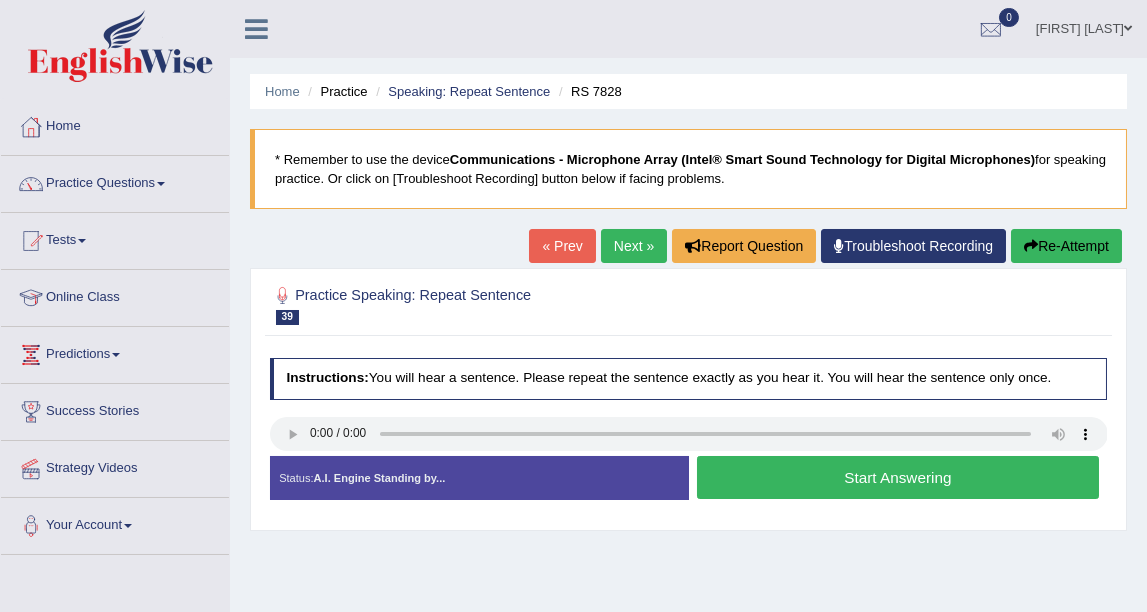 click on "Start Answering" at bounding box center [898, 477] 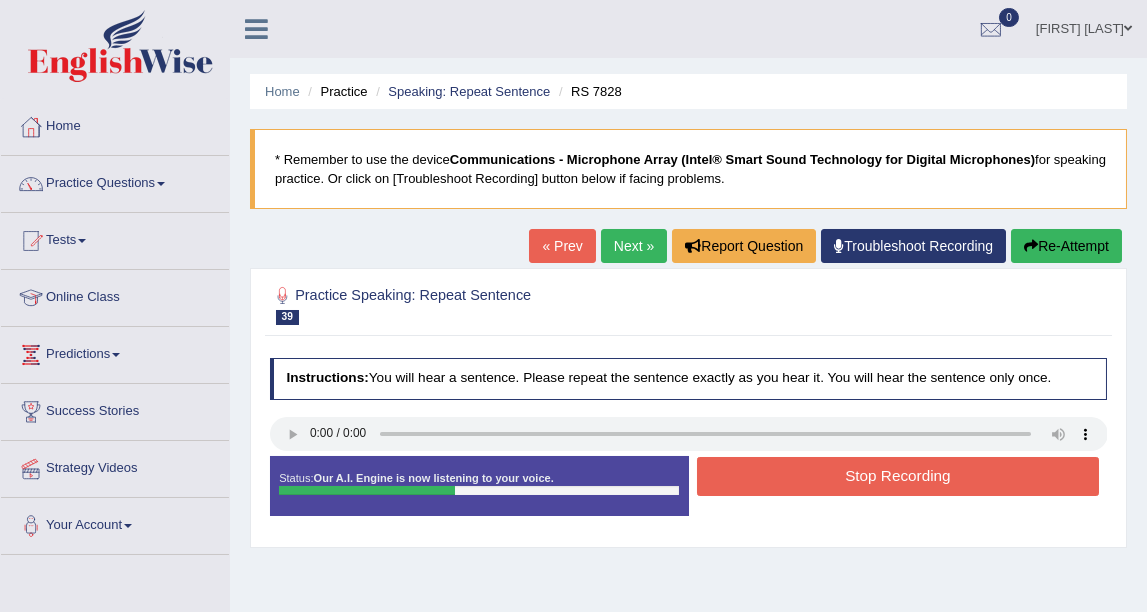 click on "Stop Recording" at bounding box center [898, 476] 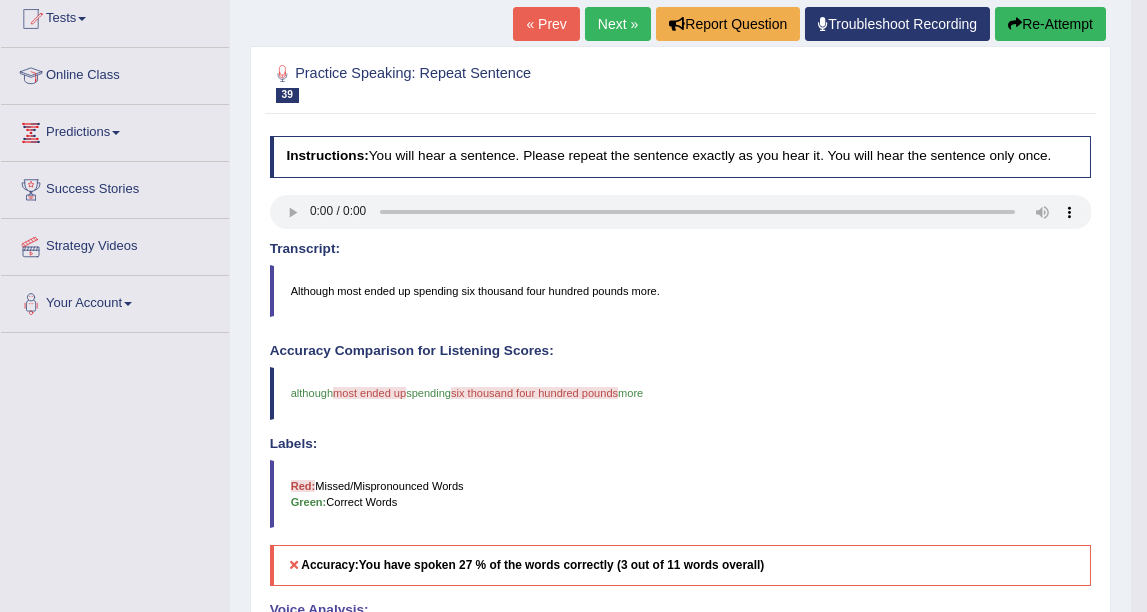 scroll, scrollTop: 0, scrollLeft: 0, axis: both 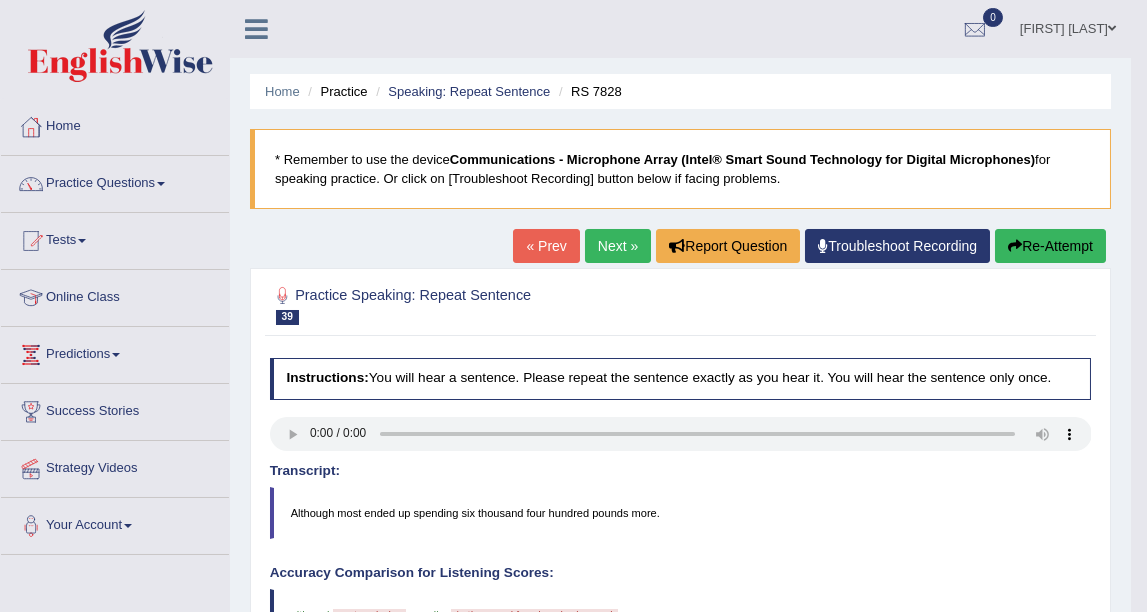 click on "Next »" at bounding box center [618, 246] 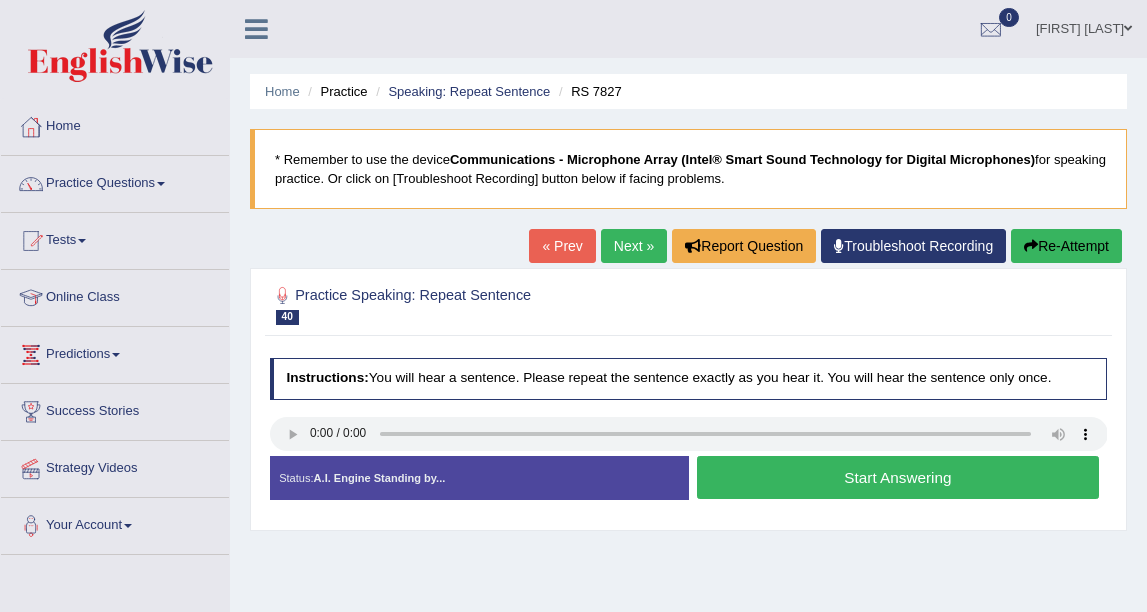 scroll, scrollTop: 99, scrollLeft: 0, axis: vertical 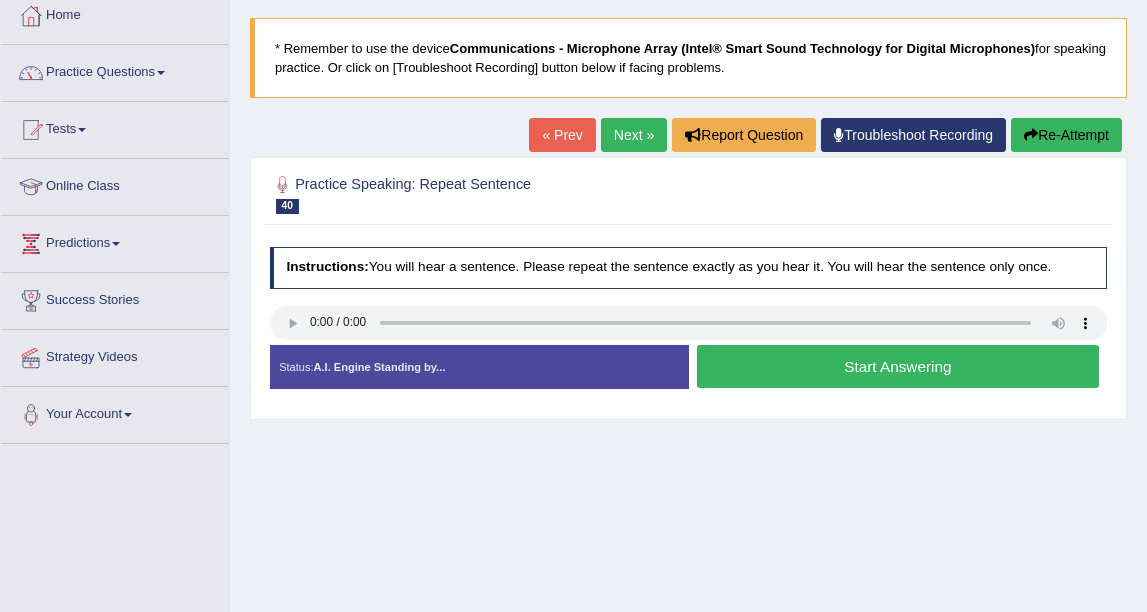 click on "Next »" at bounding box center [634, 135] 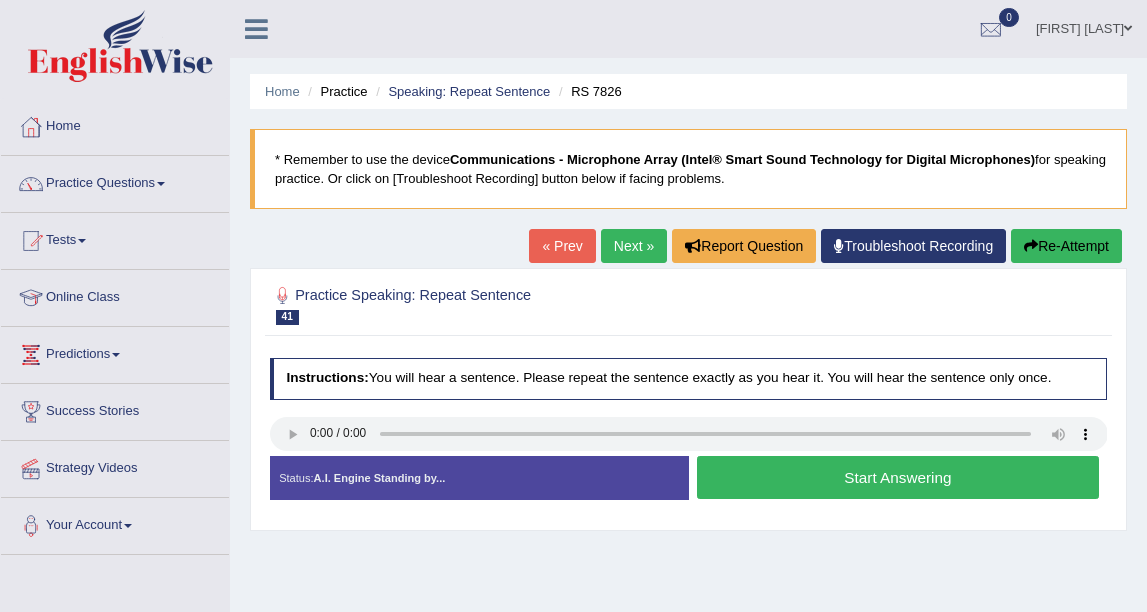 scroll, scrollTop: 0, scrollLeft: 0, axis: both 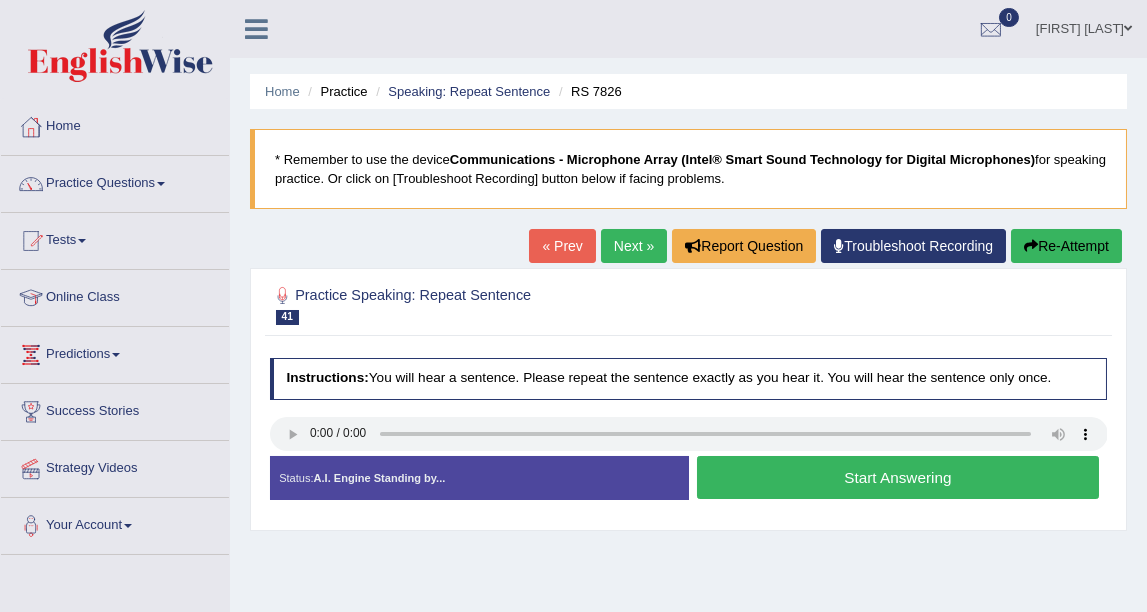 click on "Start Answering" at bounding box center (898, 477) 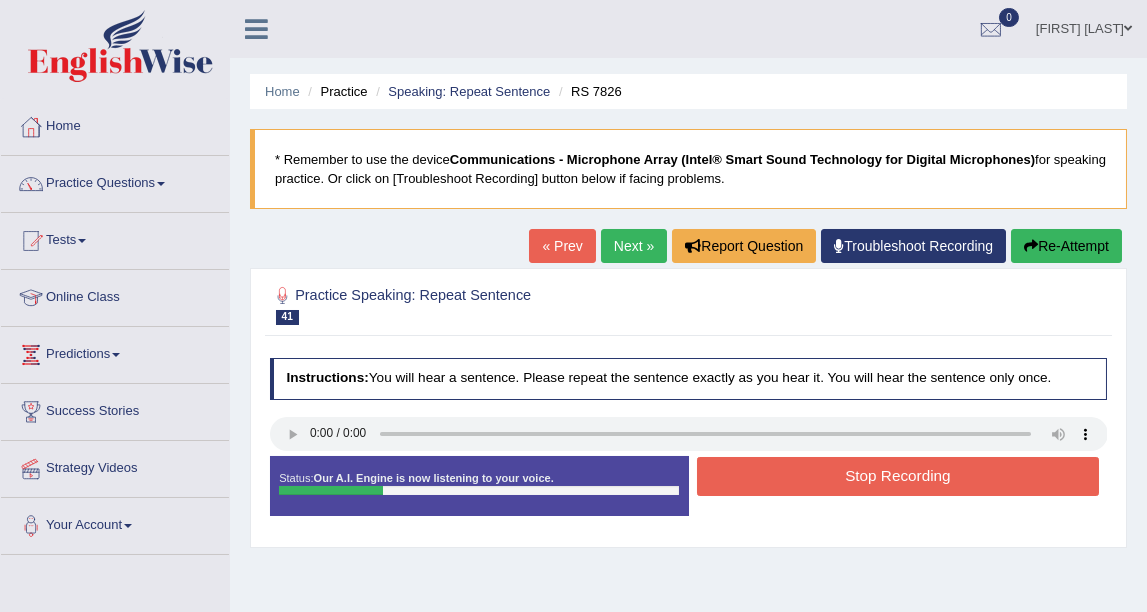 click on "Stop Recording" at bounding box center (898, 476) 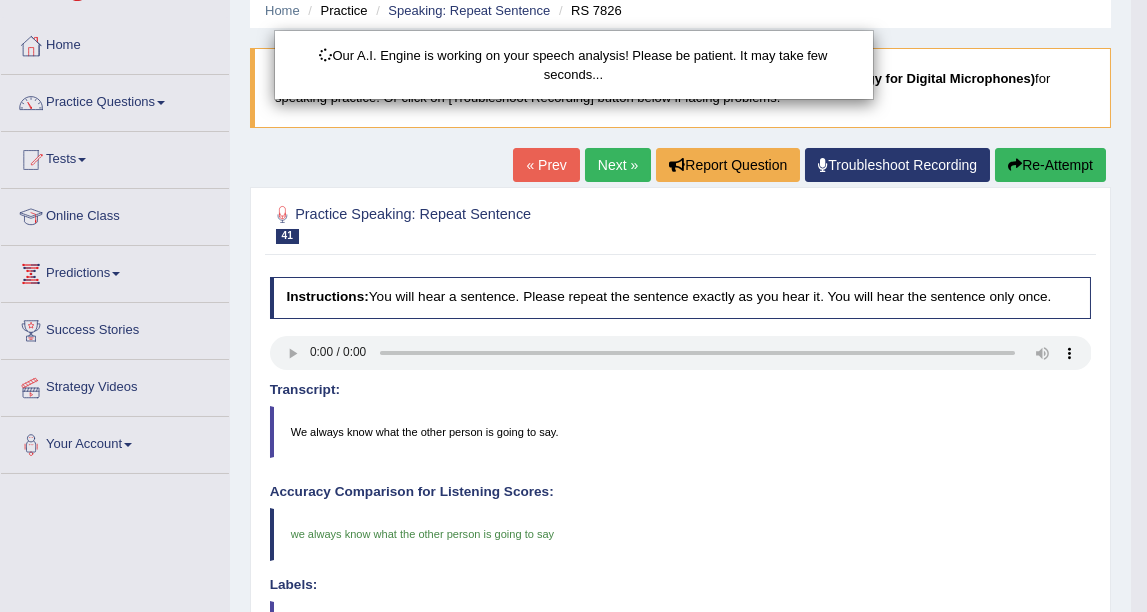 scroll, scrollTop: 111, scrollLeft: 0, axis: vertical 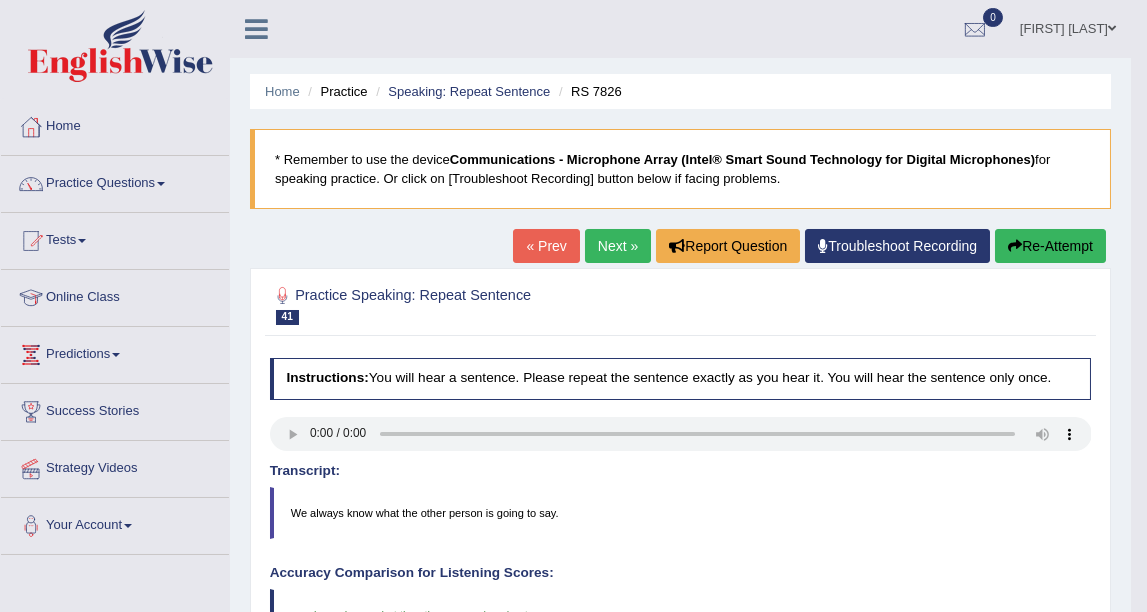click on "Next »" at bounding box center (618, 246) 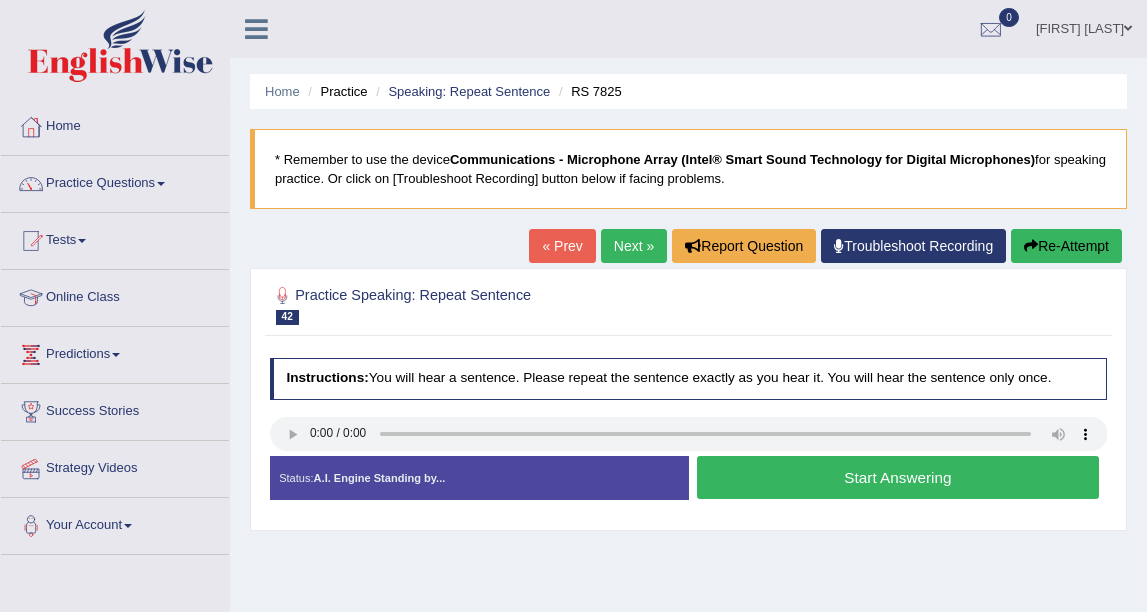 scroll, scrollTop: 111, scrollLeft: 0, axis: vertical 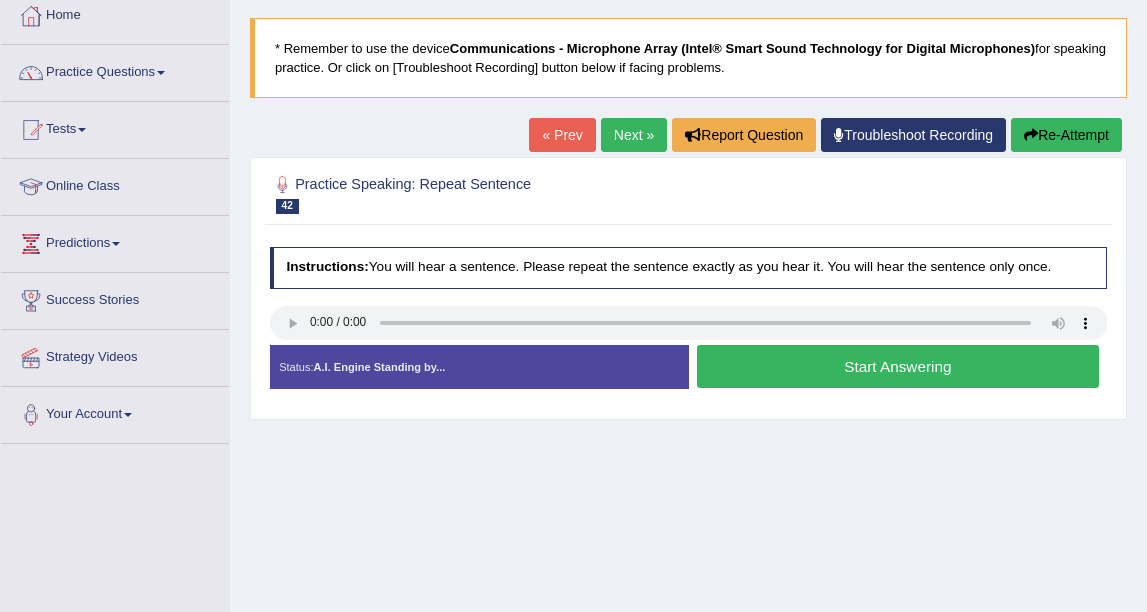 click on "Start Answering" at bounding box center [898, 366] 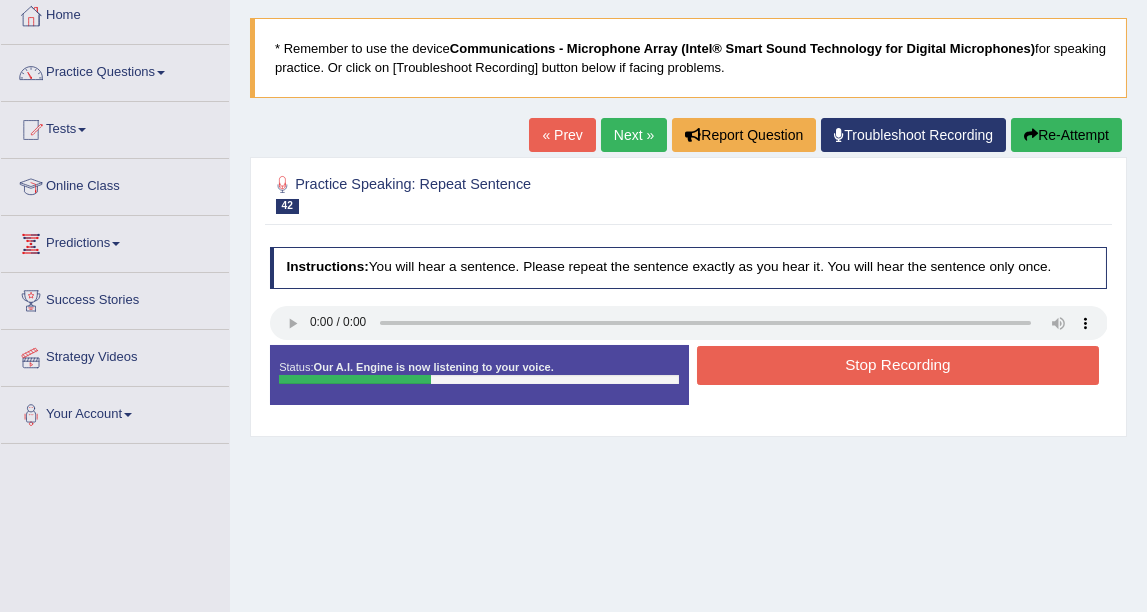 click on "Stop Recording" at bounding box center (898, 365) 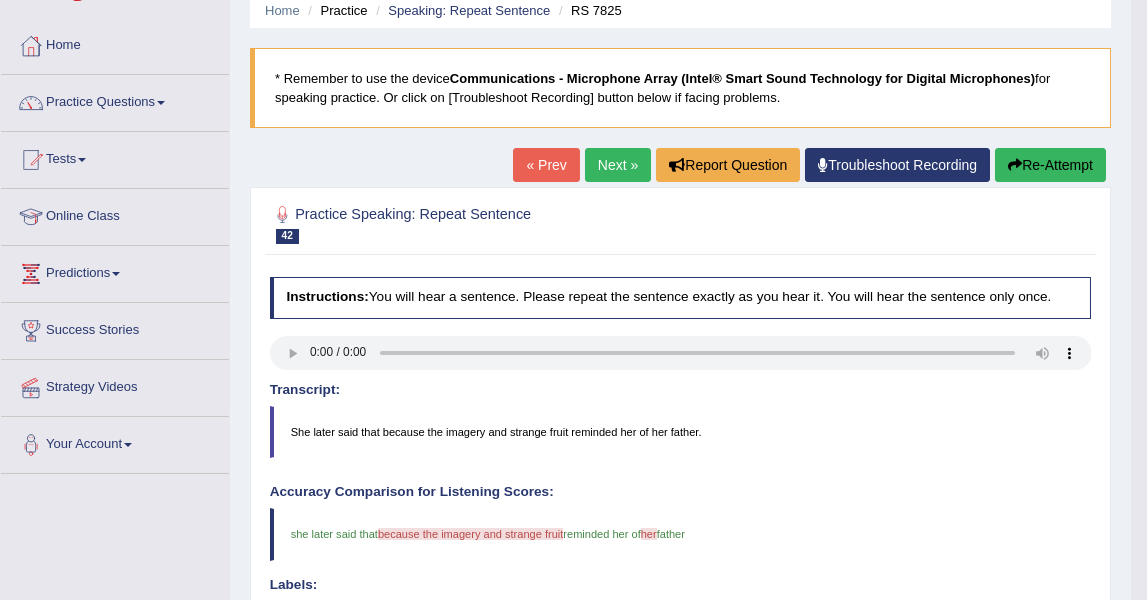 scroll, scrollTop: 0, scrollLeft: 0, axis: both 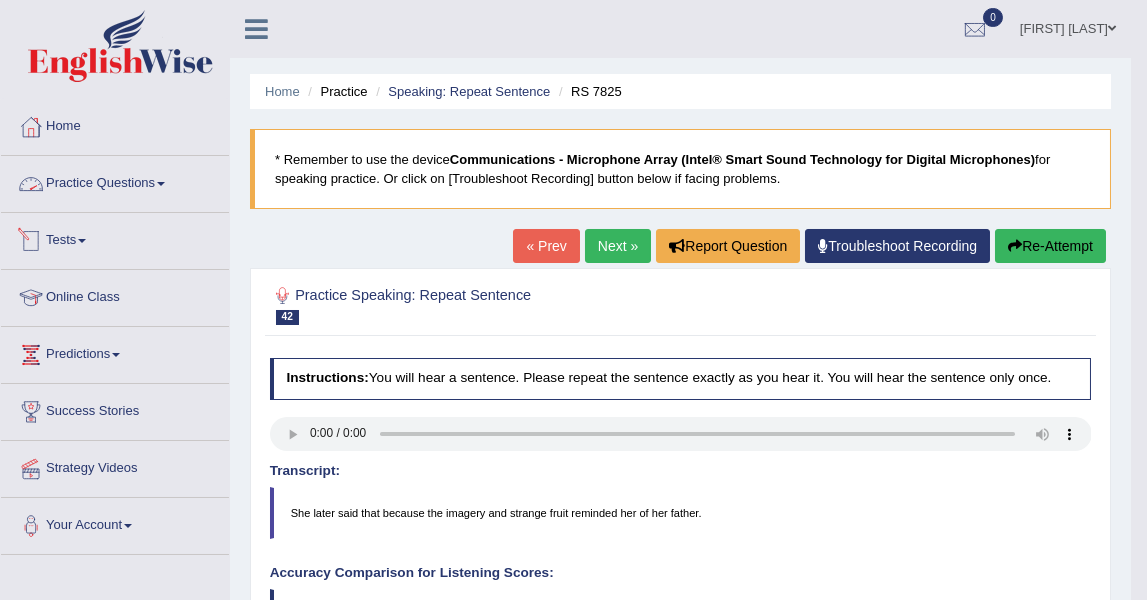 click on "Practice Questions" at bounding box center (115, 181) 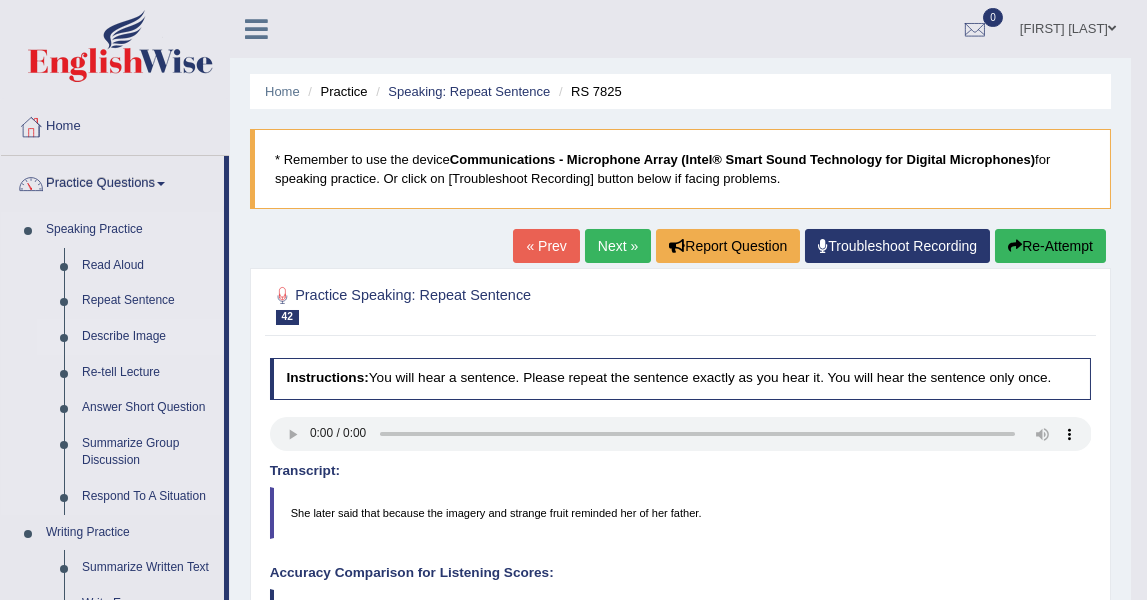 click on "Describe Image" at bounding box center (148, 337) 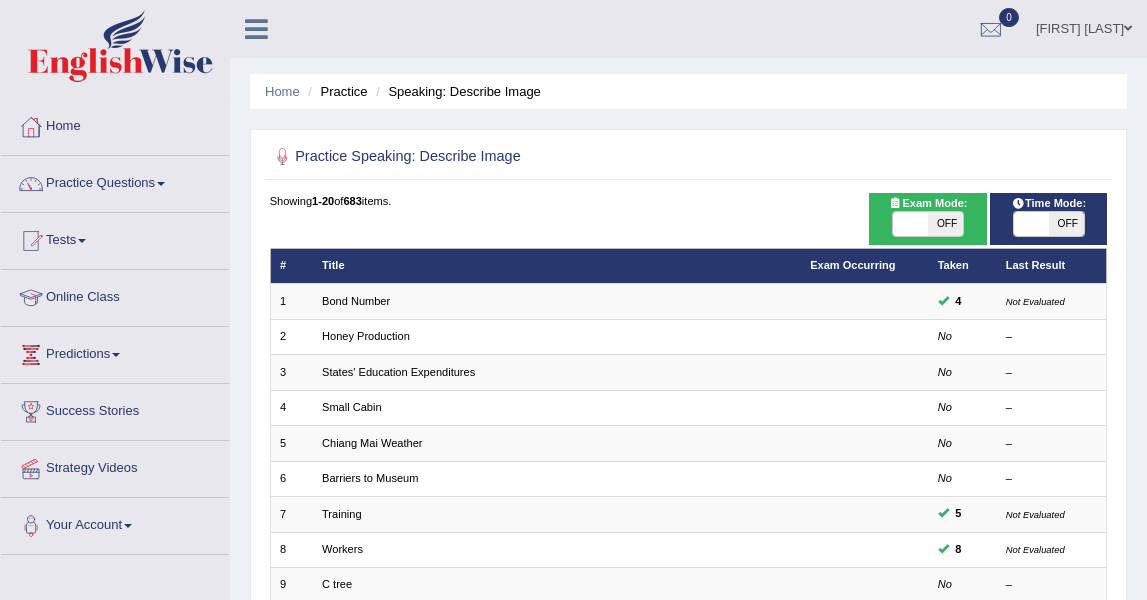 scroll, scrollTop: 444, scrollLeft: 0, axis: vertical 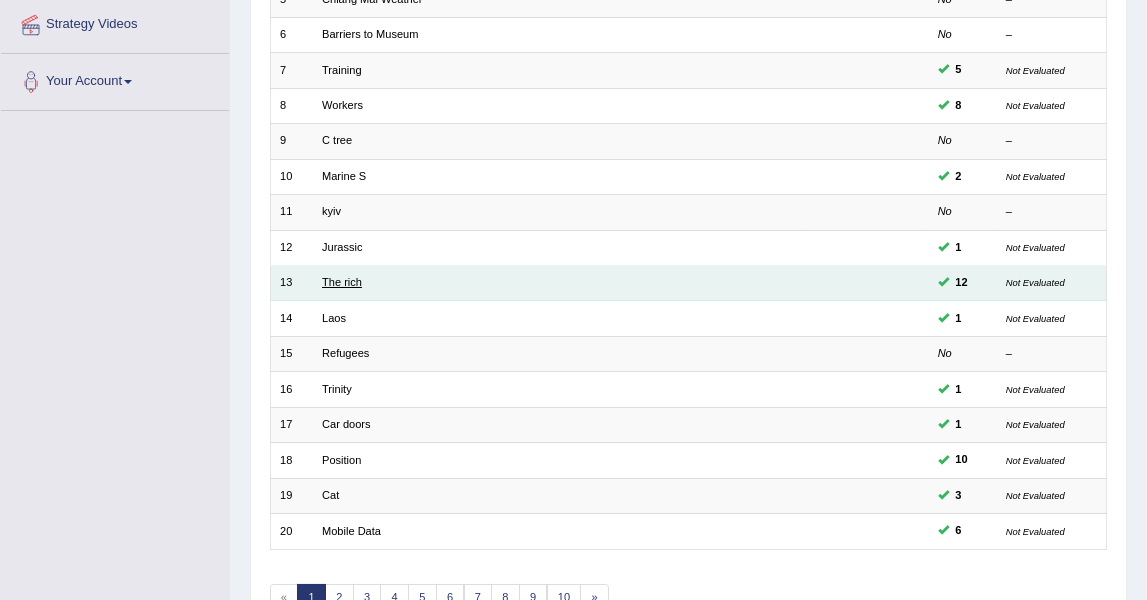 click on "The rich" at bounding box center [342, 282] 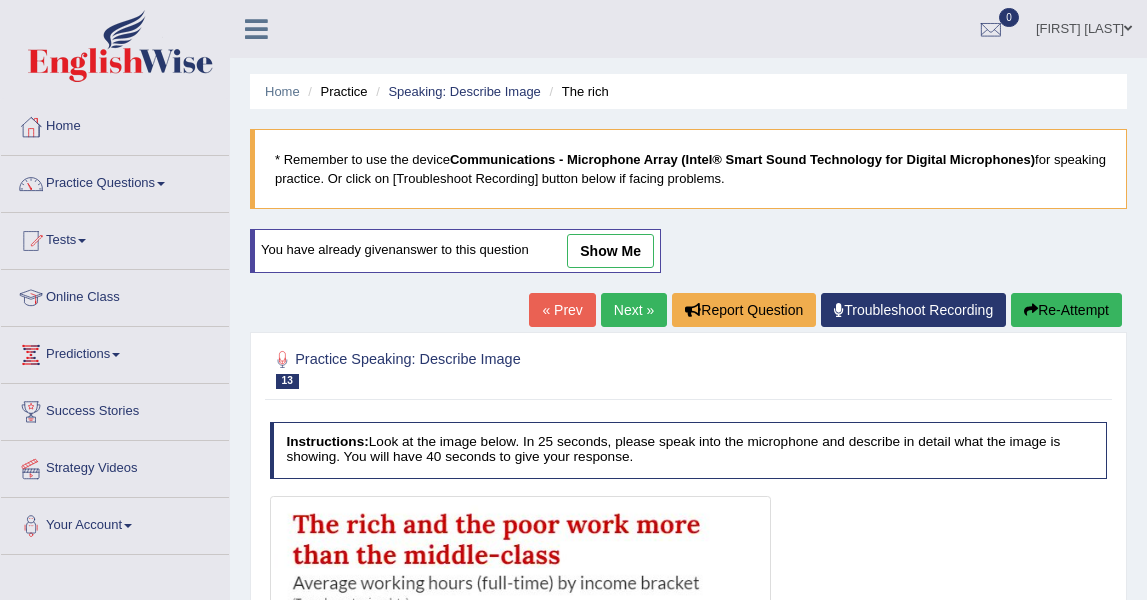 scroll, scrollTop: 0, scrollLeft: 0, axis: both 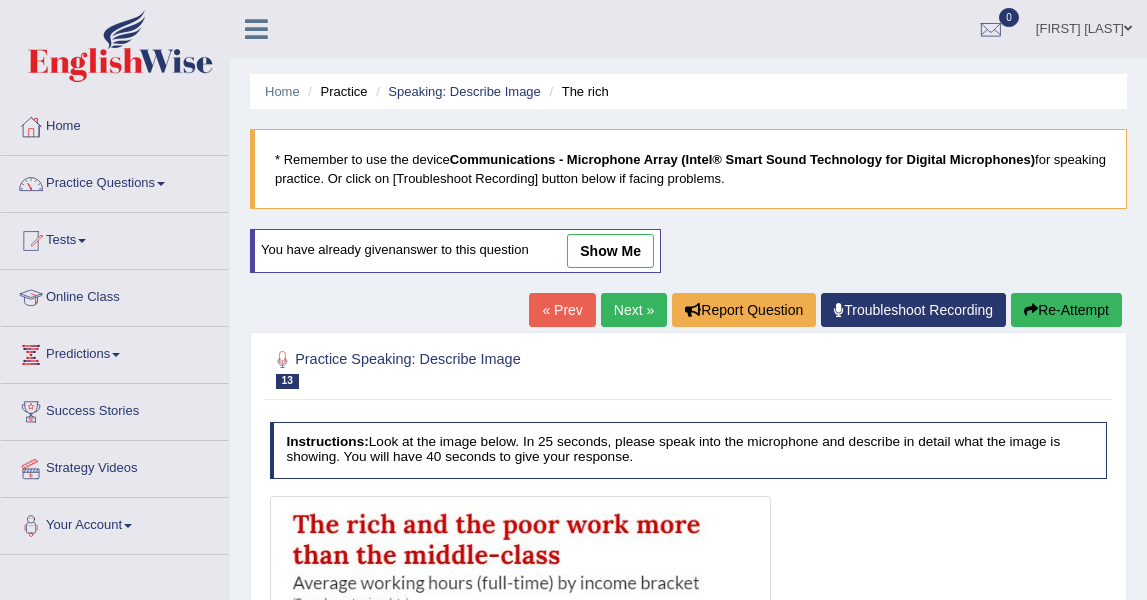 drag, startPoint x: 608, startPoint y: 246, endPoint x: 799, endPoint y: 244, distance: 191.01047 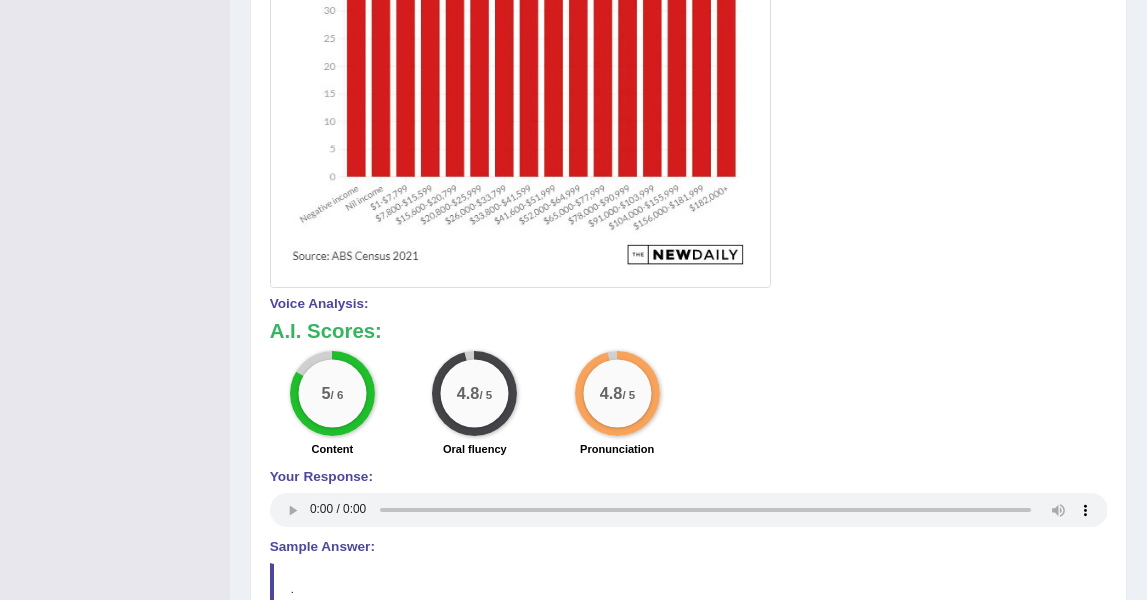 scroll, scrollTop: 778, scrollLeft: 0, axis: vertical 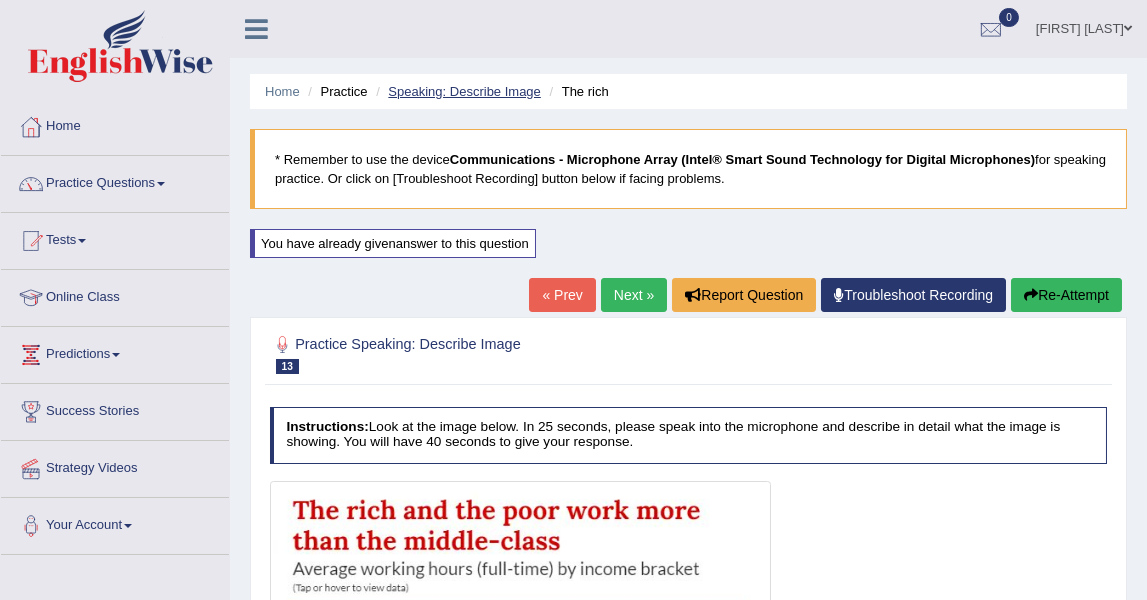 click on "Speaking: Describe Image" at bounding box center (464, 91) 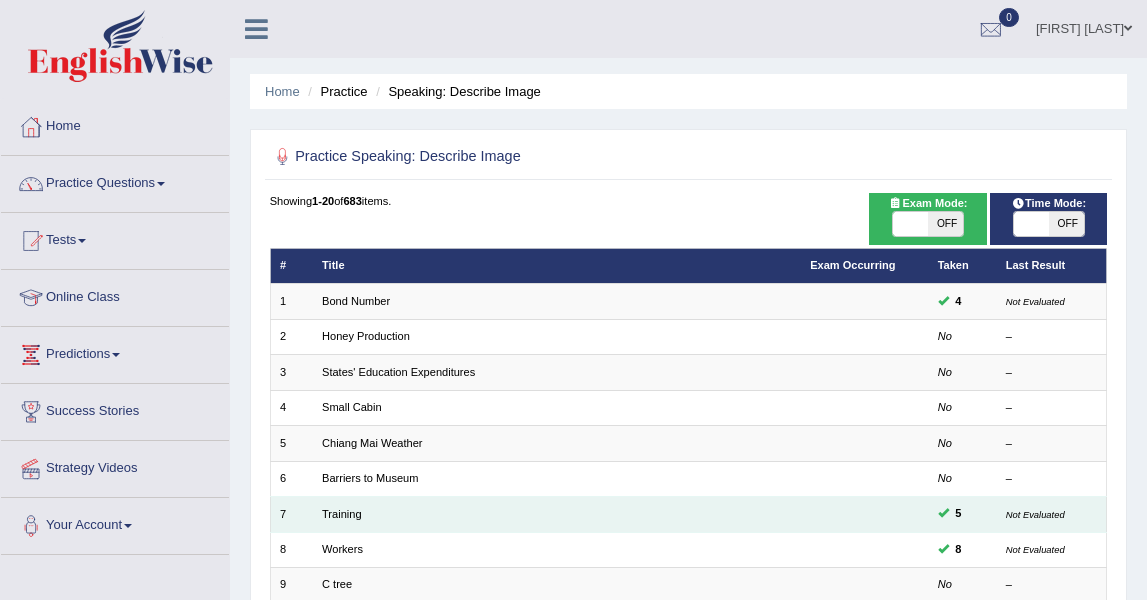 scroll, scrollTop: 387, scrollLeft: 0, axis: vertical 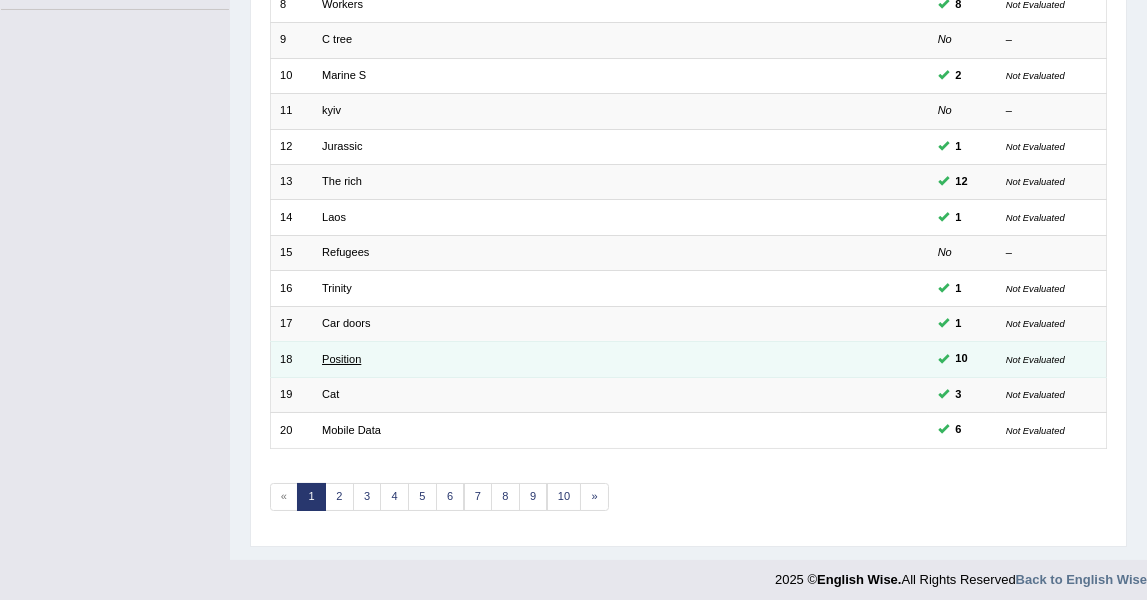 click on "Position" at bounding box center [341, 359] 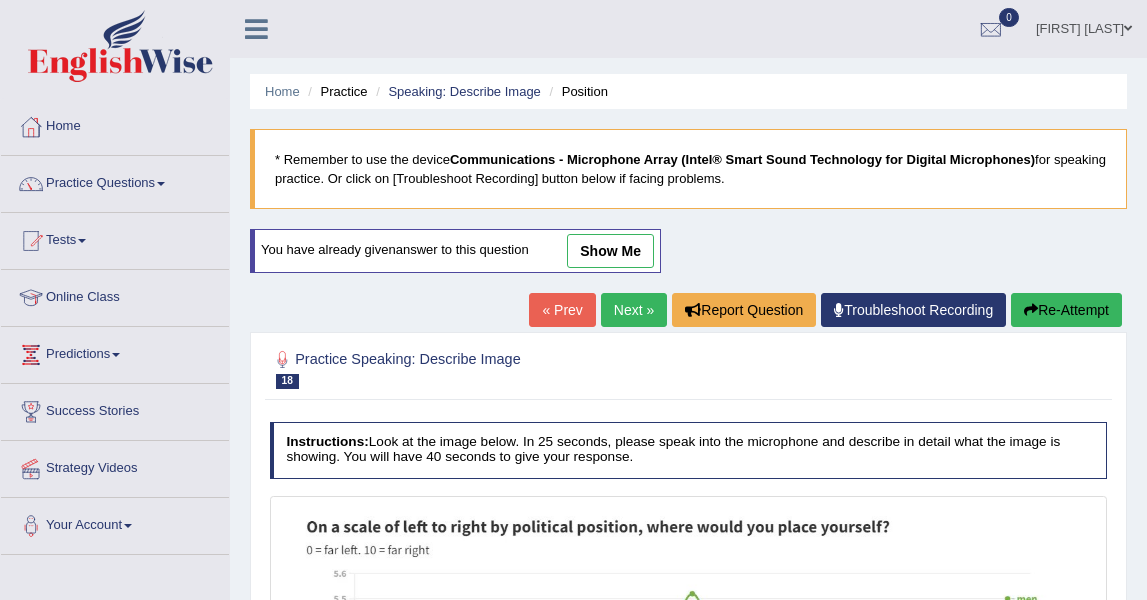 scroll, scrollTop: 0, scrollLeft: 0, axis: both 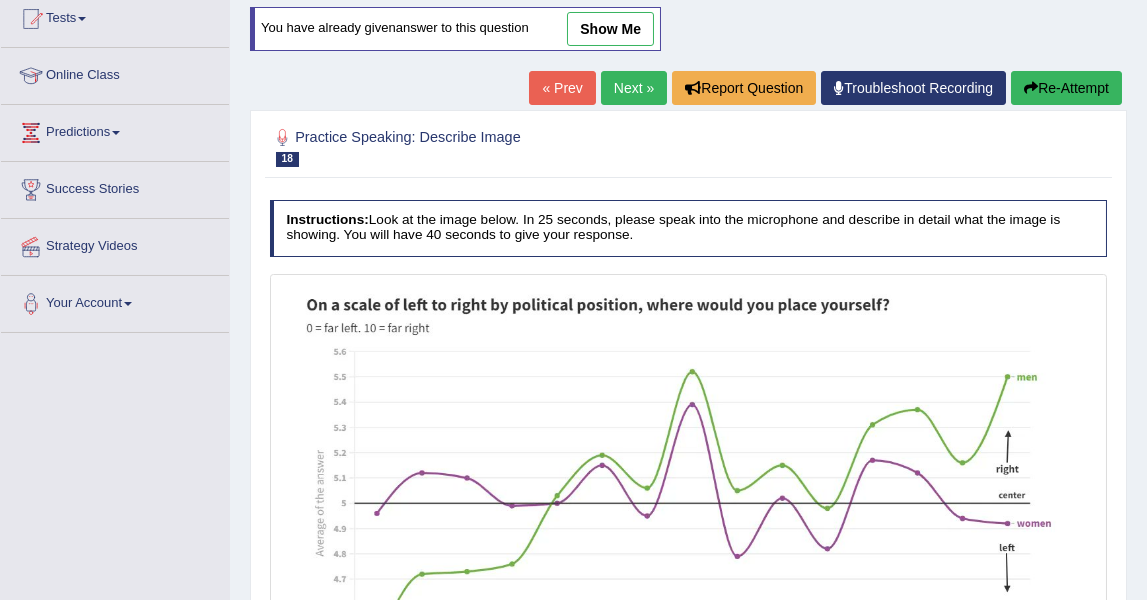 drag, startPoint x: 579, startPoint y: 31, endPoint x: 525, endPoint y: 277, distance: 251.8571 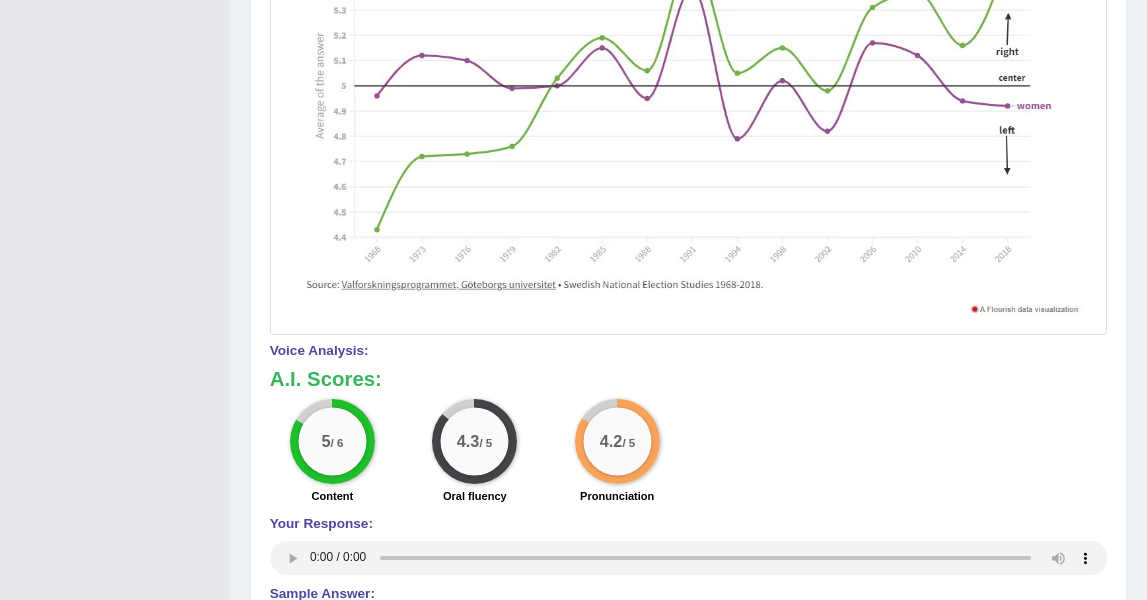 scroll, scrollTop: 666, scrollLeft: 0, axis: vertical 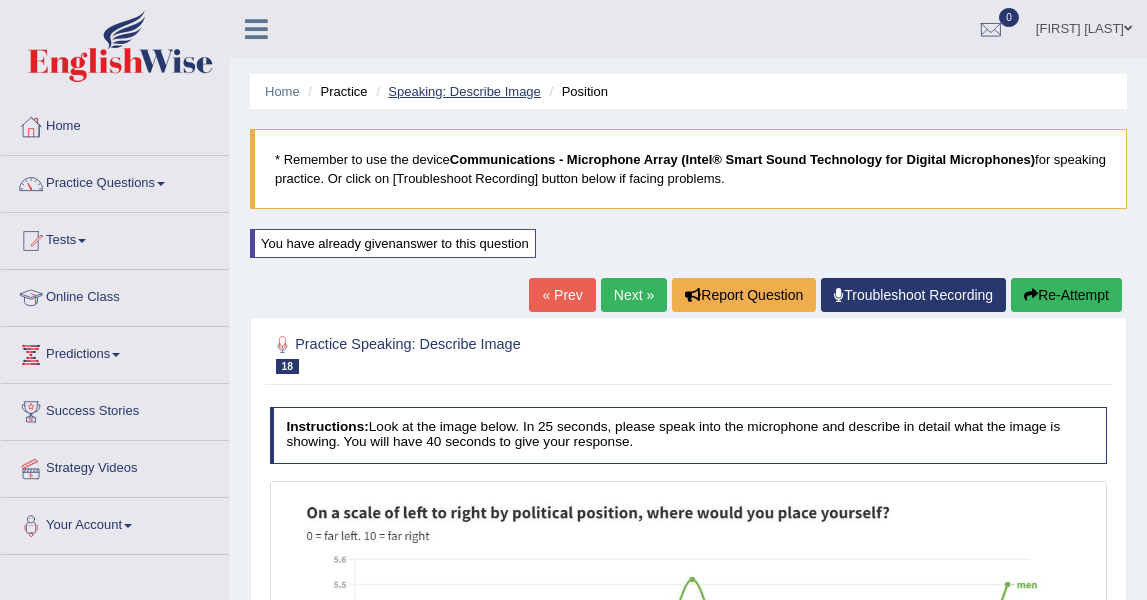 click on "Speaking: Describe Image" at bounding box center [464, 91] 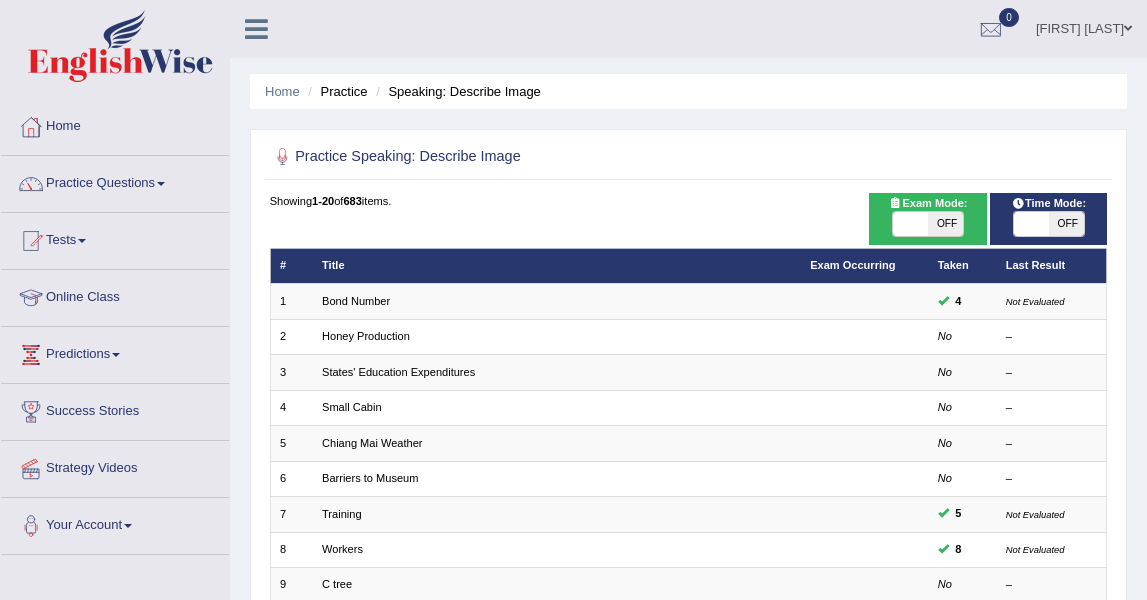 scroll, scrollTop: 91, scrollLeft: 0, axis: vertical 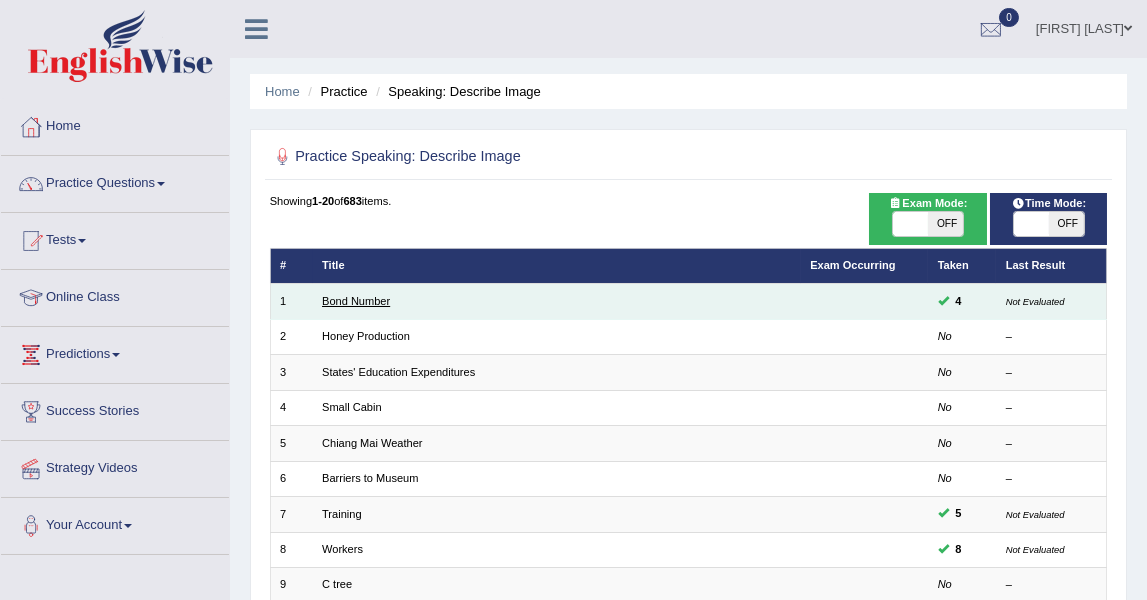 click on "Bond Number" at bounding box center (356, 301) 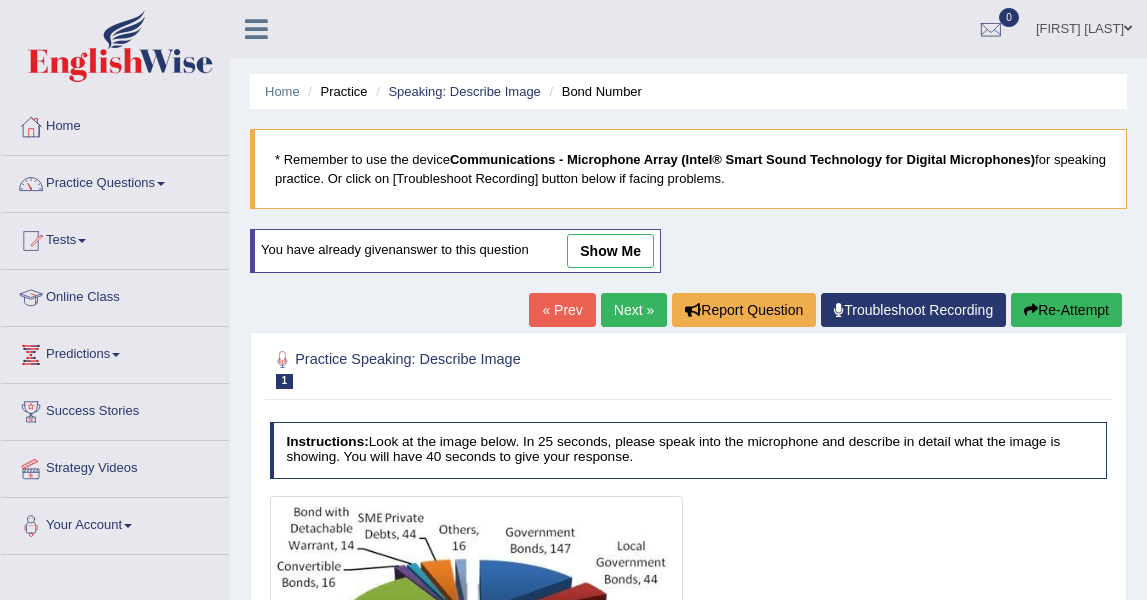 scroll, scrollTop: 0, scrollLeft: 0, axis: both 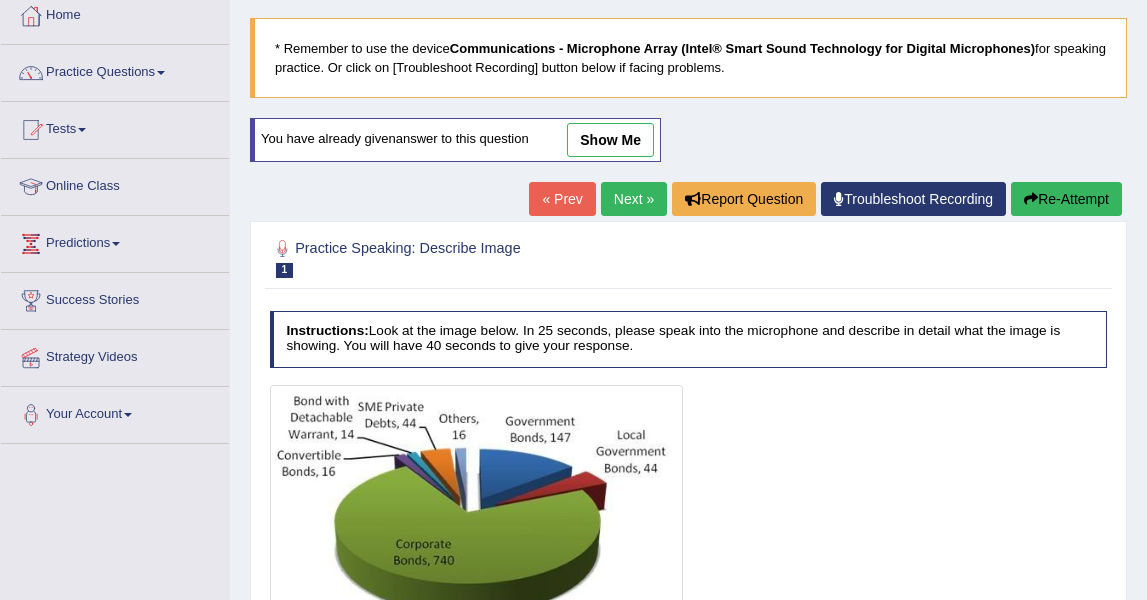 click on "show me" at bounding box center [610, 140] 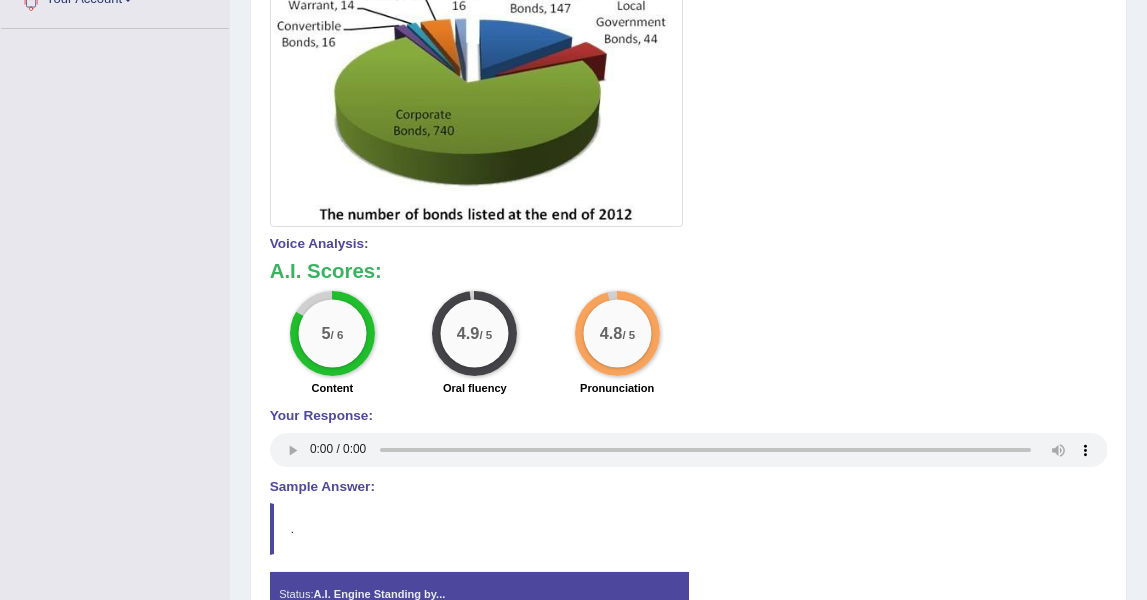 scroll, scrollTop: 555, scrollLeft: 0, axis: vertical 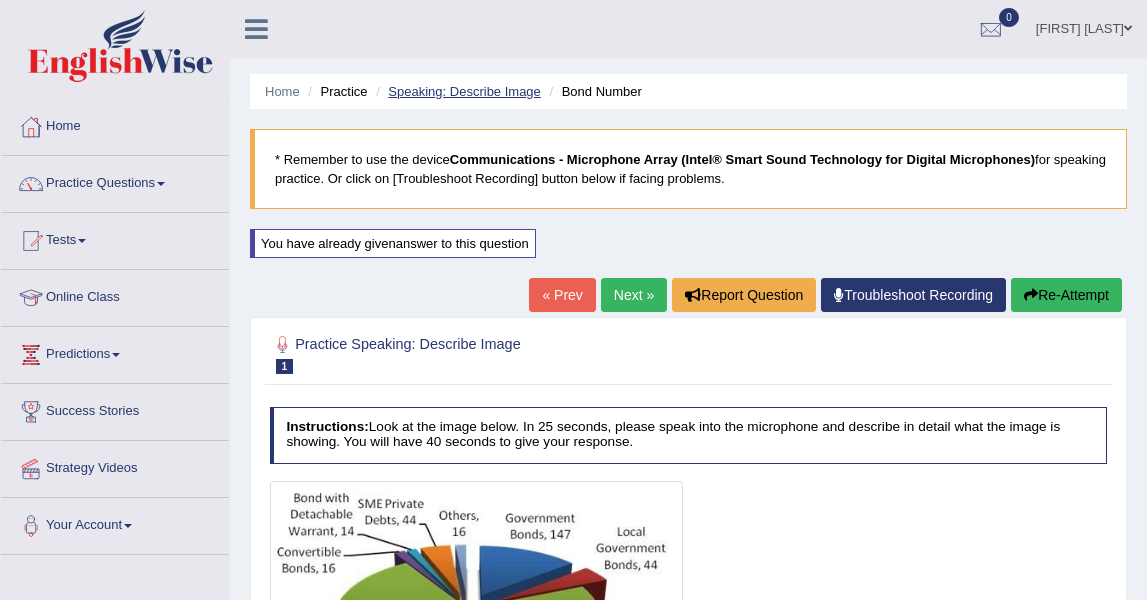 click on "Speaking: Describe Image" at bounding box center (464, 91) 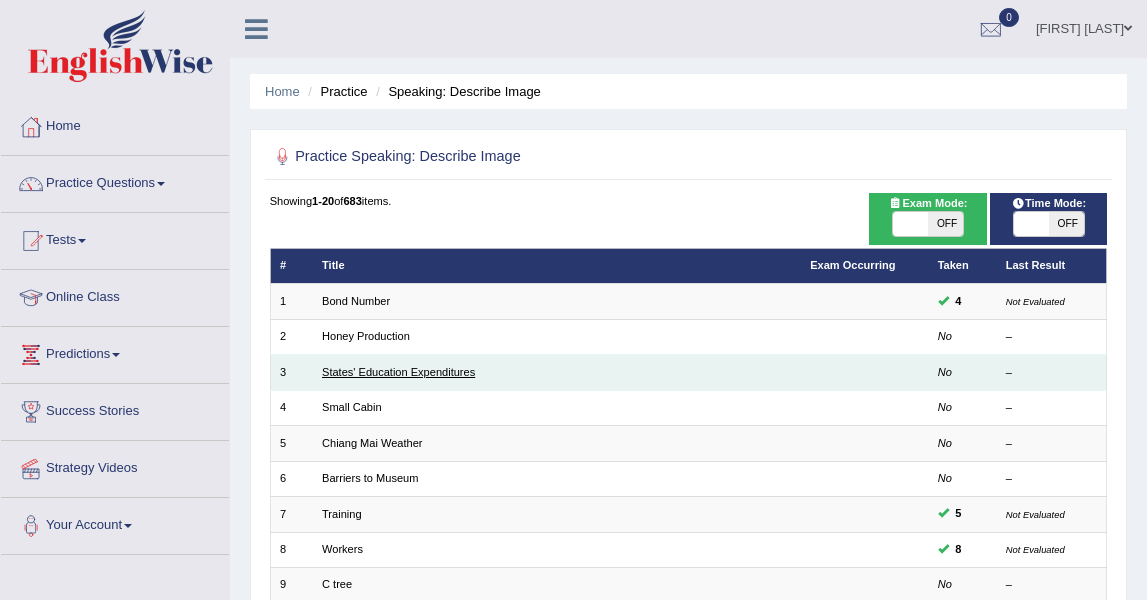 scroll, scrollTop: 0, scrollLeft: 0, axis: both 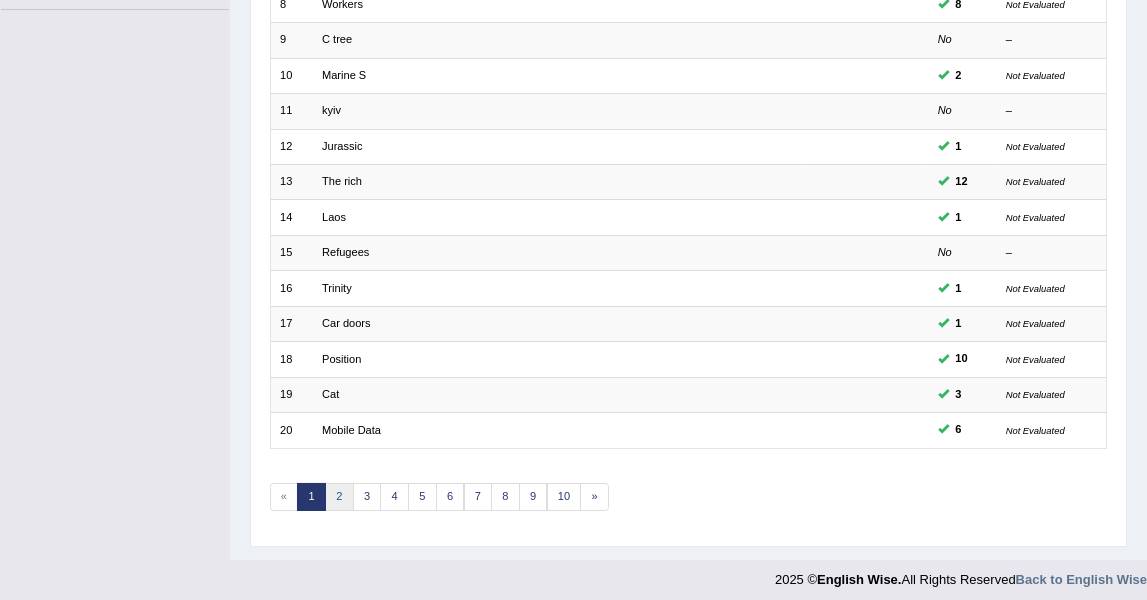 click on "2" at bounding box center [339, 497] 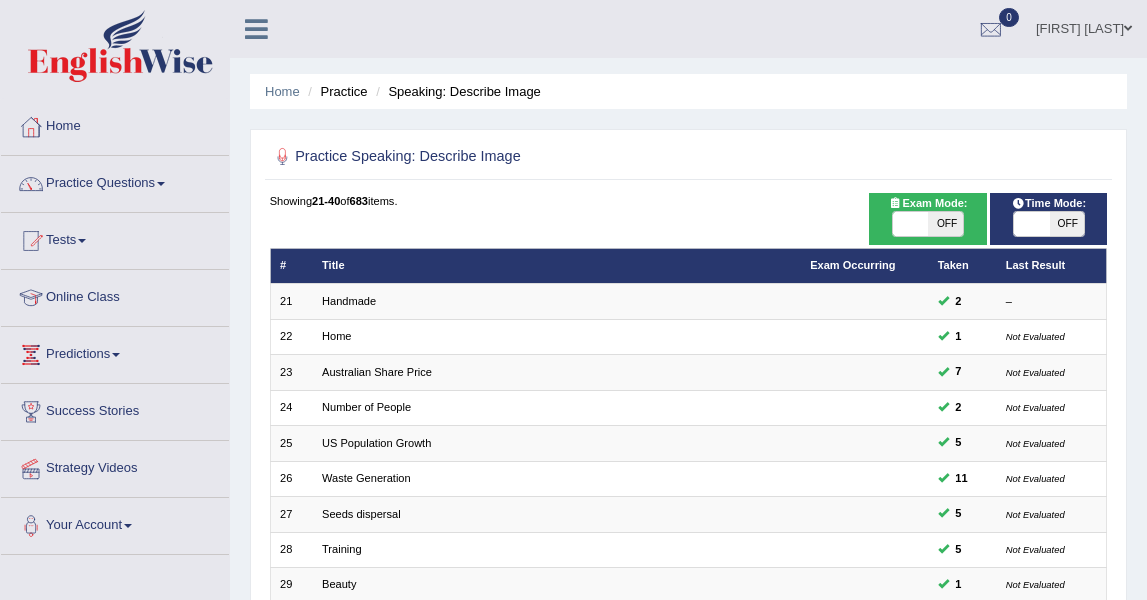 scroll, scrollTop: 0, scrollLeft: 0, axis: both 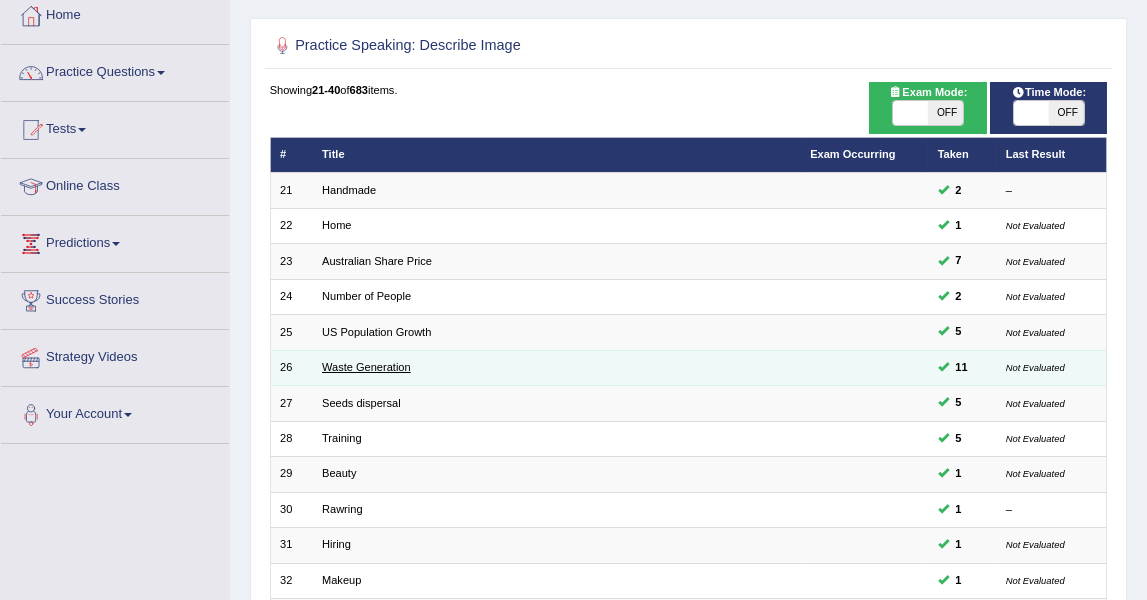 click on "Waste Generation" at bounding box center (366, 367) 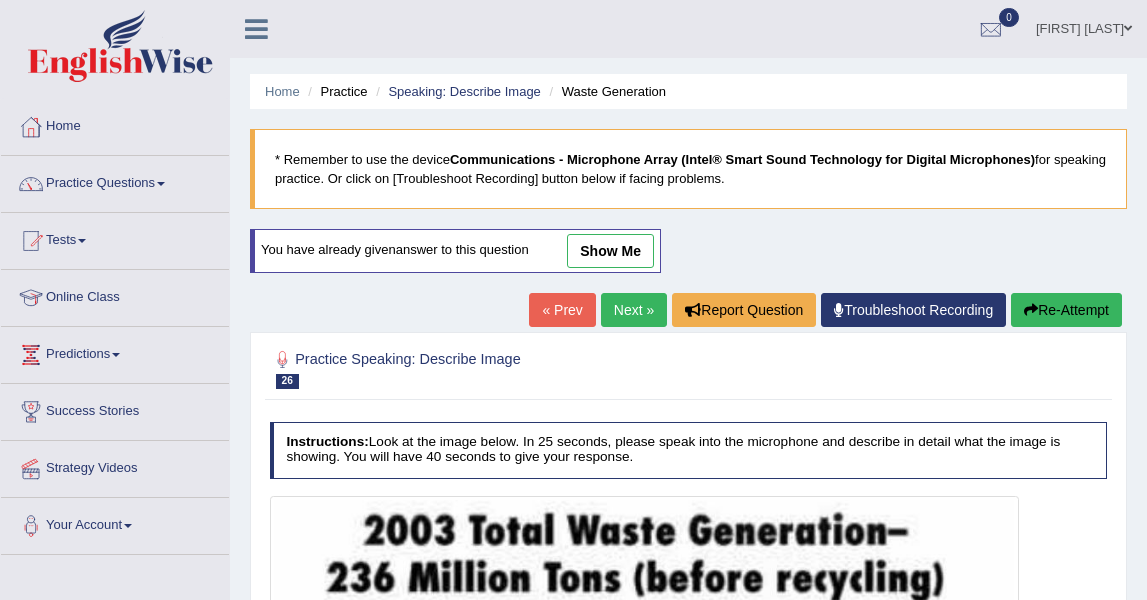 scroll, scrollTop: 0, scrollLeft: 0, axis: both 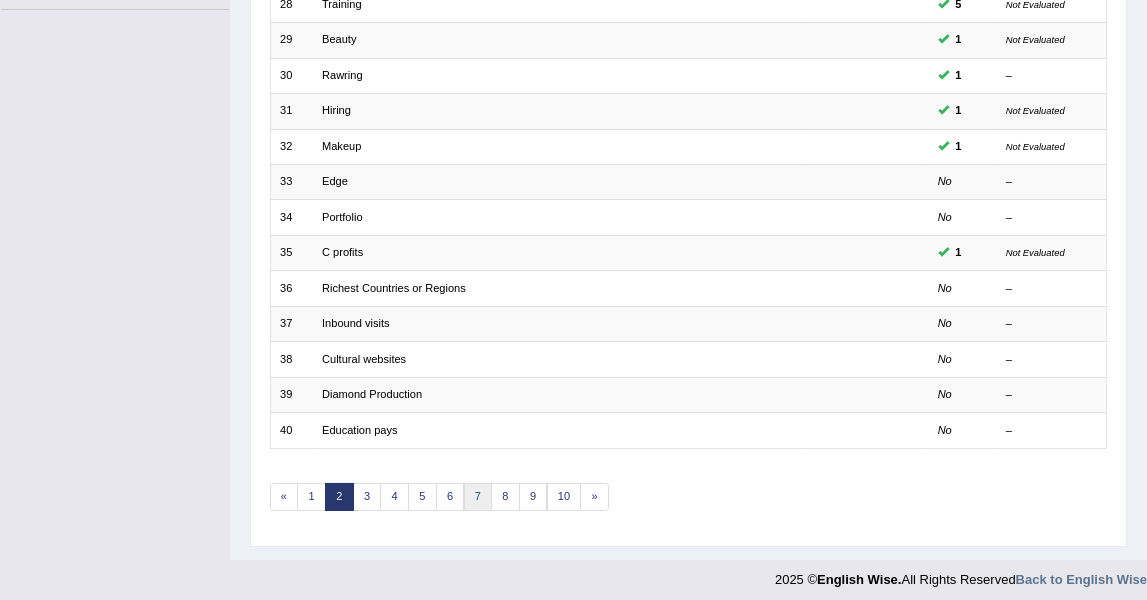 click on "7" at bounding box center (478, 497) 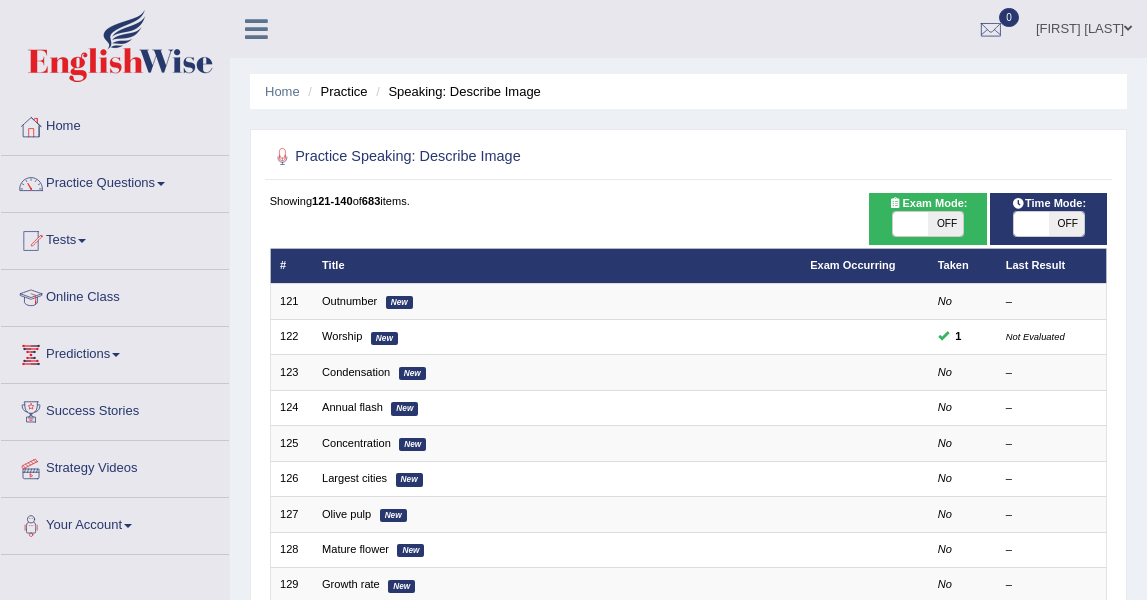 scroll, scrollTop: 444, scrollLeft: 0, axis: vertical 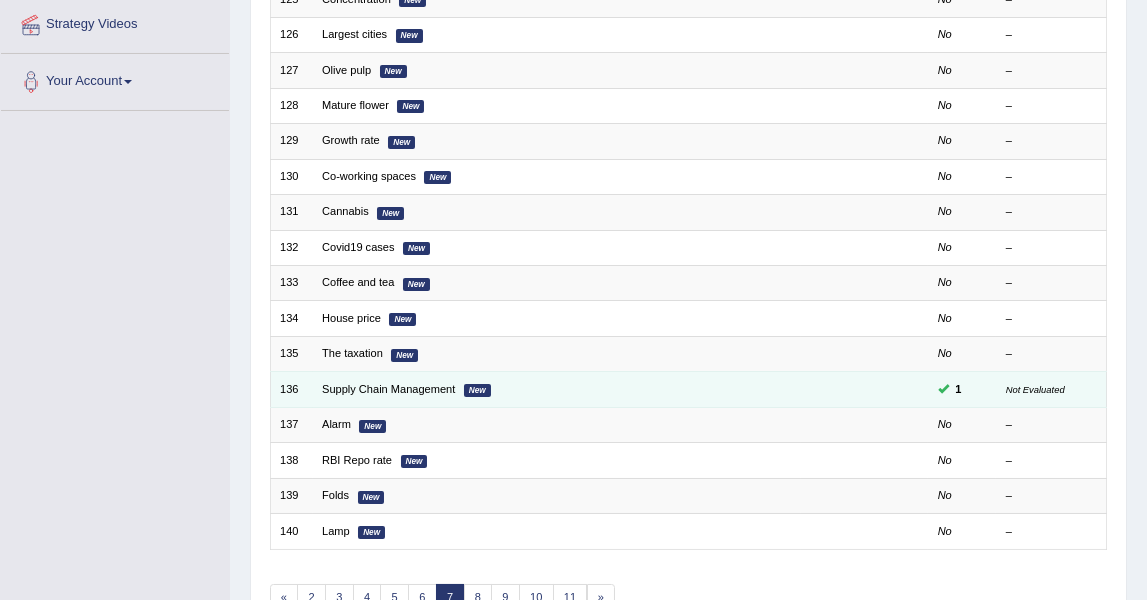 click on "Supply Chain Management New" at bounding box center (557, 389) 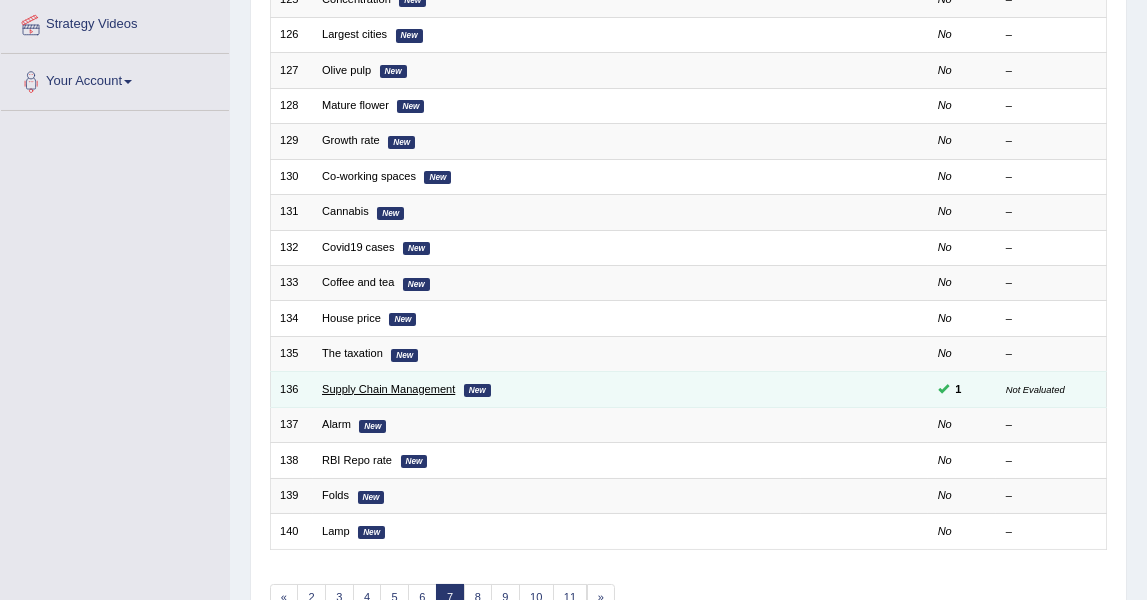 click on "Supply Chain Management" at bounding box center [388, 389] 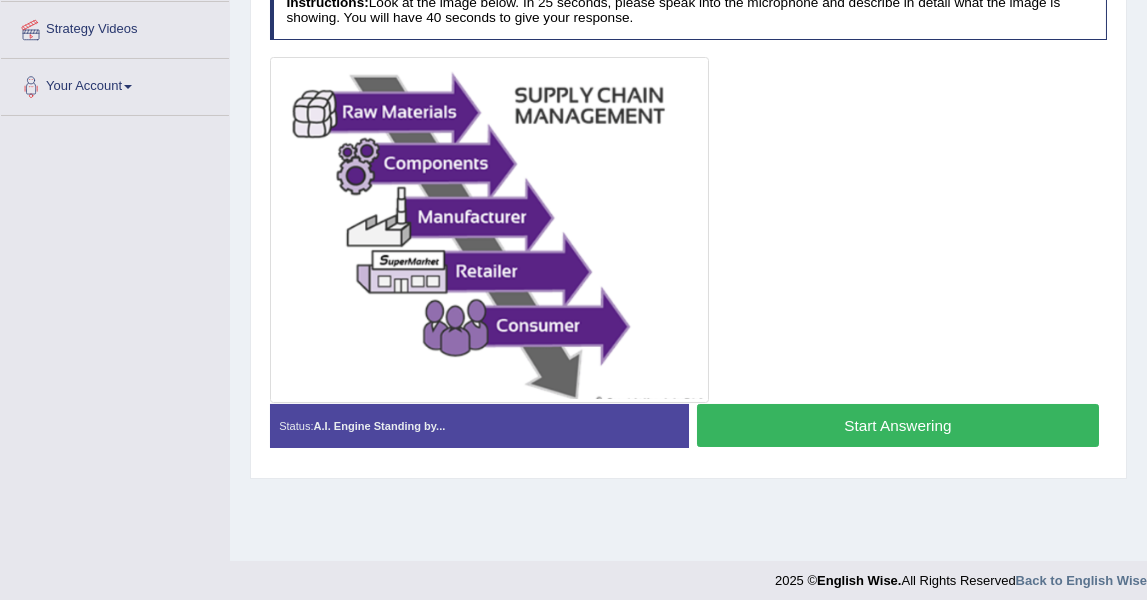 scroll, scrollTop: 449, scrollLeft: 0, axis: vertical 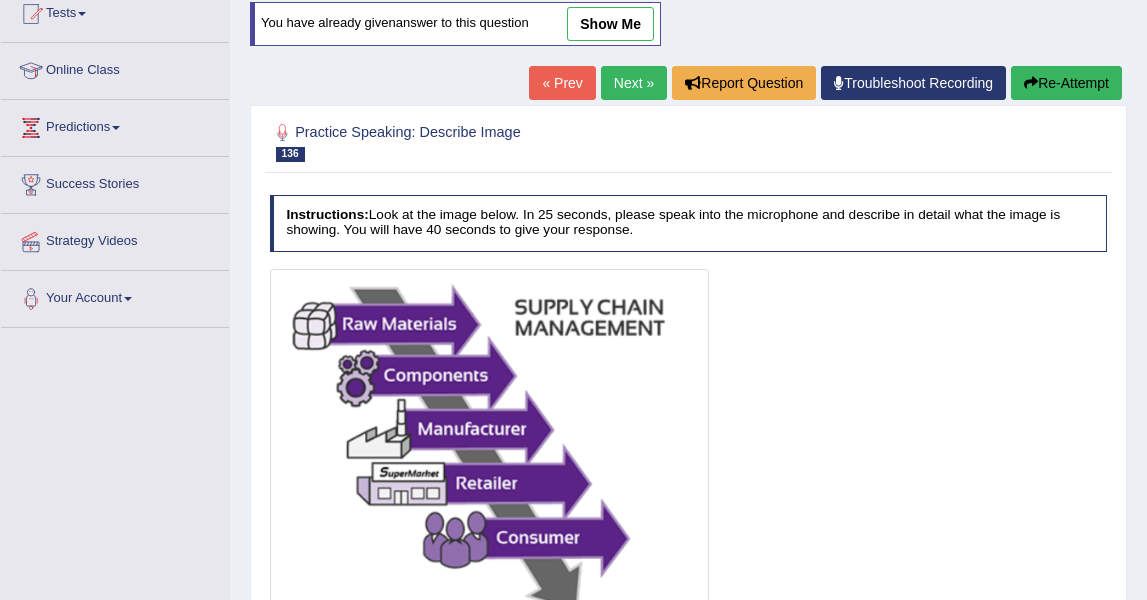 click on "show me" at bounding box center (610, 24) 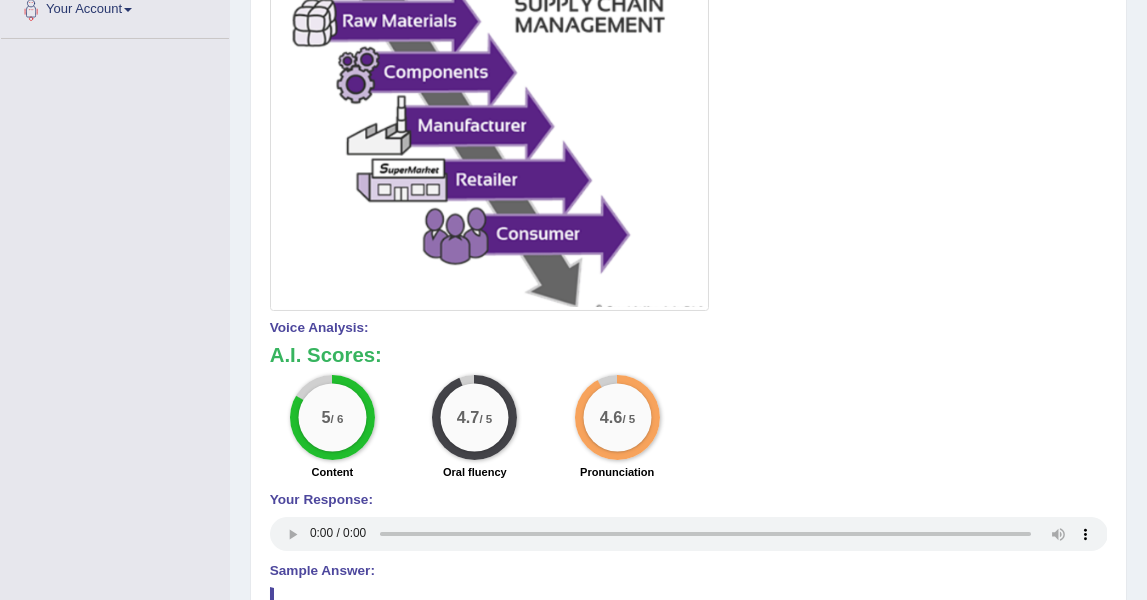 scroll, scrollTop: 561, scrollLeft: 0, axis: vertical 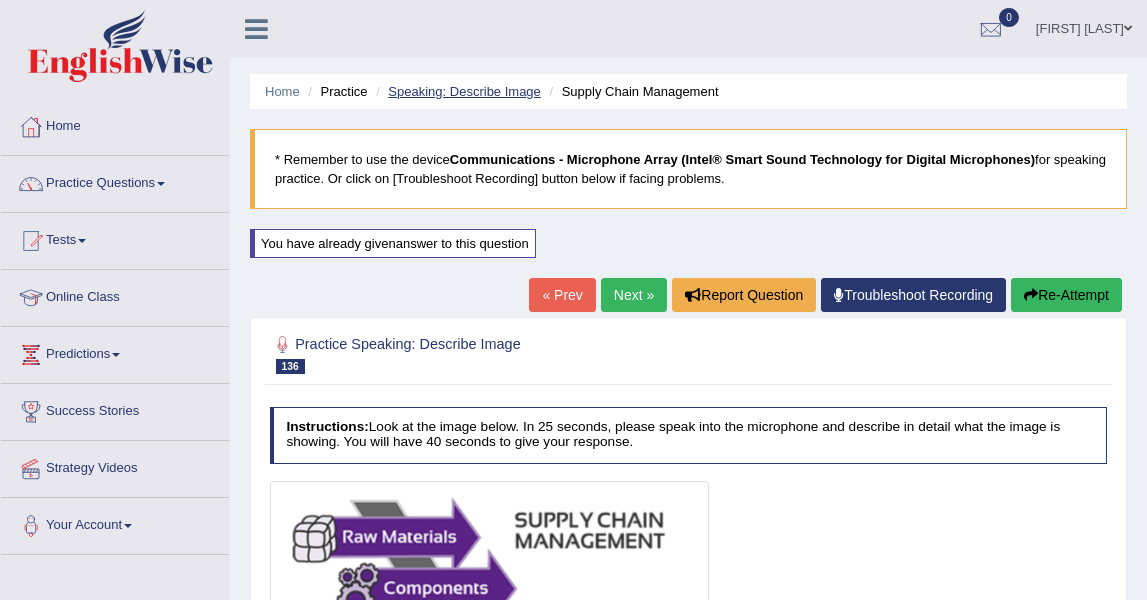 click on "Speaking: Describe Image" at bounding box center (464, 91) 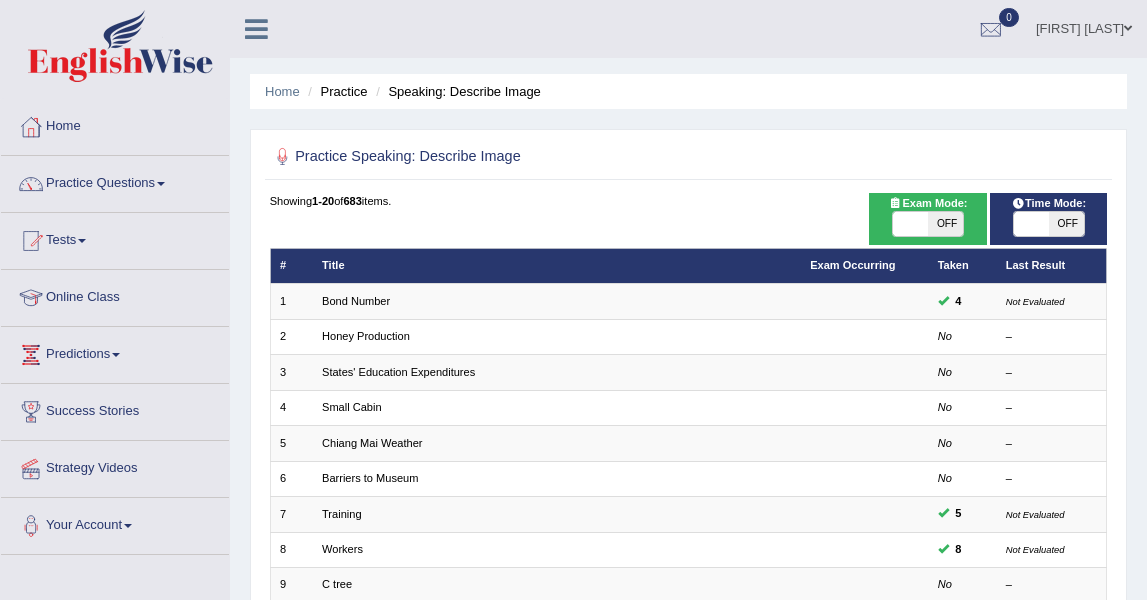scroll, scrollTop: 545, scrollLeft: 0, axis: vertical 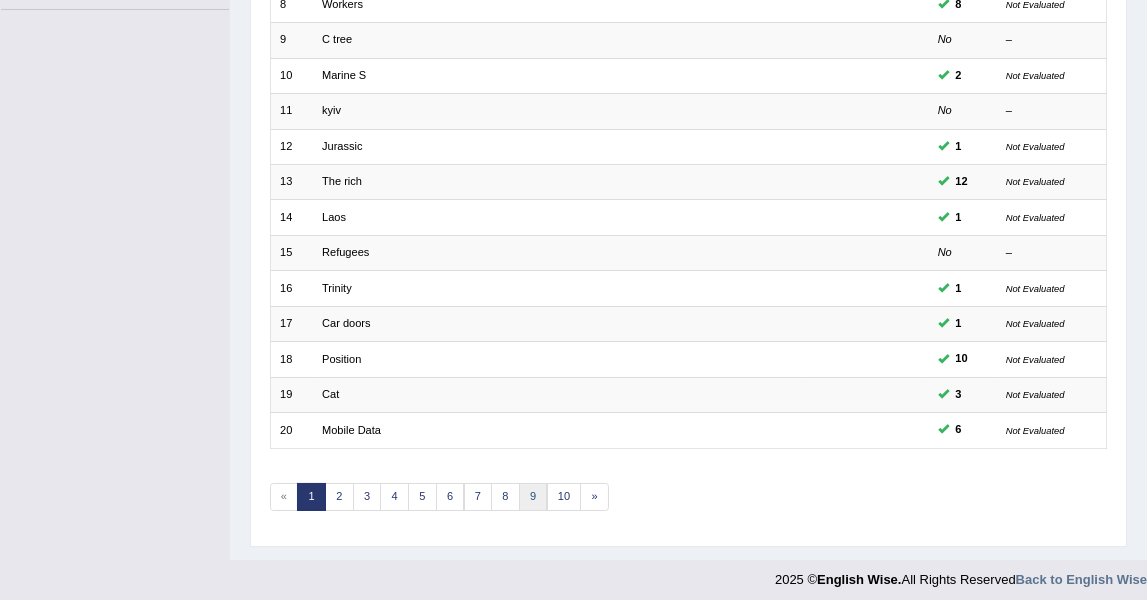 click on "9" at bounding box center (533, 497) 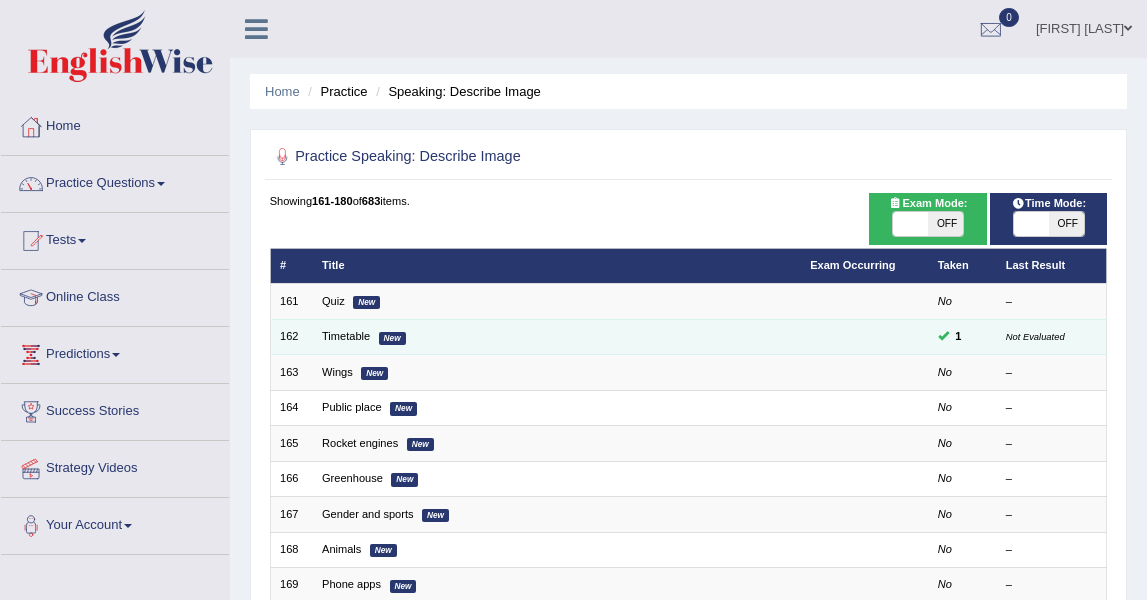 scroll, scrollTop: 0, scrollLeft: 0, axis: both 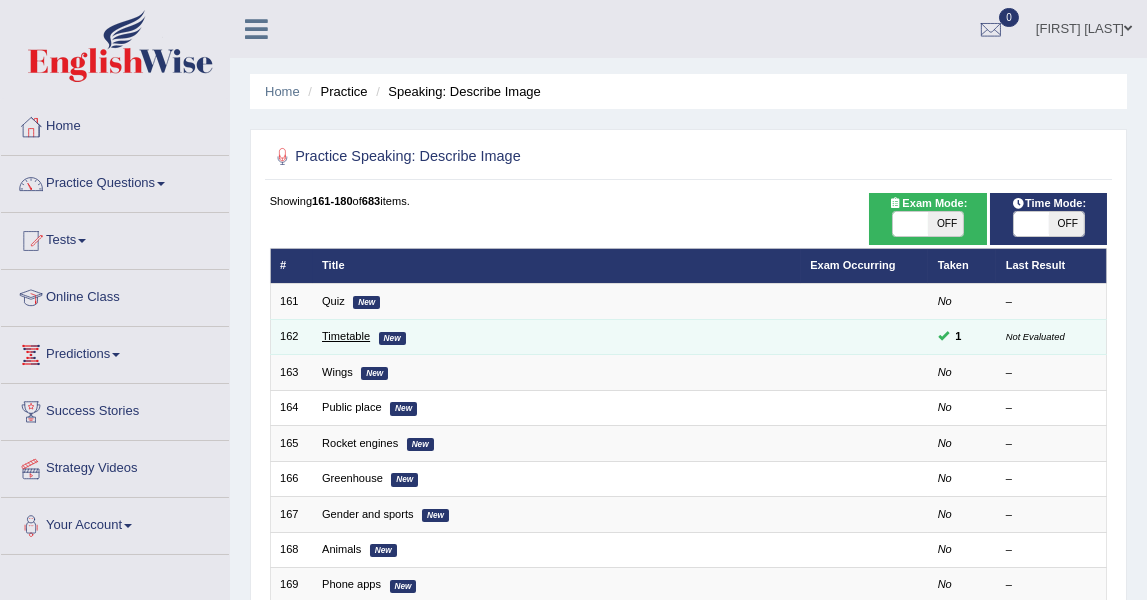 click on "Timetable" at bounding box center (346, 336) 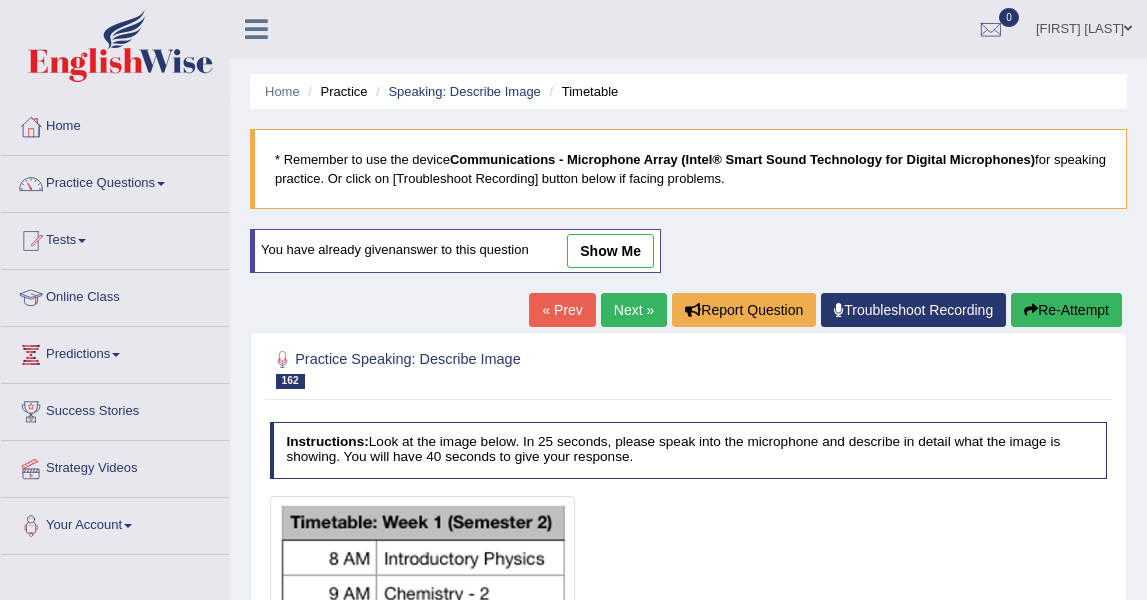 scroll, scrollTop: 111, scrollLeft: 0, axis: vertical 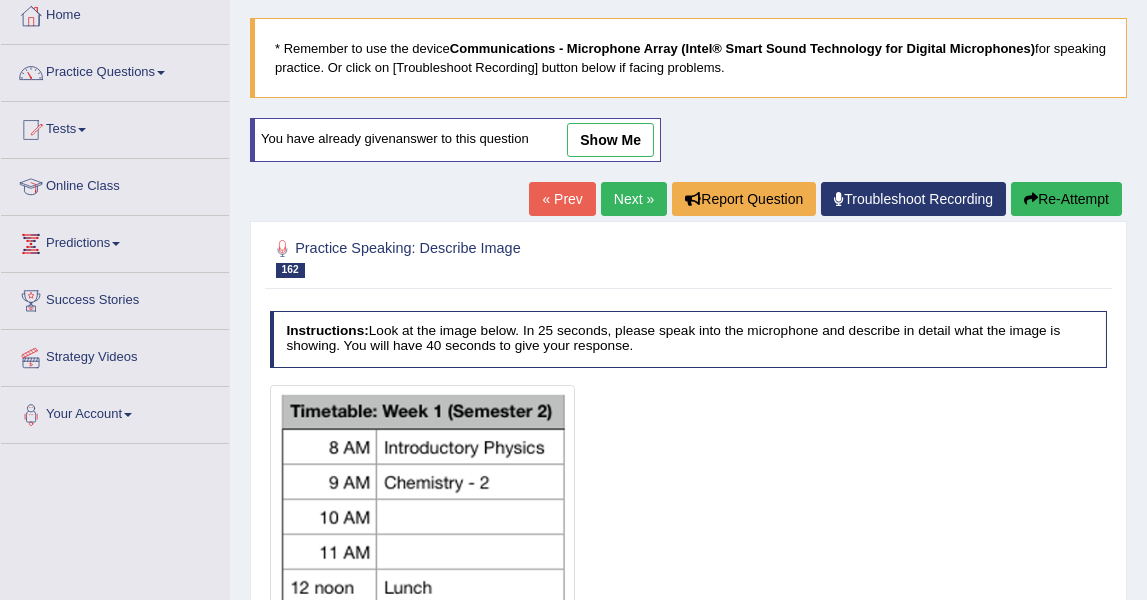 click on "show me" at bounding box center (610, 140) 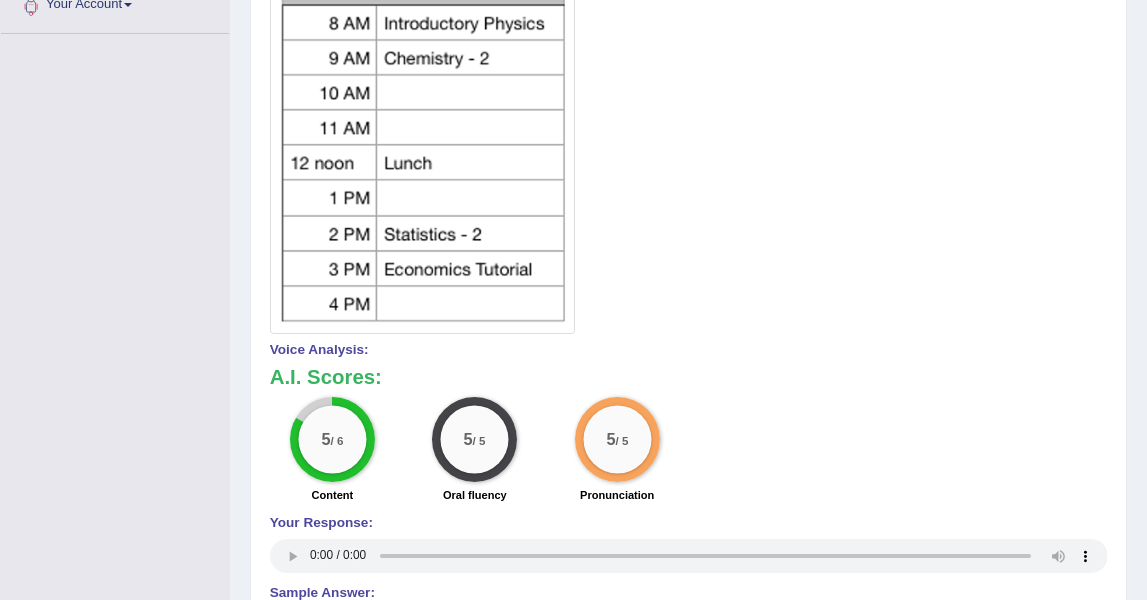 scroll, scrollTop: 666, scrollLeft: 0, axis: vertical 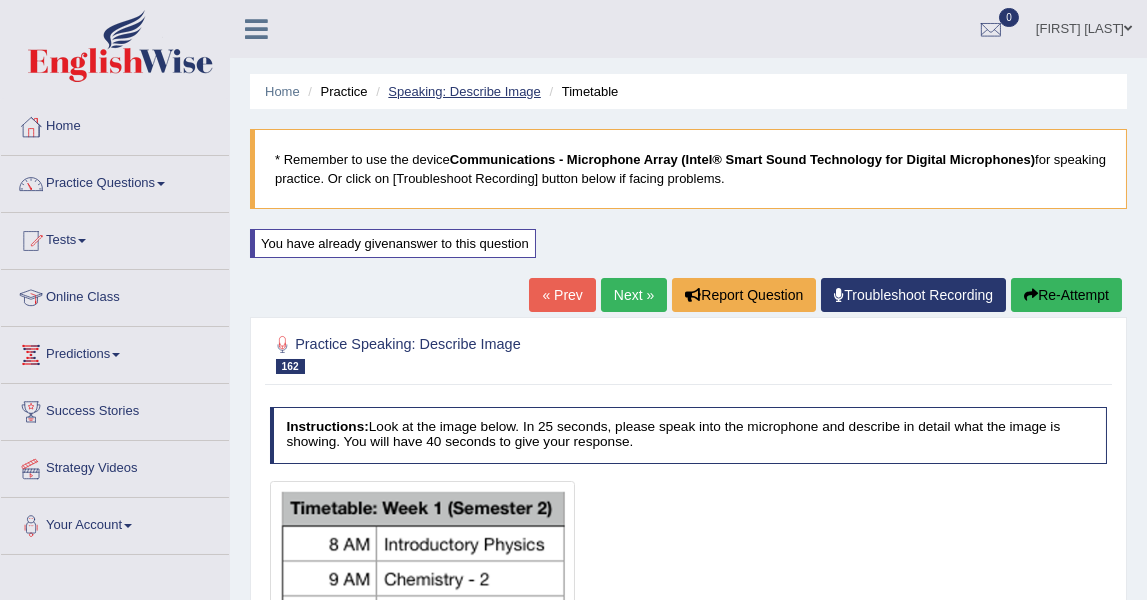 click on "Speaking: Describe Image" at bounding box center [464, 91] 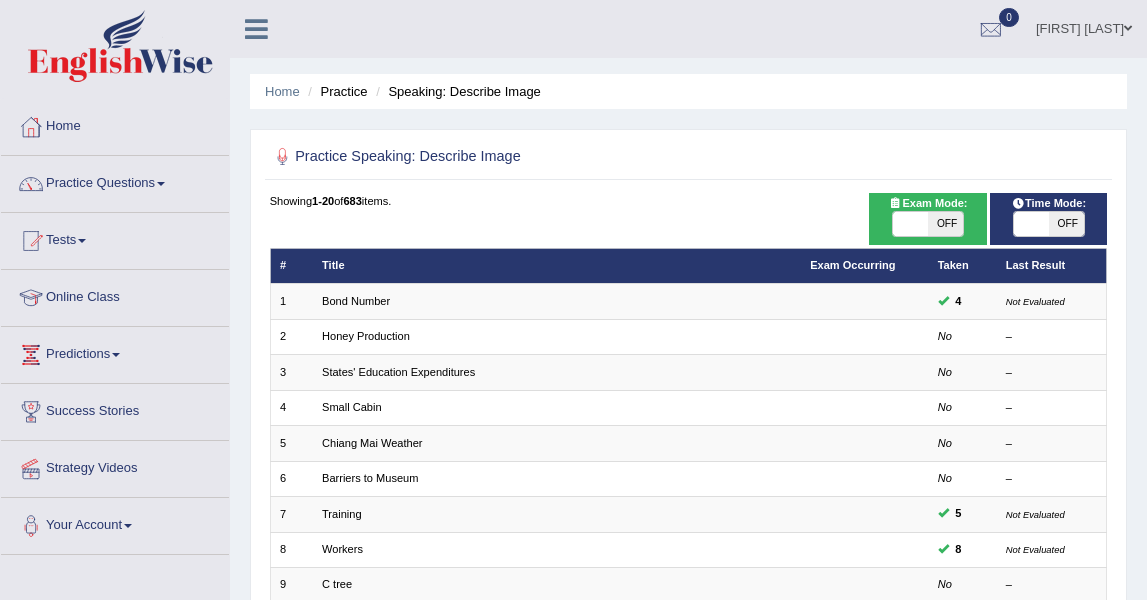 scroll, scrollTop: 444, scrollLeft: 0, axis: vertical 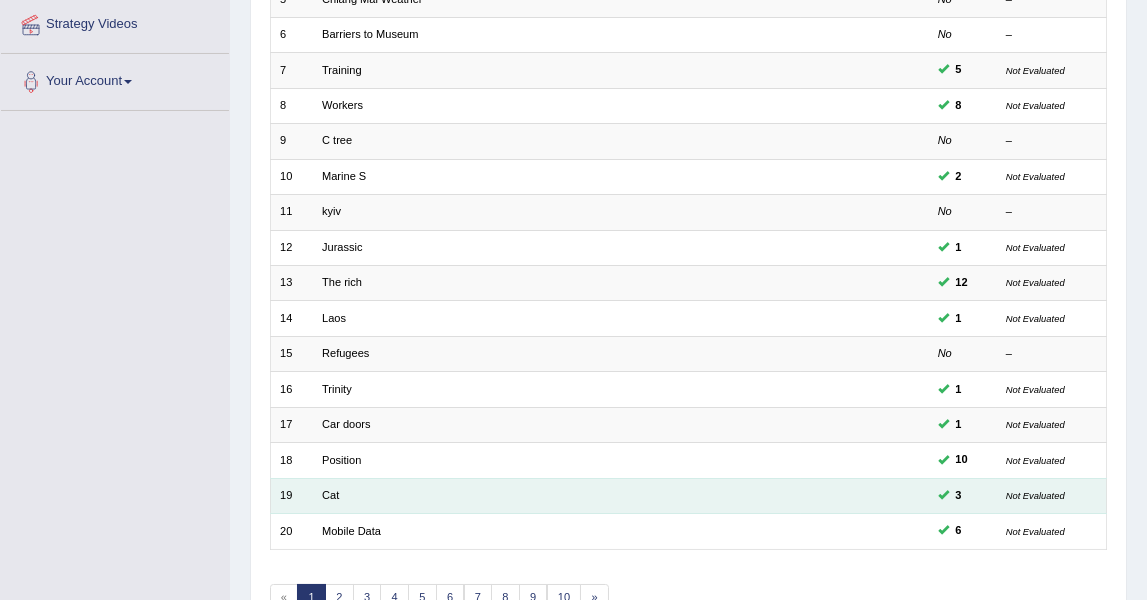 click on "Cat" at bounding box center (557, 495) 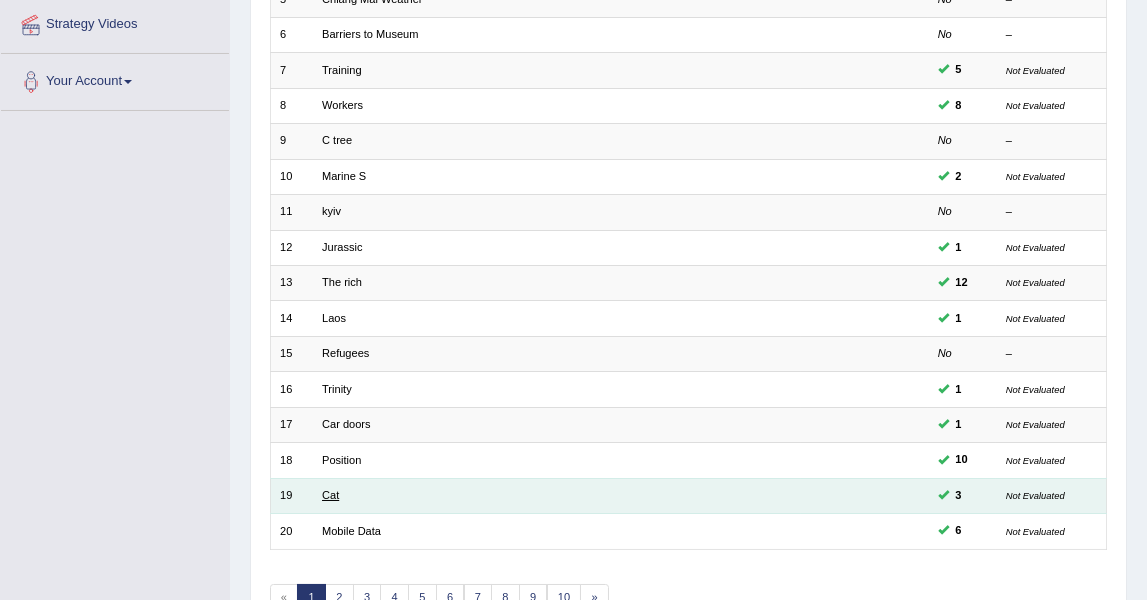 click on "Cat" at bounding box center (330, 495) 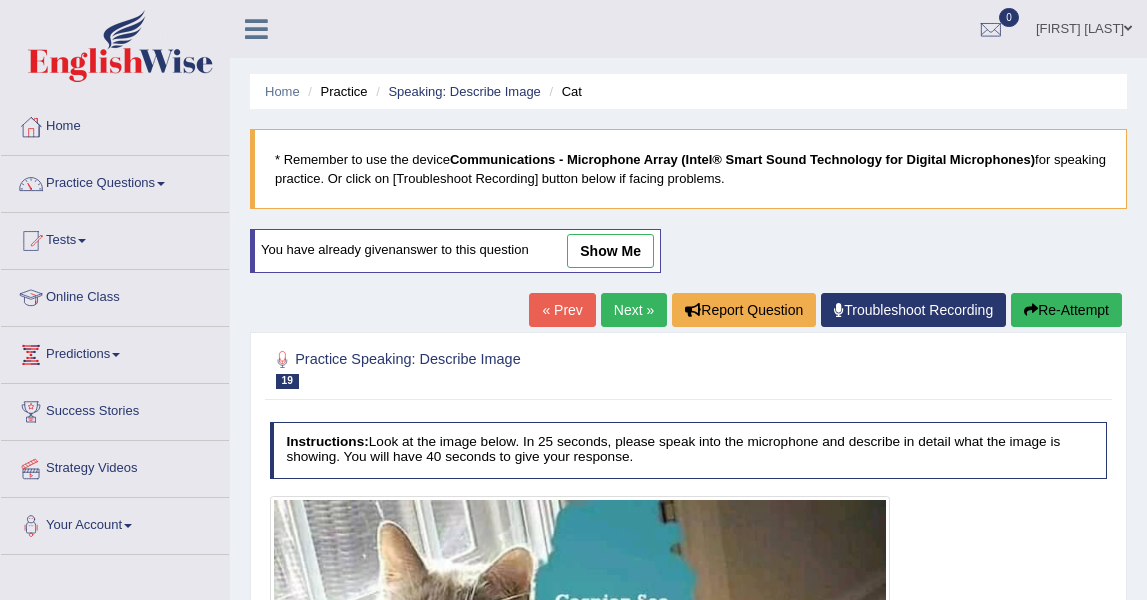 scroll, scrollTop: 0, scrollLeft: 0, axis: both 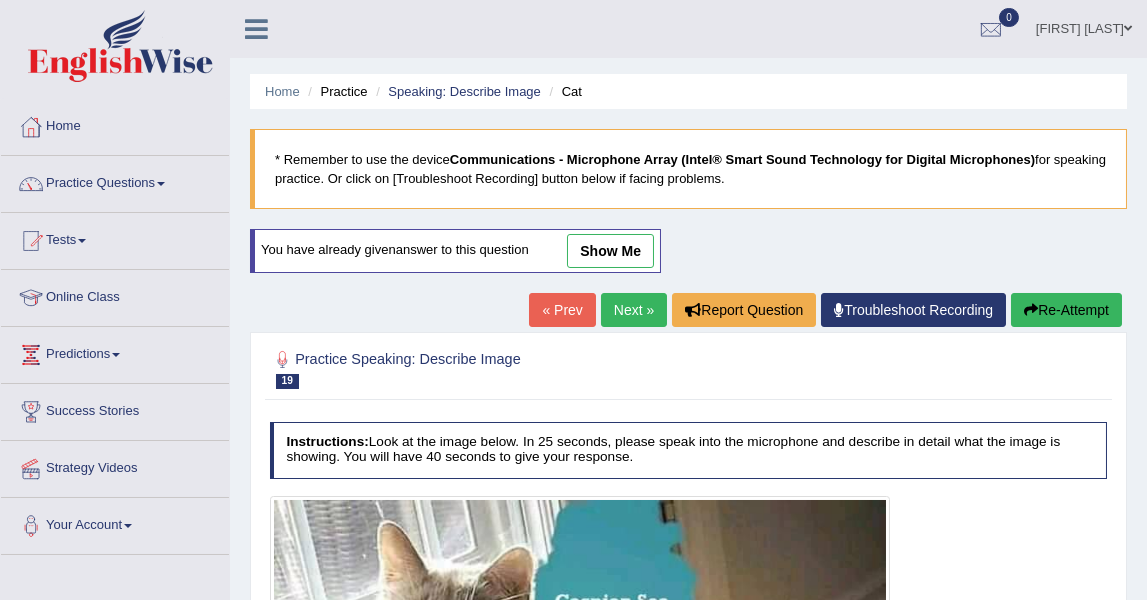 click on "show me" at bounding box center (610, 251) 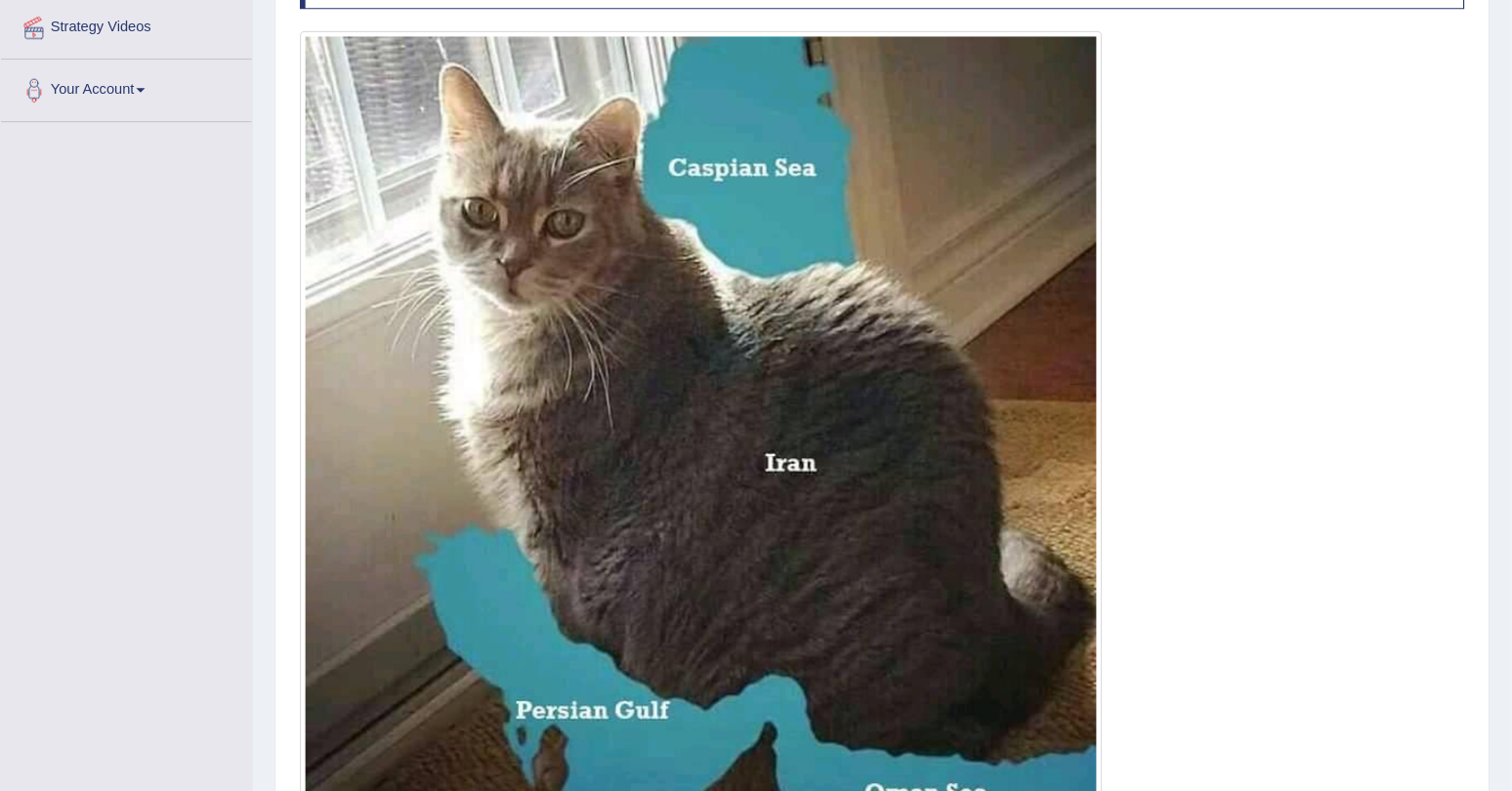 scroll, scrollTop: 433, scrollLeft: 0, axis: vertical 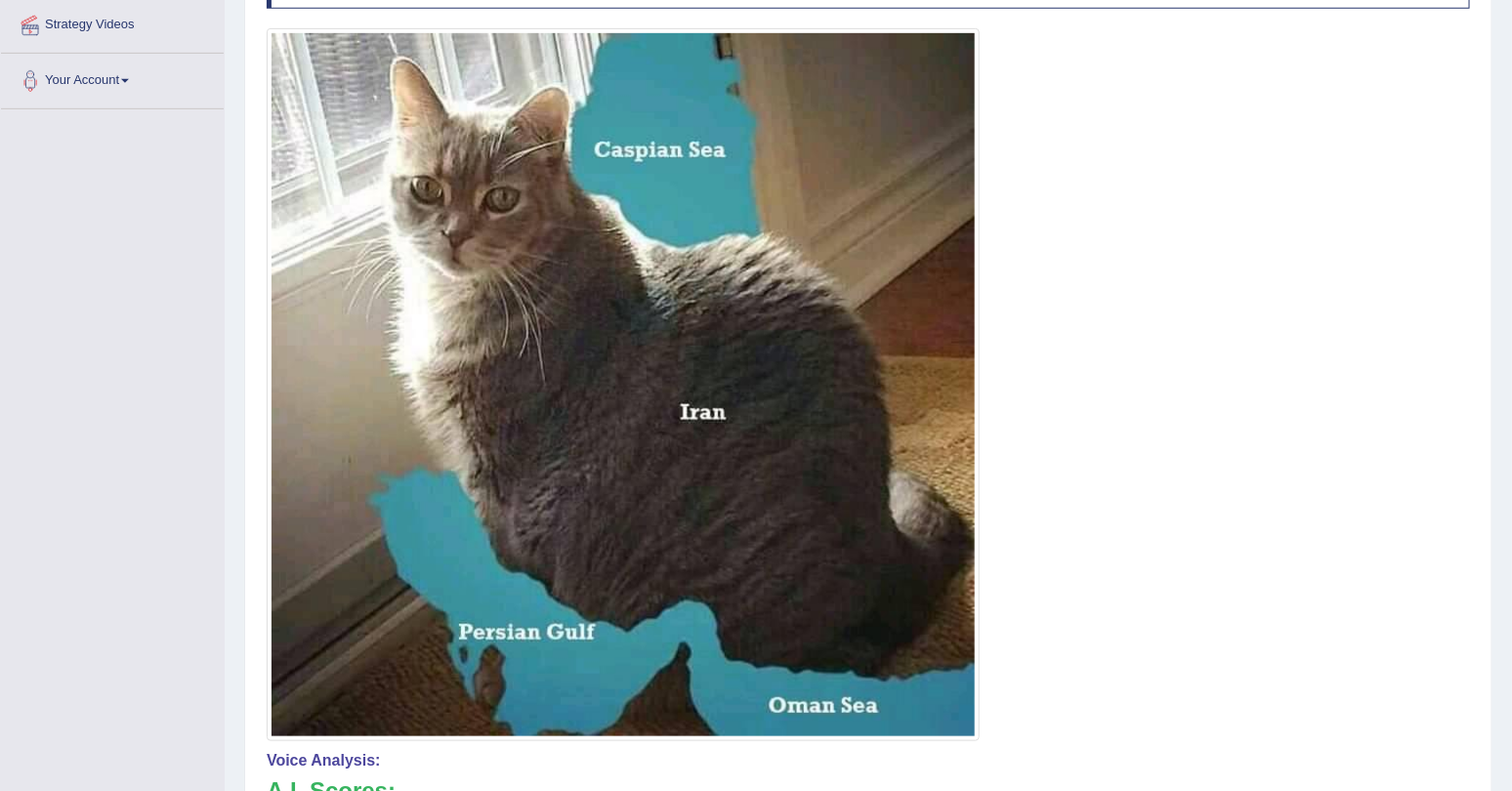 drag, startPoint x: 1064, startPoint y: 1, endPoint x: 765, endPoint y: 472, distance: 557.8907 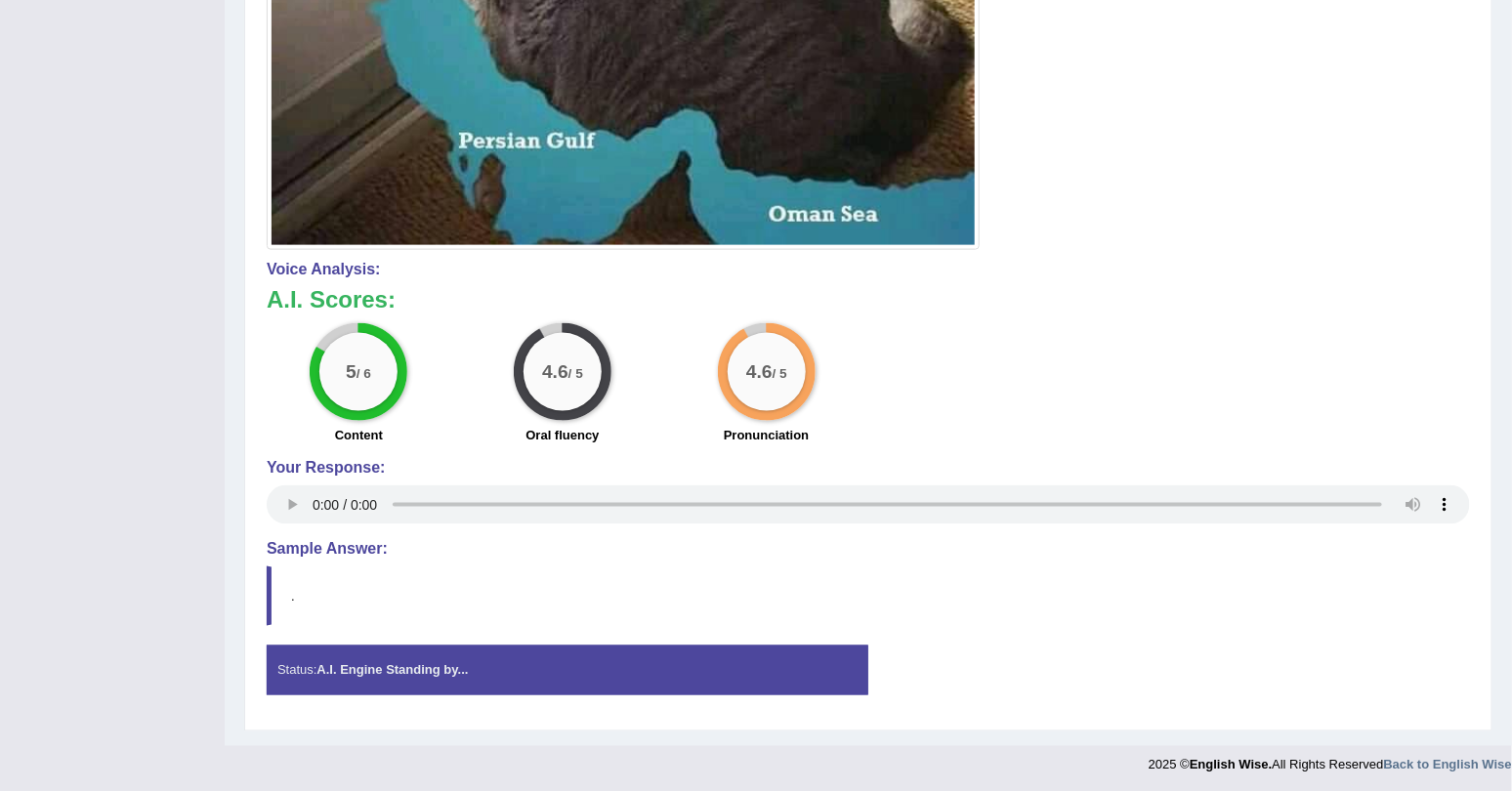 scroll, scrollTop: 926, scrollLeft: 0, axis: vertical 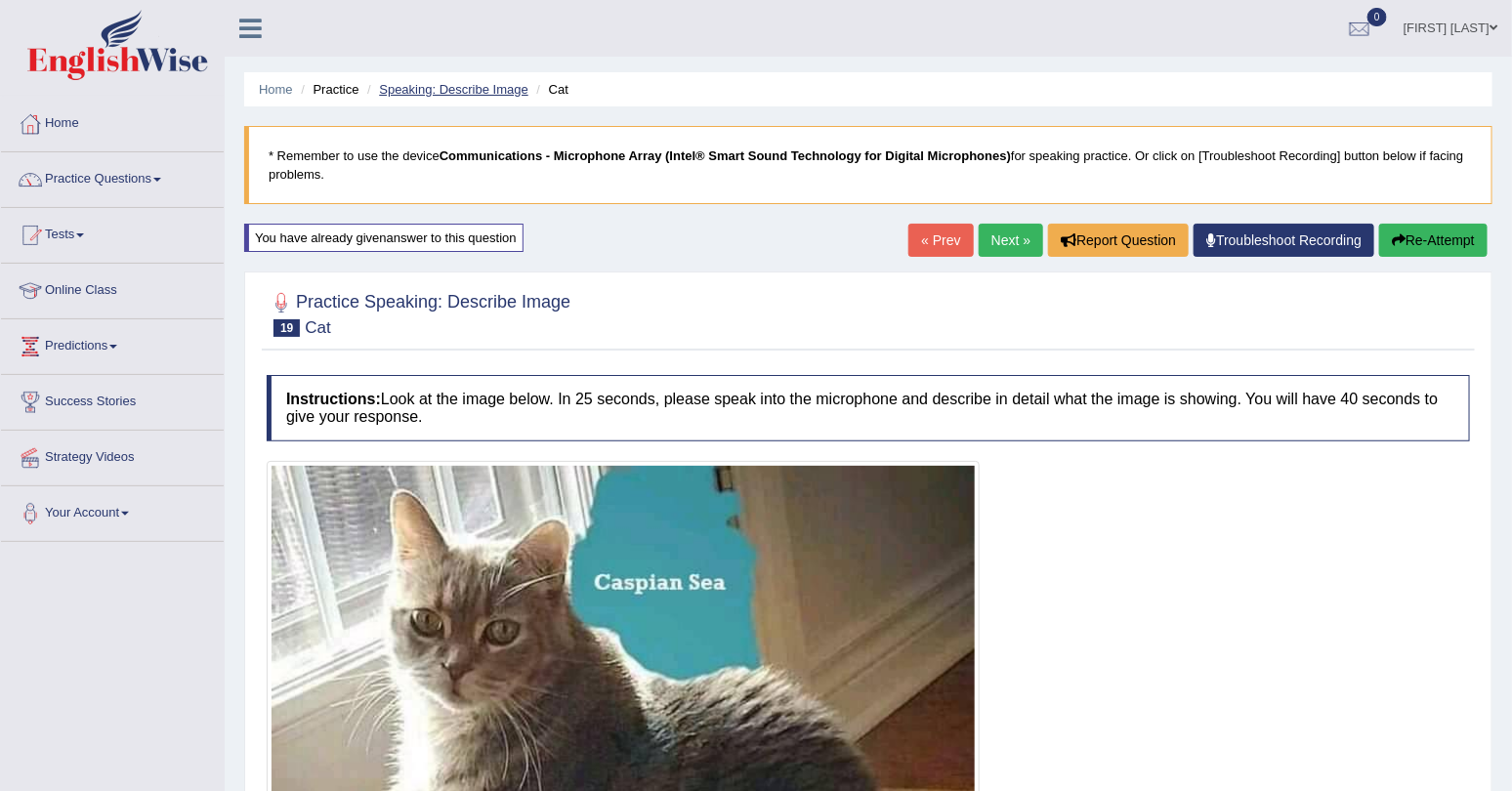click on "Speaking: Describe Image" at bounding box center [453, 89] 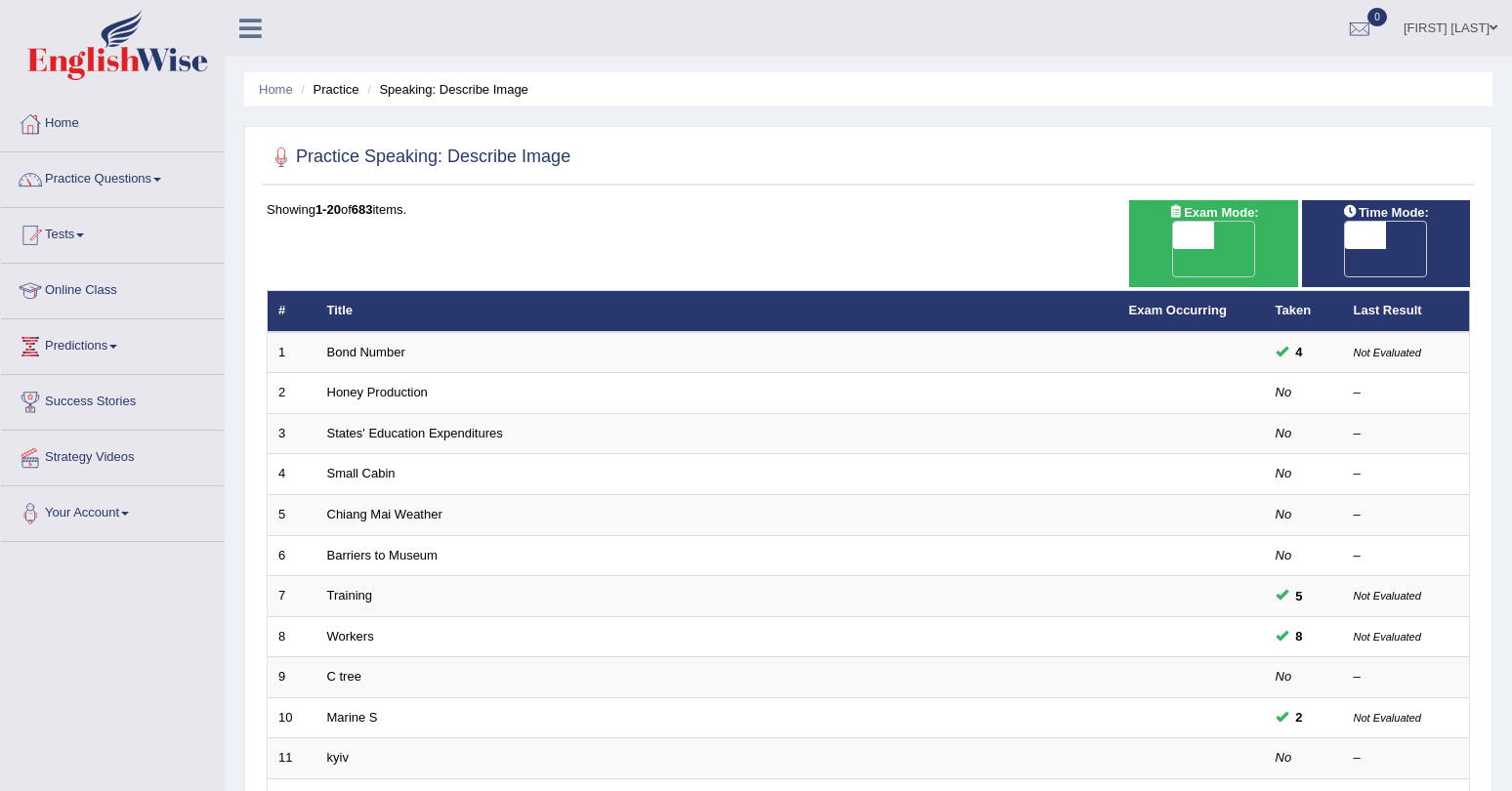 scroll, scrollTop: 495, scrollLeft: 0, axis: vertical 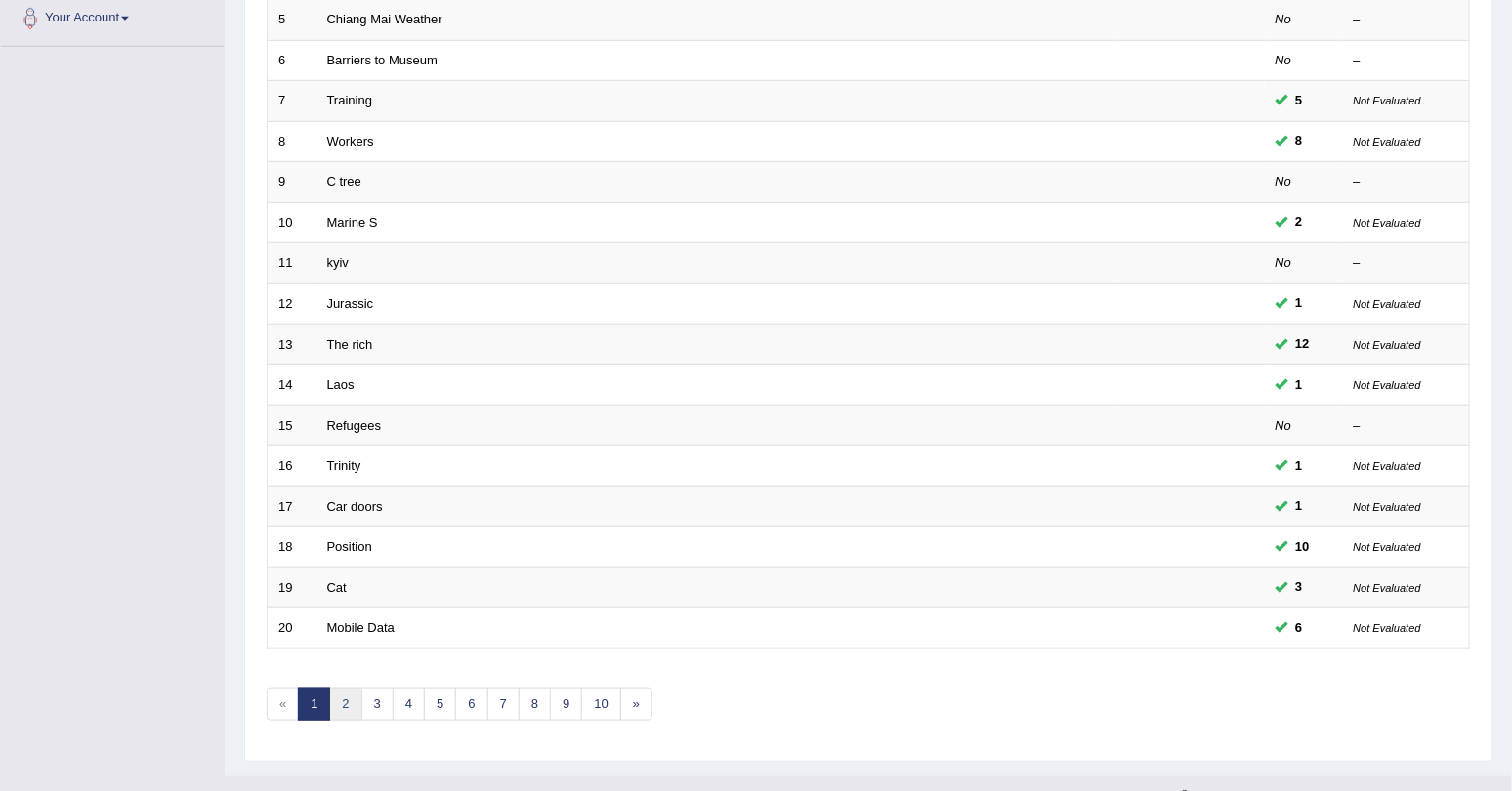 click on "2" at bounding box center (345, 704) 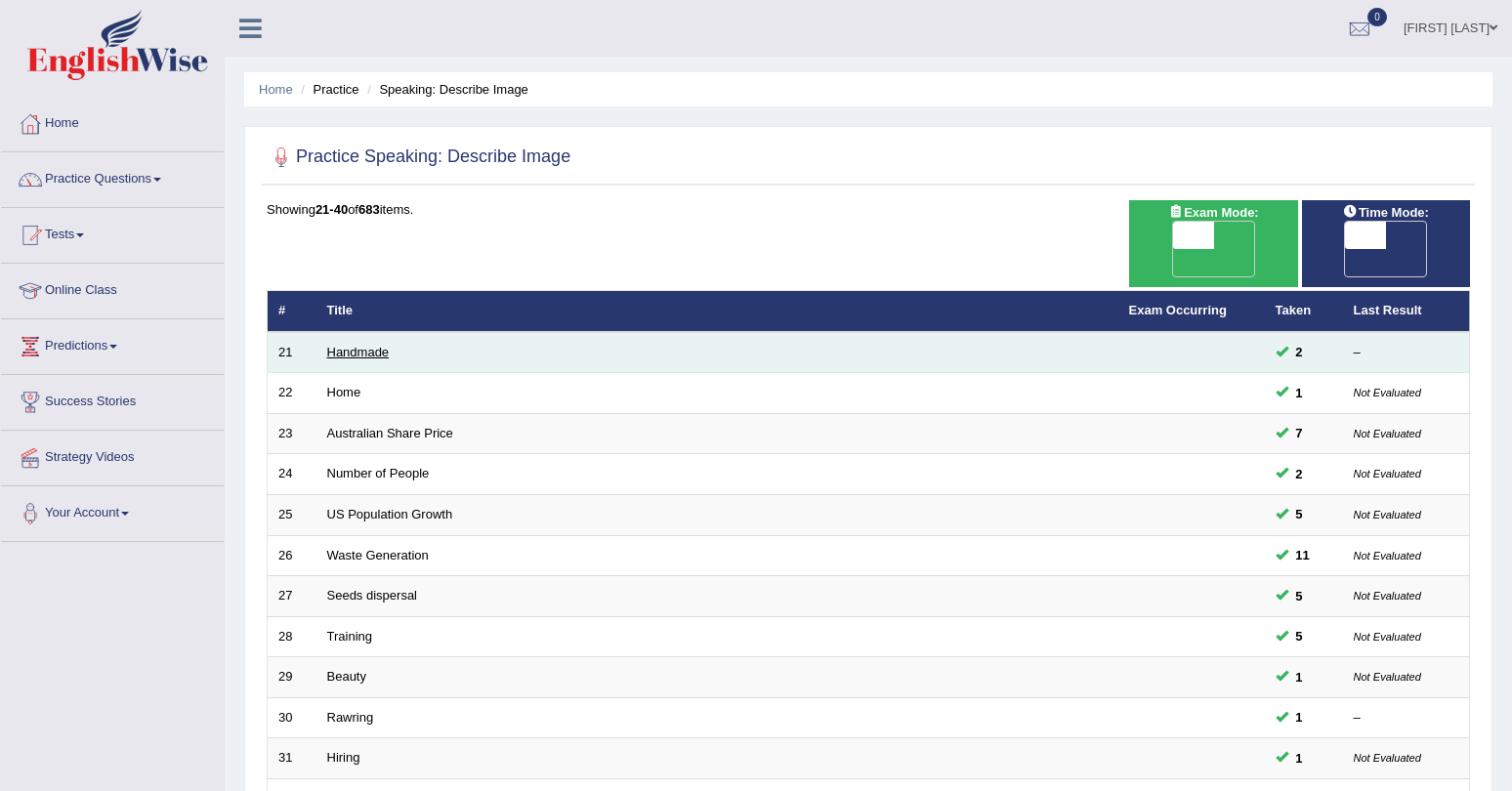 scroll, scrollTop: 0, scrollLeft: 0, axis: both 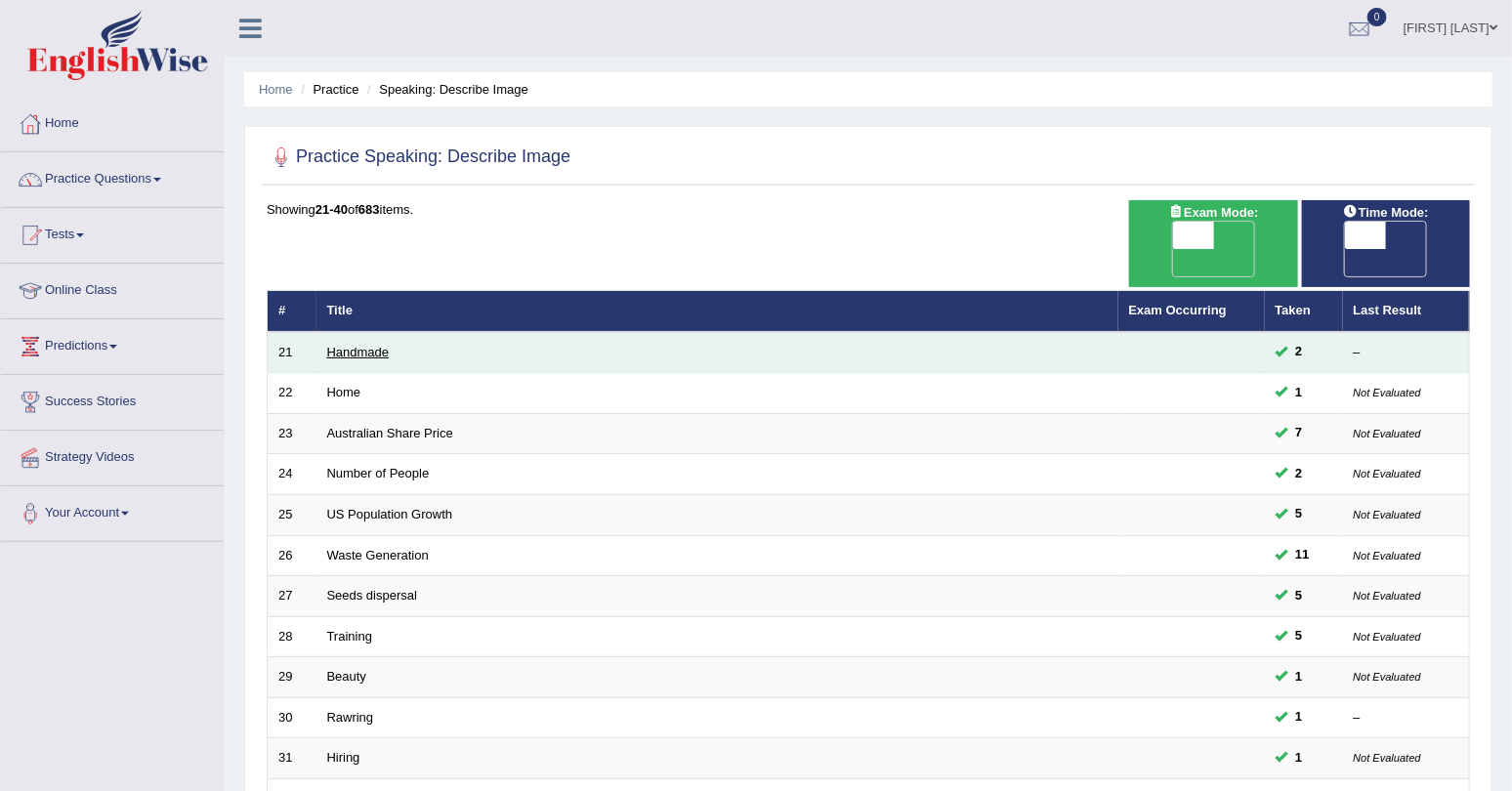 click on "Handmade" at bounding box center [358, 352] 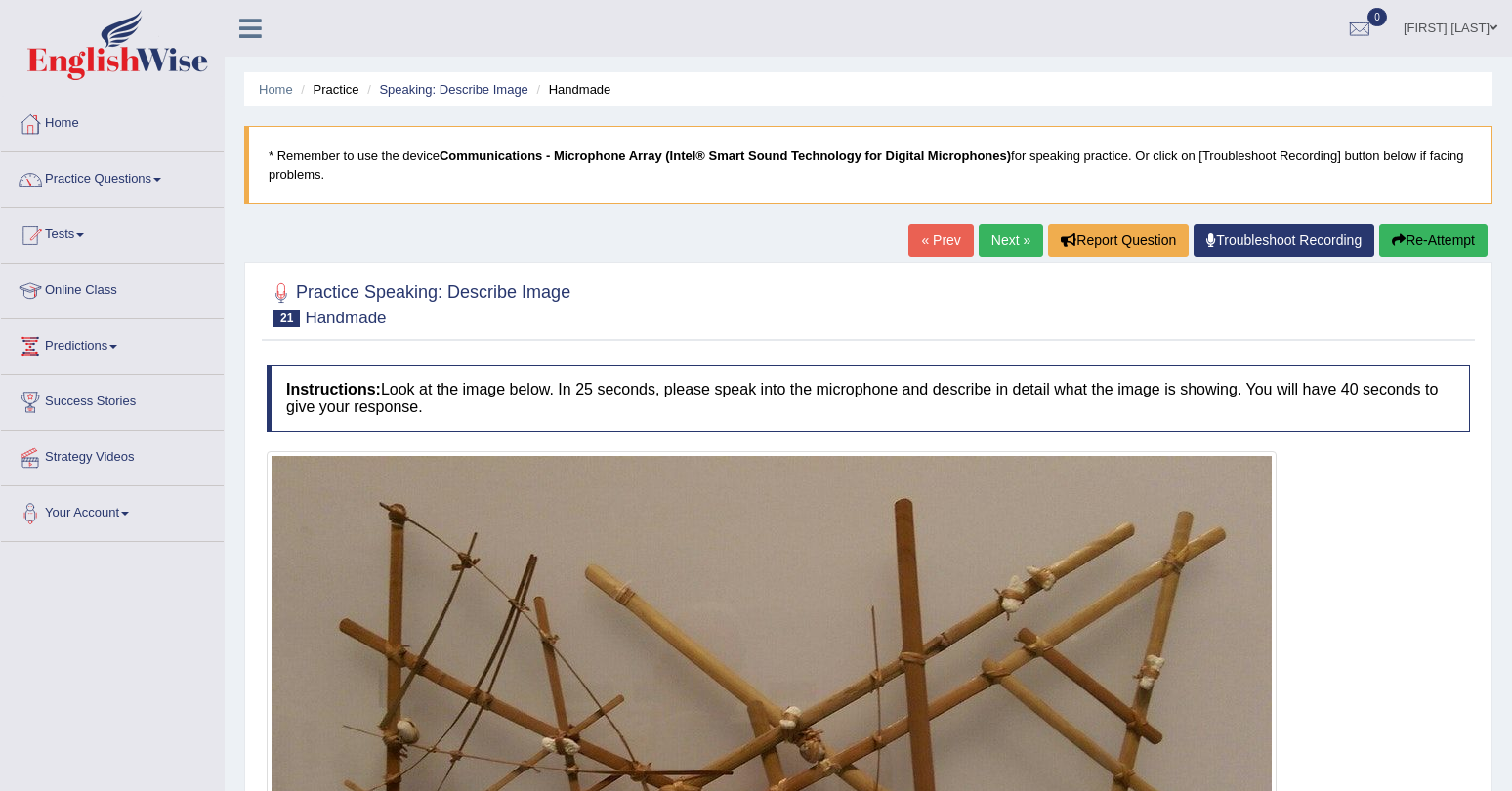 scroll, scrollTop: 0, scrollLeft: 0, axis: both 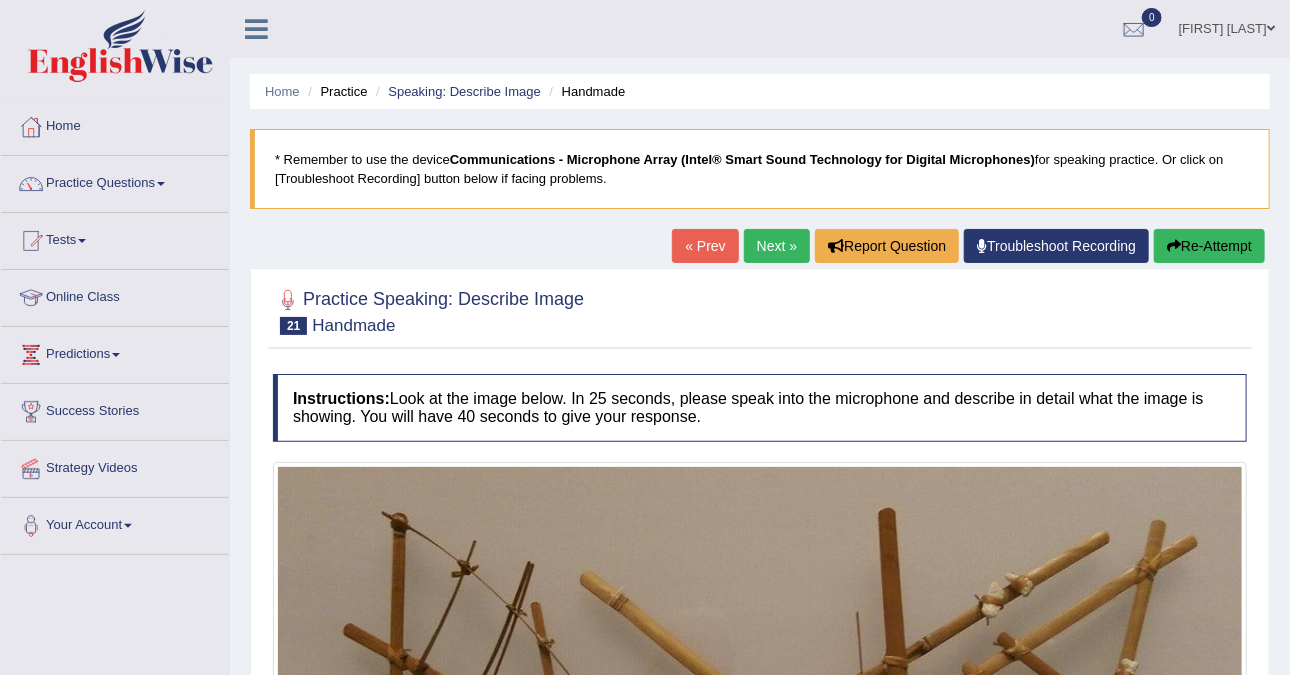 drag, startPoint x: 1332, startPoint y: 3, endPoint x: 549, endPoint y: 281, distance: 830.8869 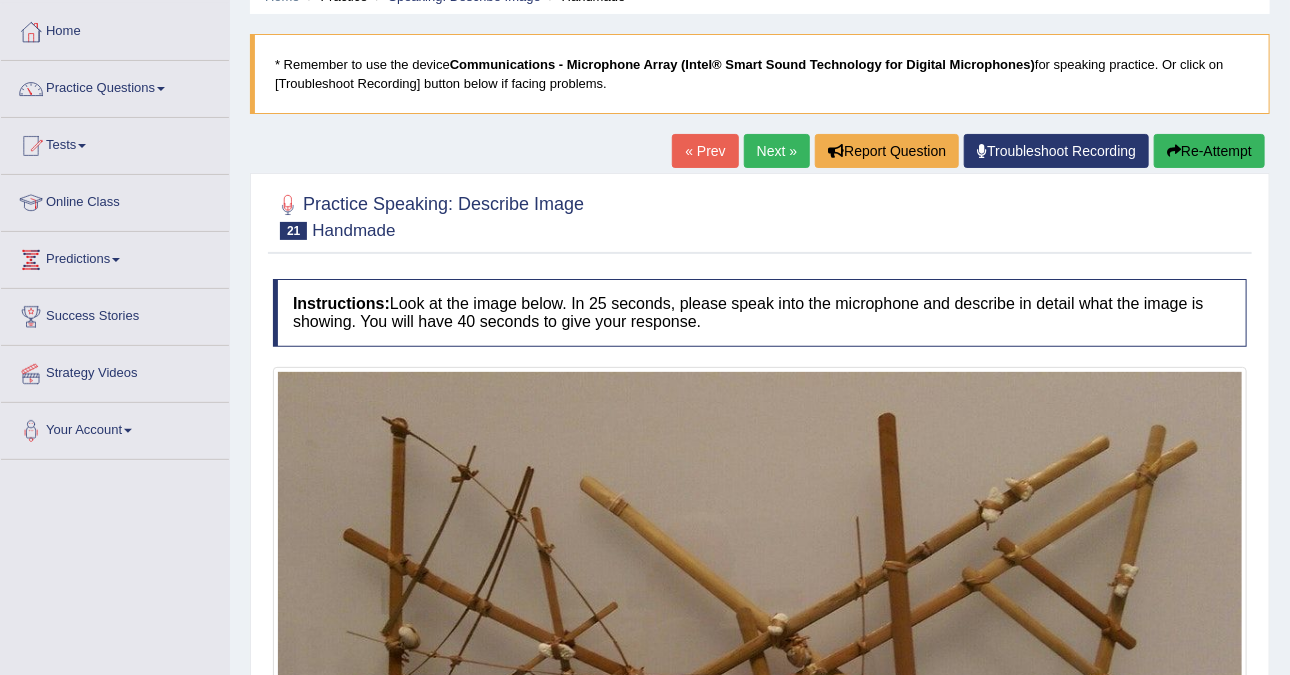 scroll, scrollTop: 0, scrollLeft: 0, axis: both 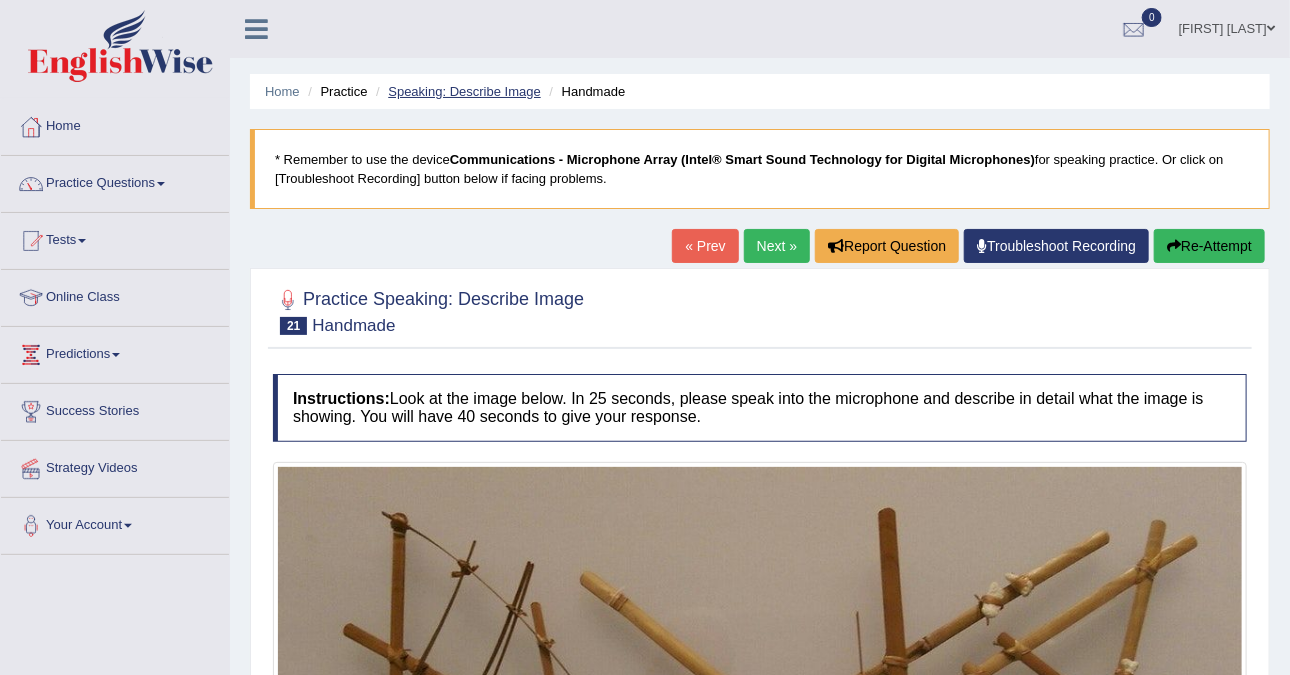 click on "Speaking: Describe Image" at bounding box center (464, 91) 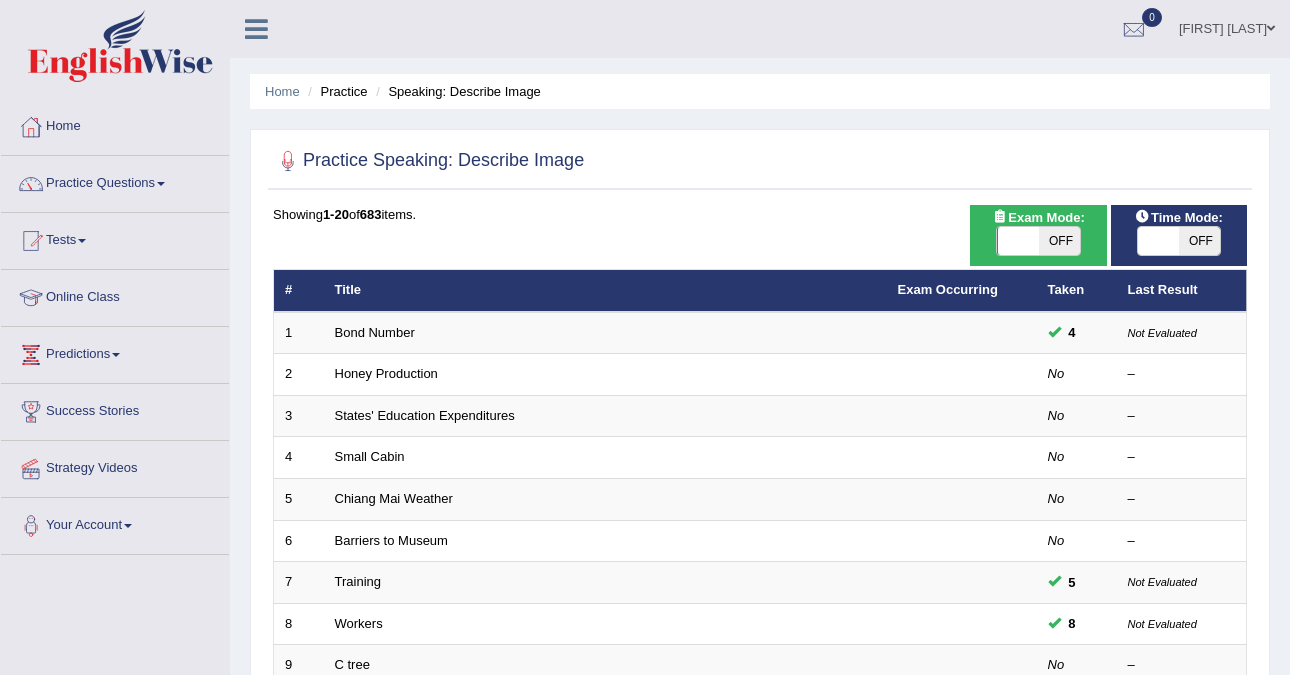 scroll, scrollTop: 639, scrollLeft: 0, axis: vertical 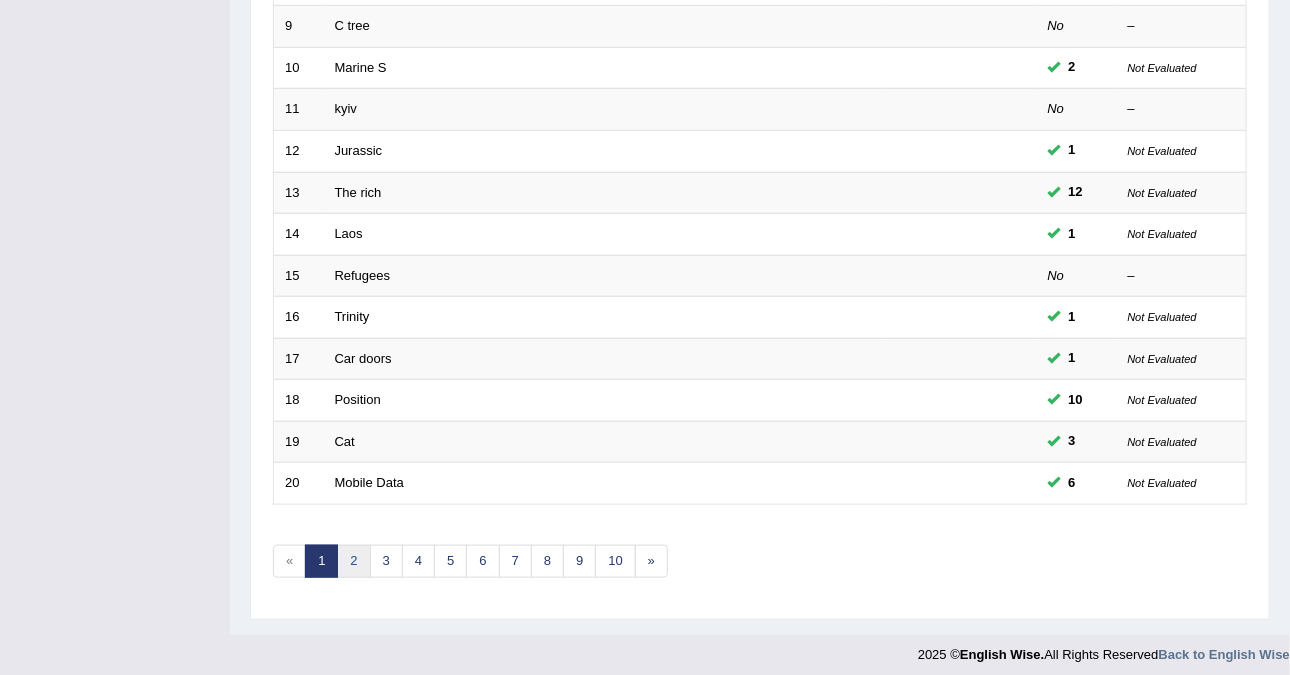 click on "2" at bounding box center (353, 561) 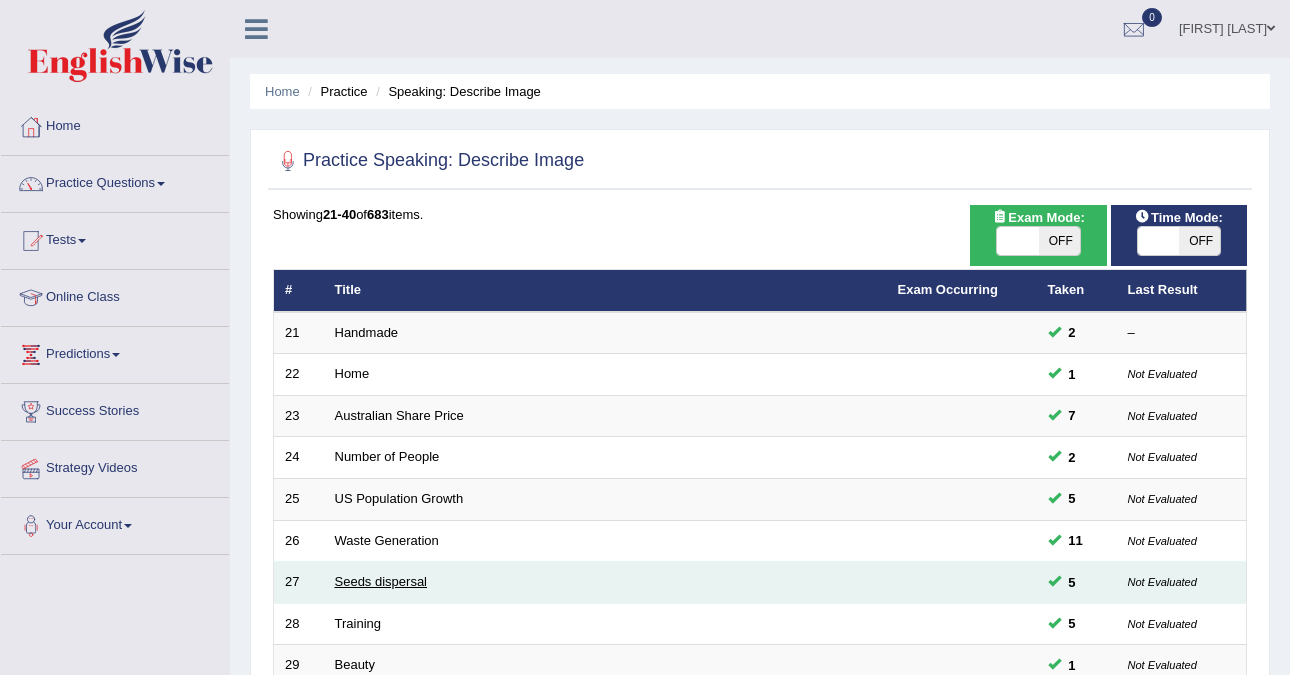 scroll, scrollTop: 125, scrollLeft: 0, axis: vertical 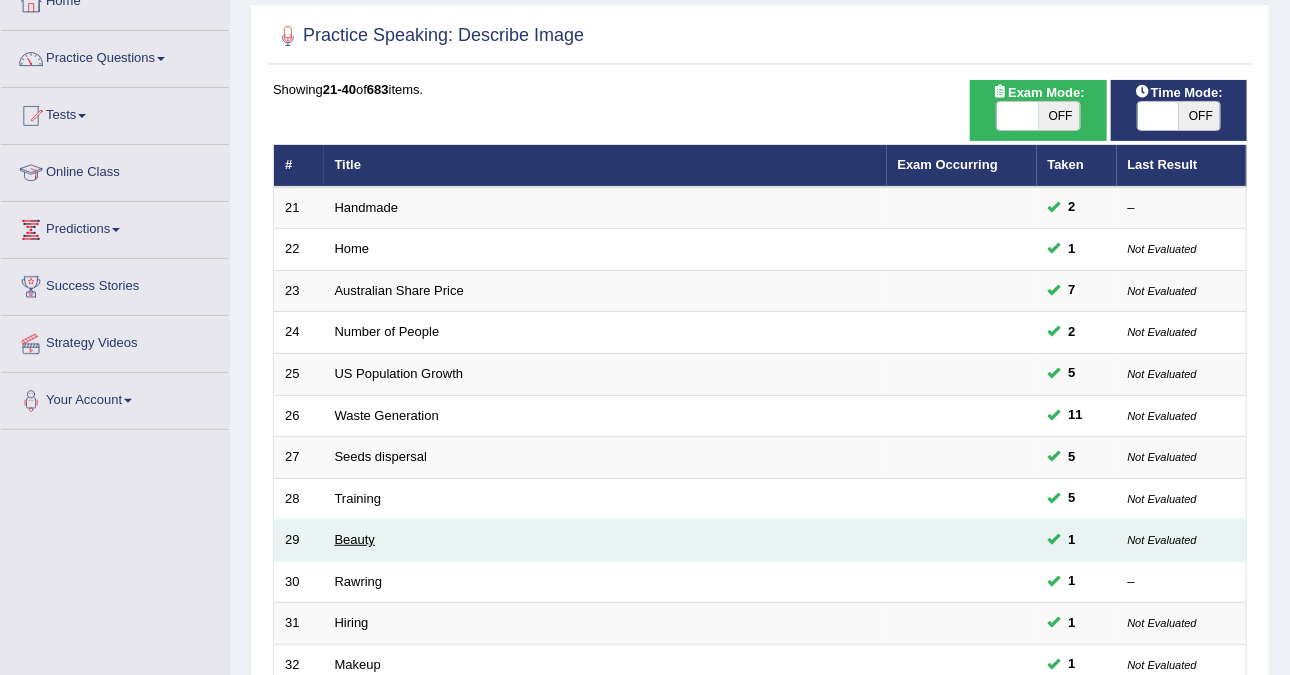 click on "Beauty" at bounding box center (355, 539) 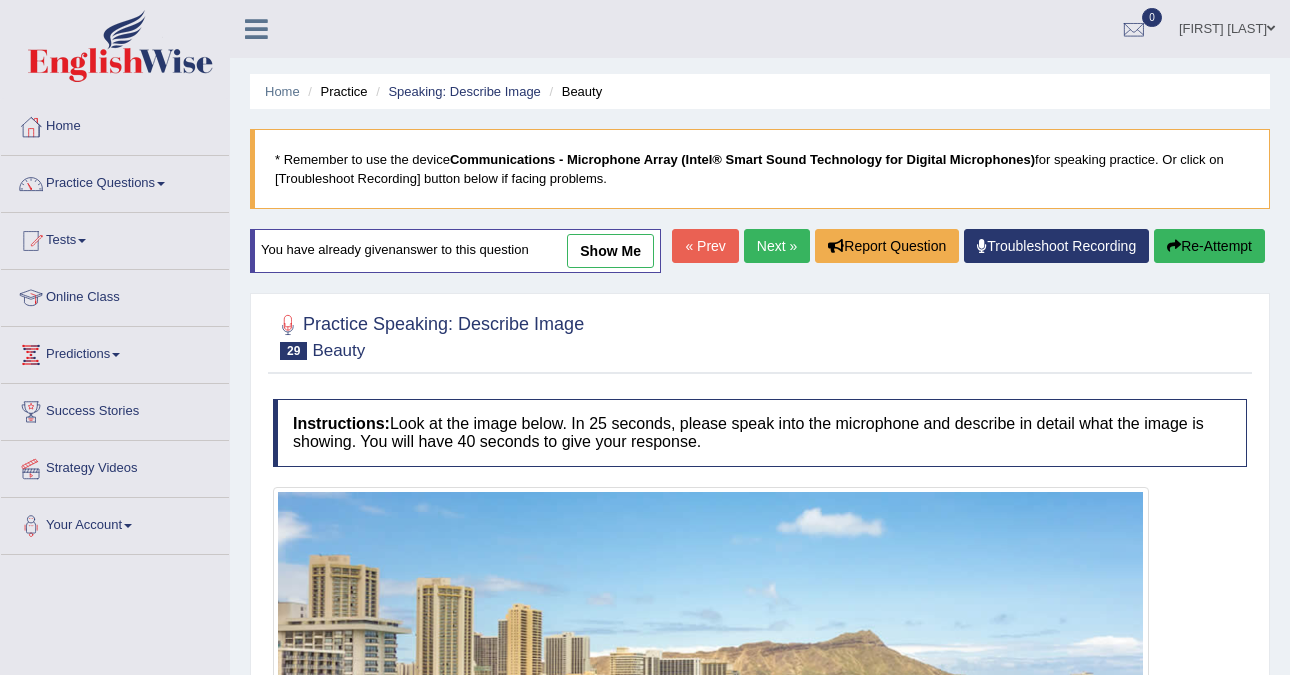 scroll, scrollTop: 0, scrollLeft: 0, axis: both 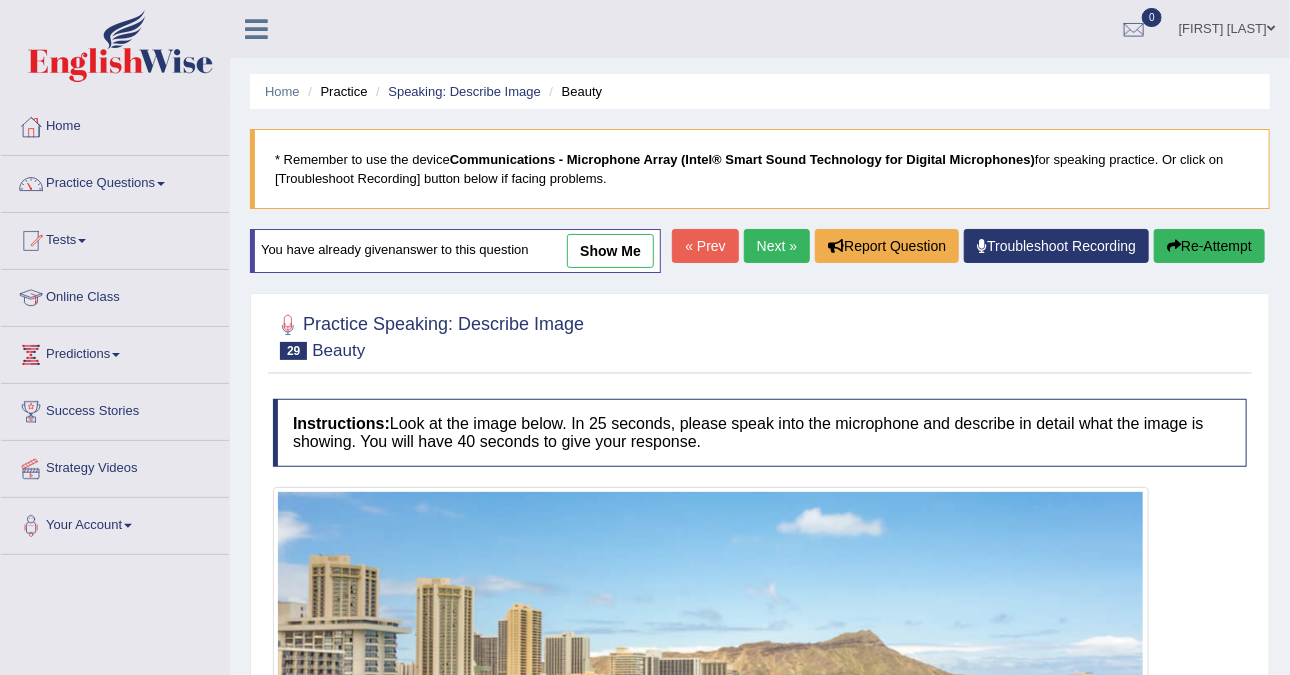 click on "show me" at bounding box center [610, 251] 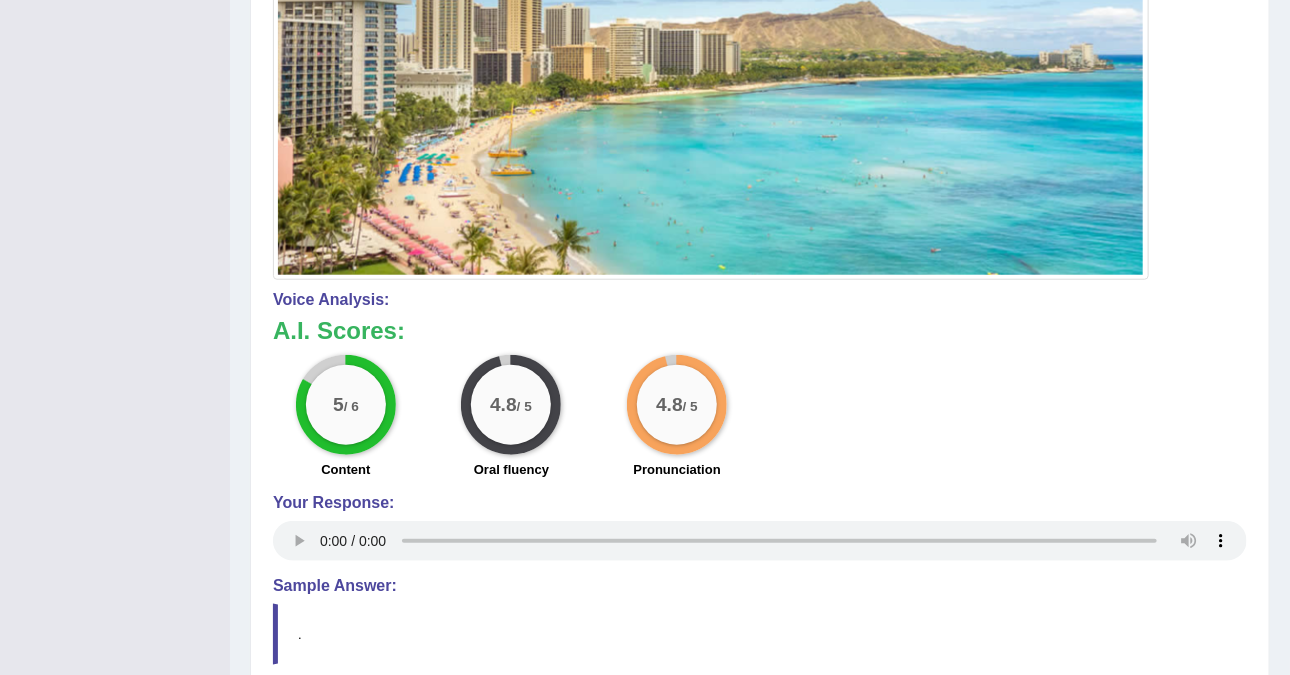 scroll, scrollTop: 625, scrollLeft: 0, axis: vertical 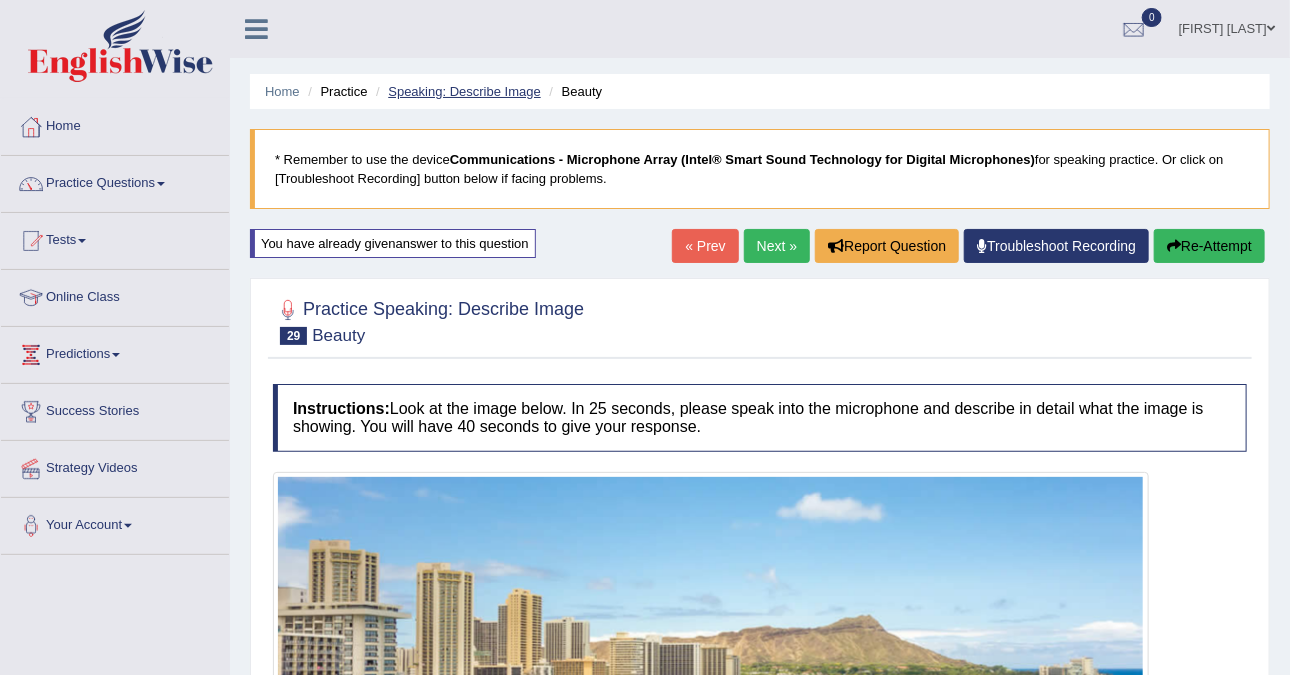 click on "Speaking: Describe Image" at bounding box center [464, 91] 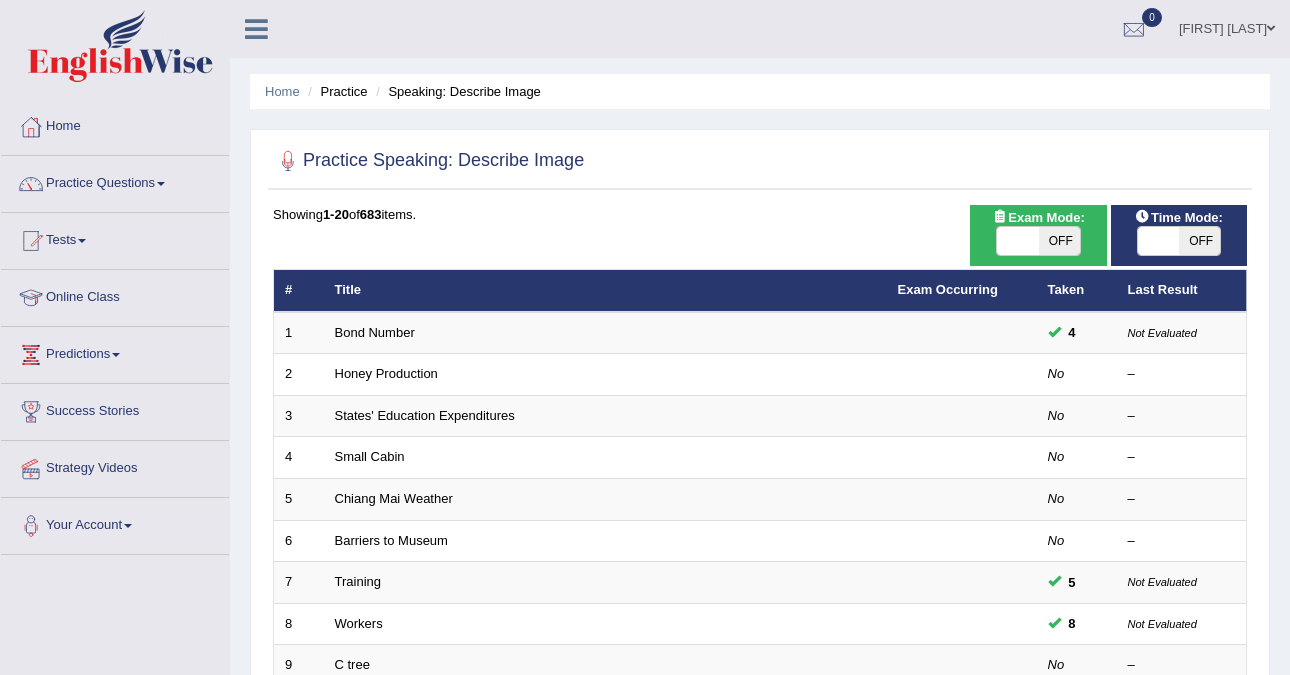 scroll, scrollTop: 625, scrollLeft: 0, axis: vertical 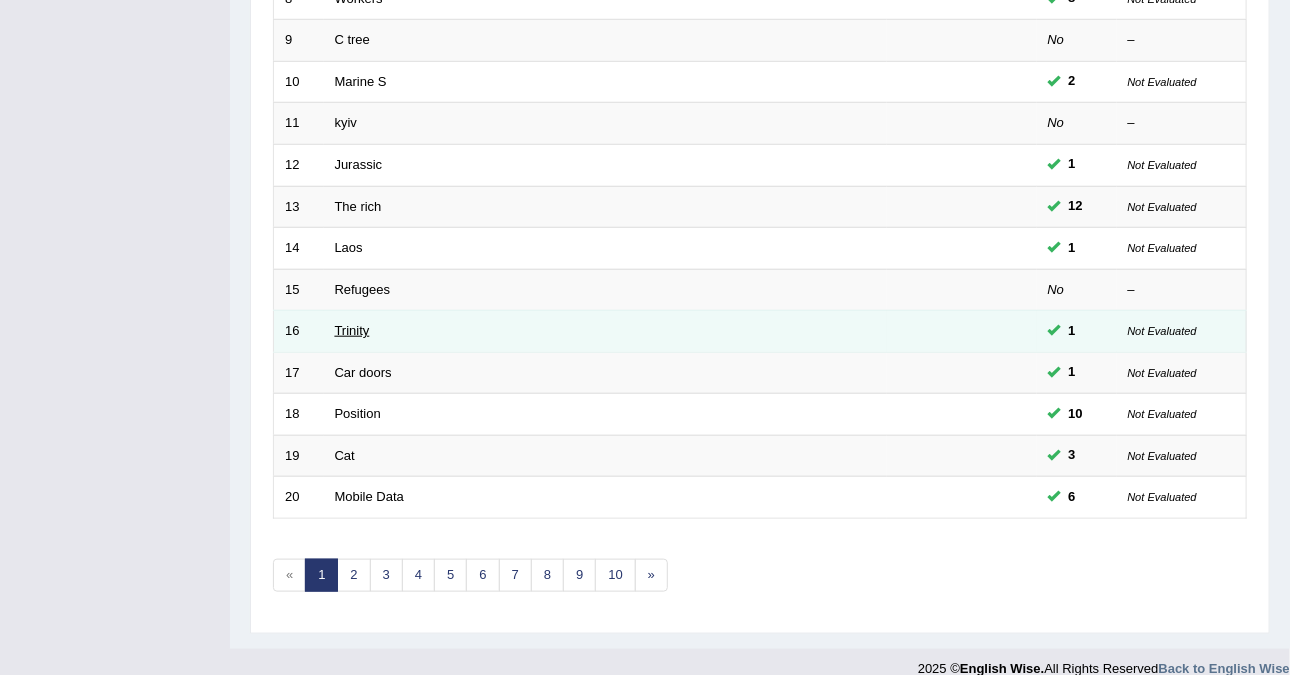 click on "Trinity" at bounding box center [352, 330] 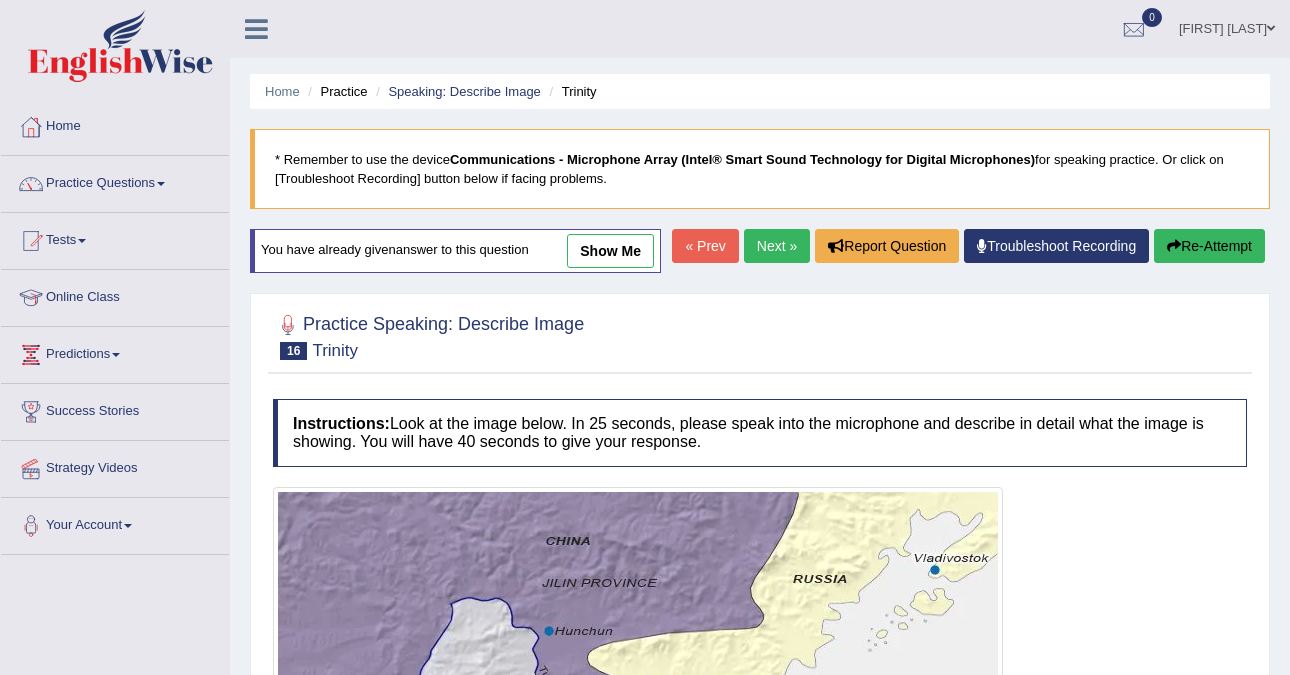 scroll, scrollTop: 0, scrollLeft: 0, axis: both 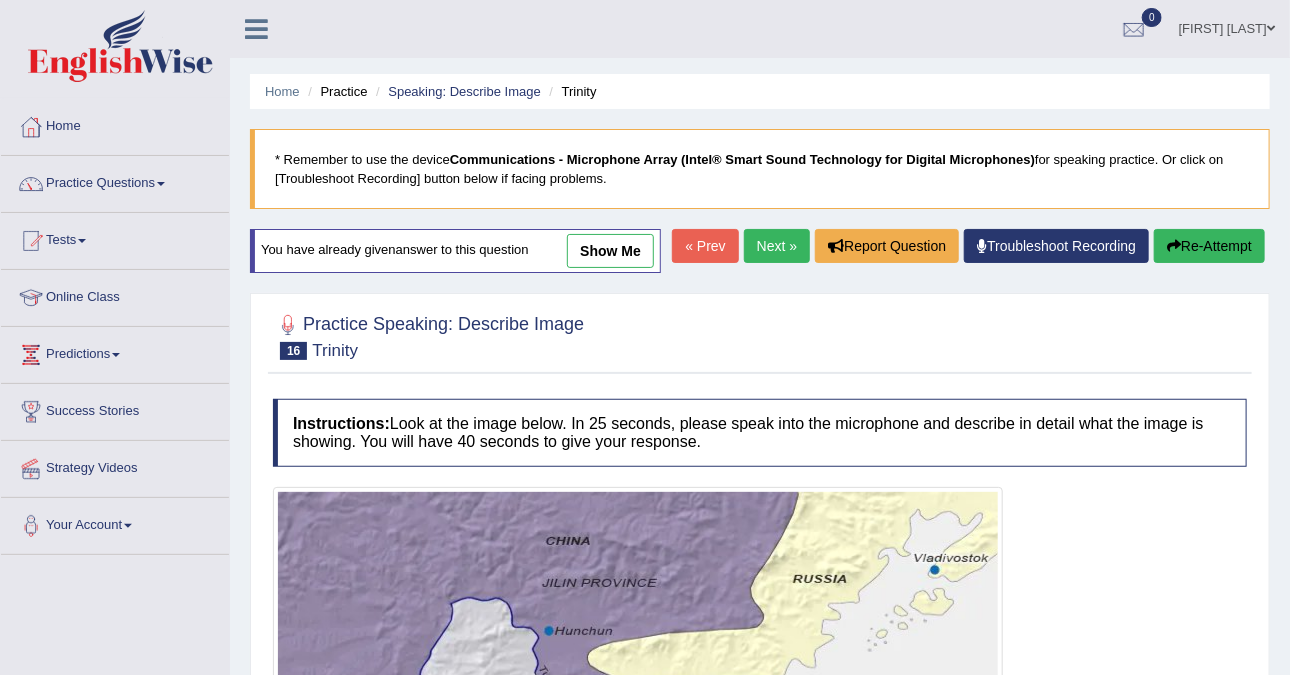 click on "show me" at bounding box center [610, 251] 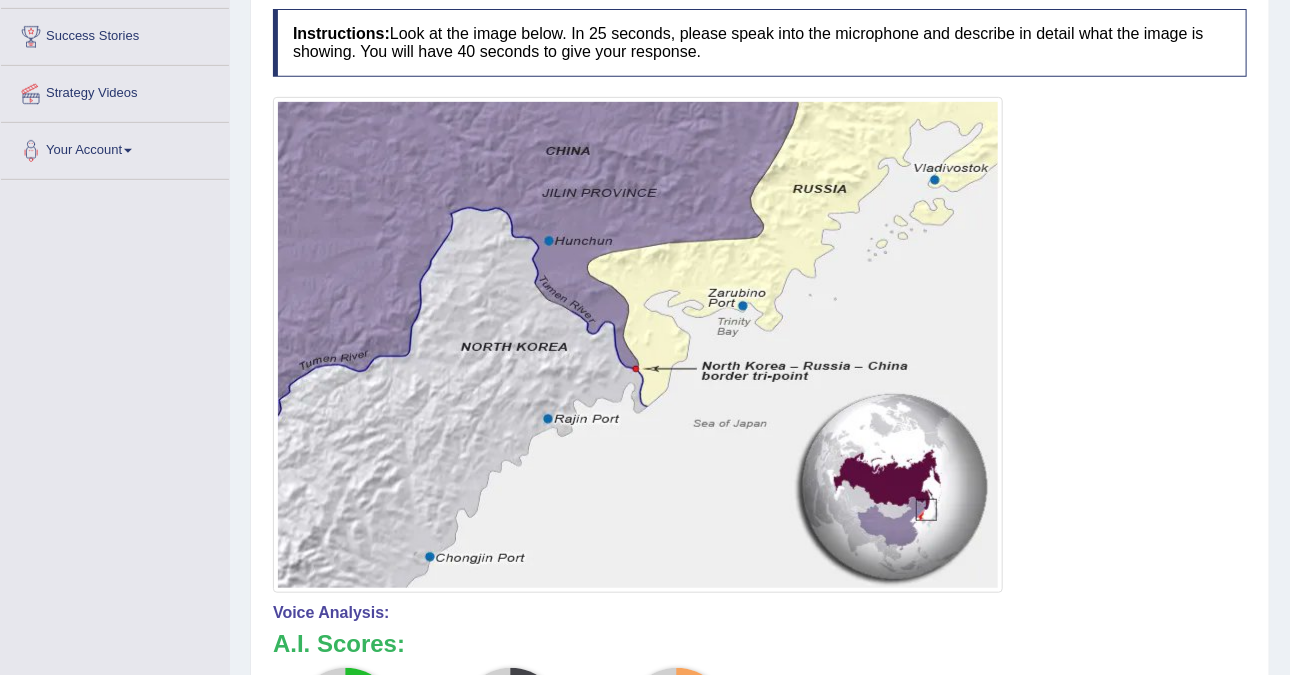 scroll, scrollTop: 750, scrollLeft: 0, axis: vertical 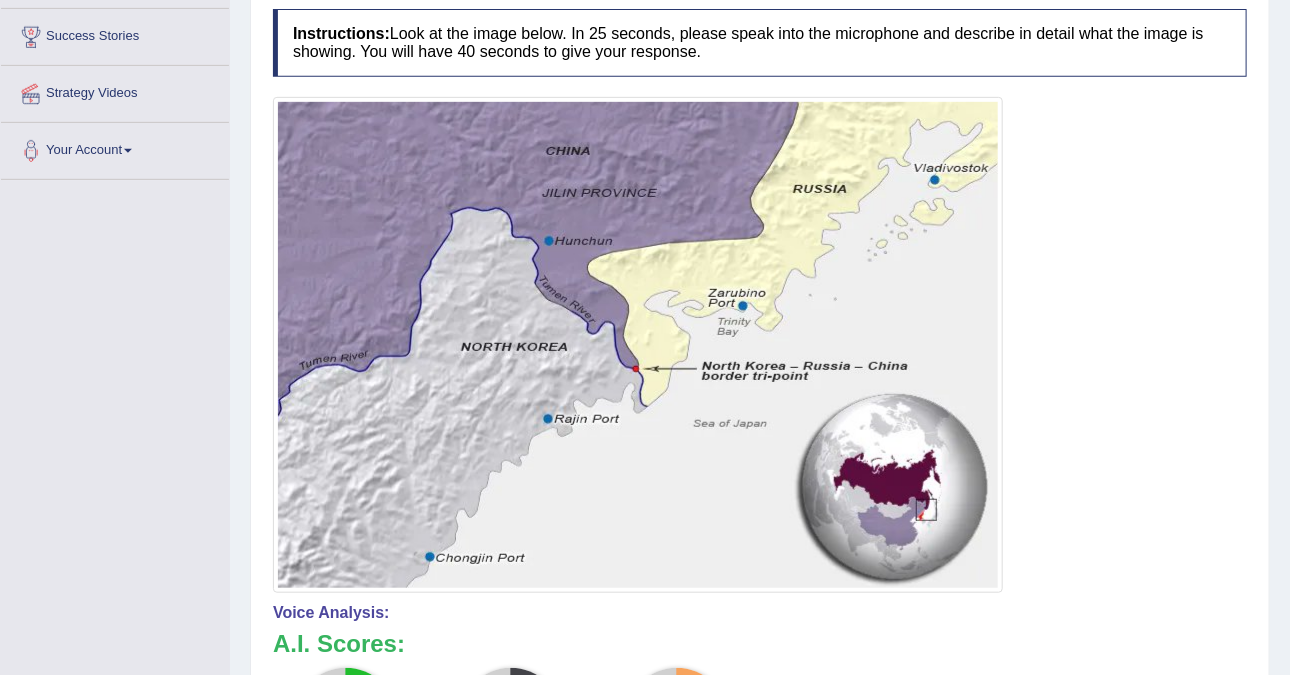 click at bounding box center [760, 345] 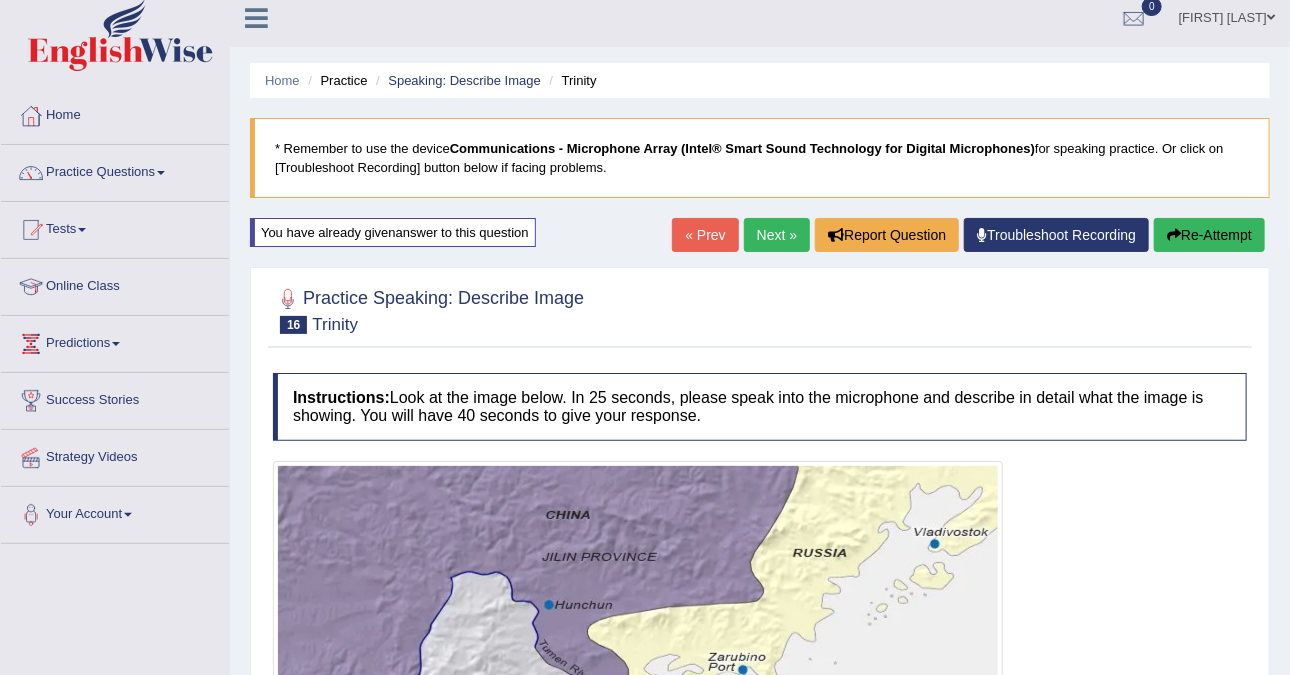 scroll, scrollTop: 0, scrollLeft: 0, axis: both 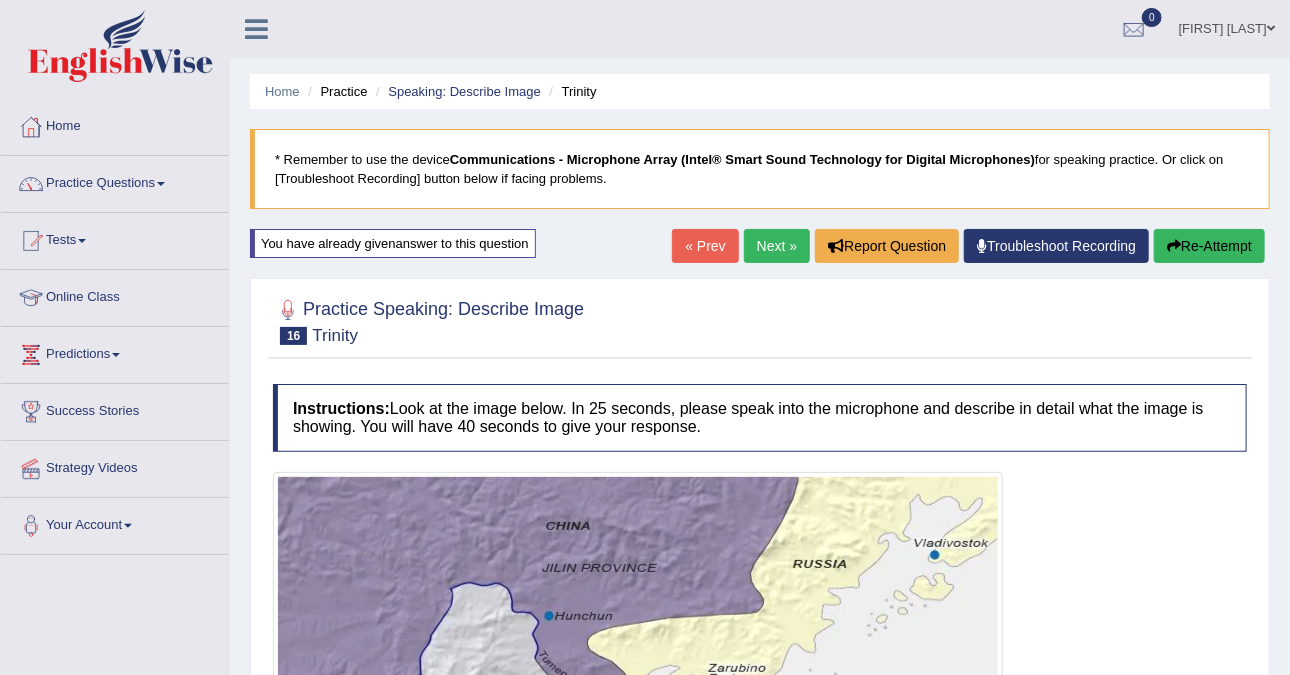 click on "Home
Practice
Speaking: Describe Image
Trinity" at bounding box center [760, 91] 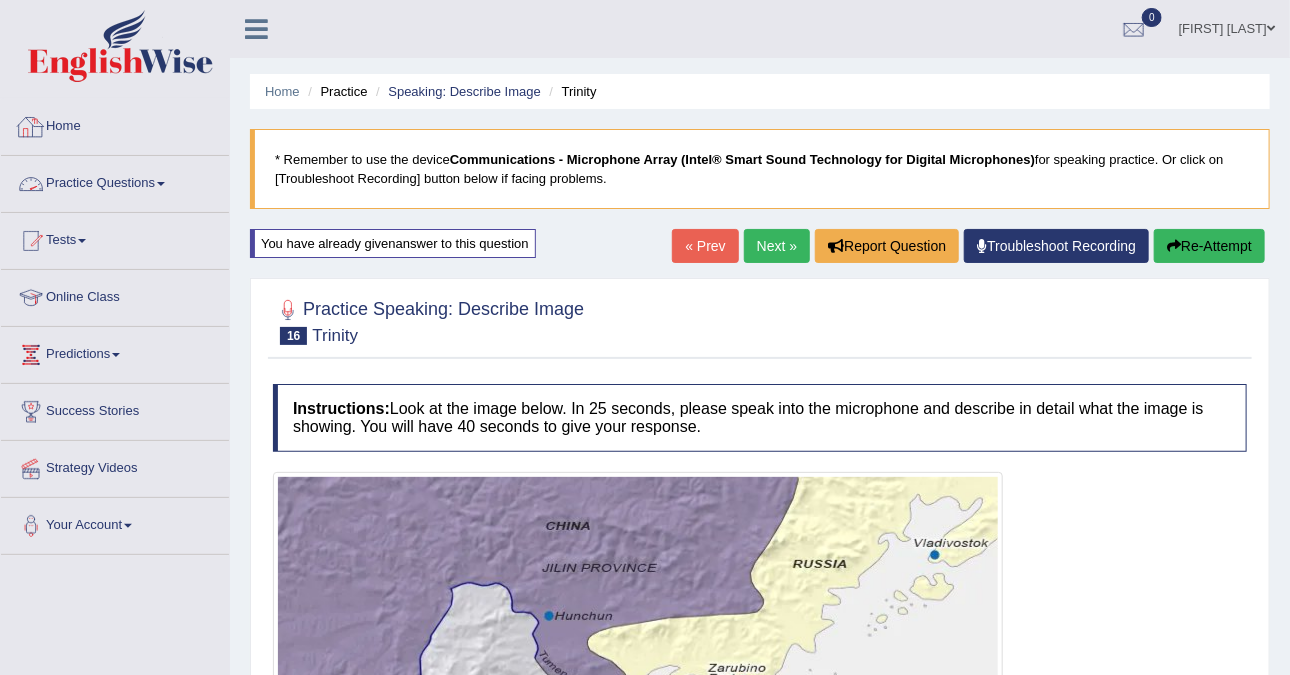 click on "Home" at bounding box center [115, 124] 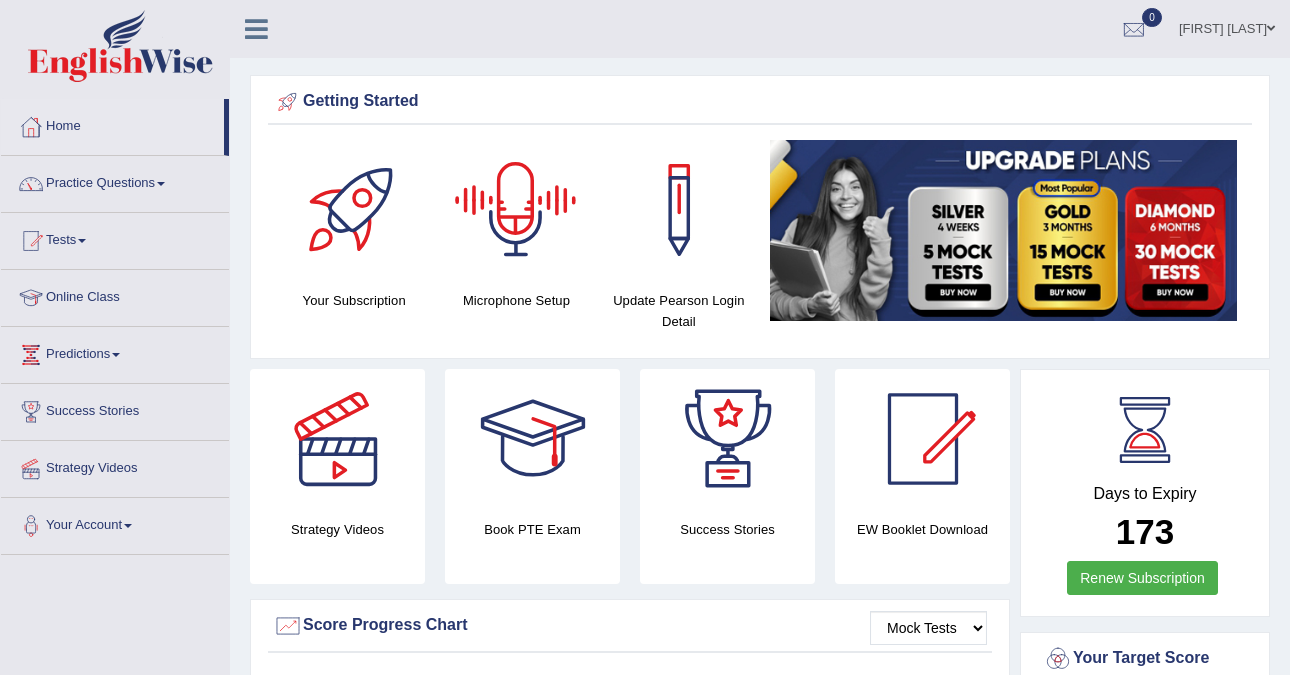 scroll, scrollTop: 0, scrollLeft: 0, axis: both 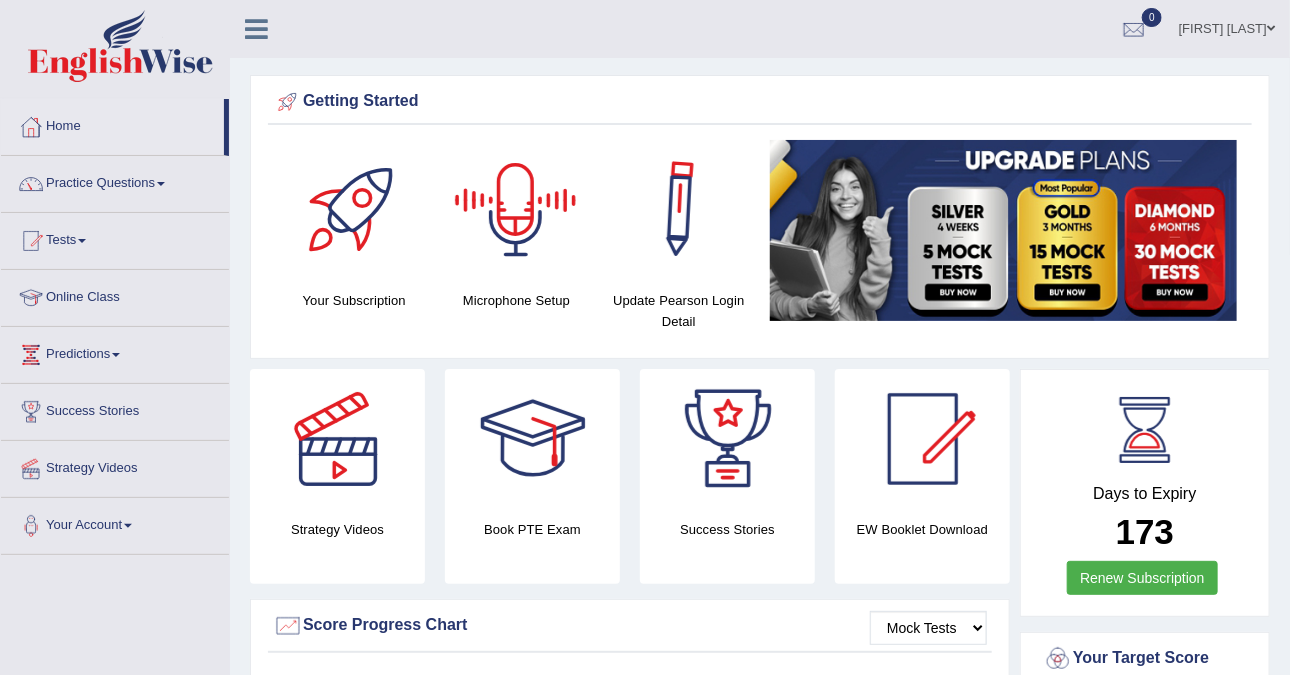 click on "[FIRST] [LAST]
Toggle navigation
Username: [USERNAME]
Access Type: Online
Subscription: Diamond Package
Log out
0" at bounding box center (760, 29) 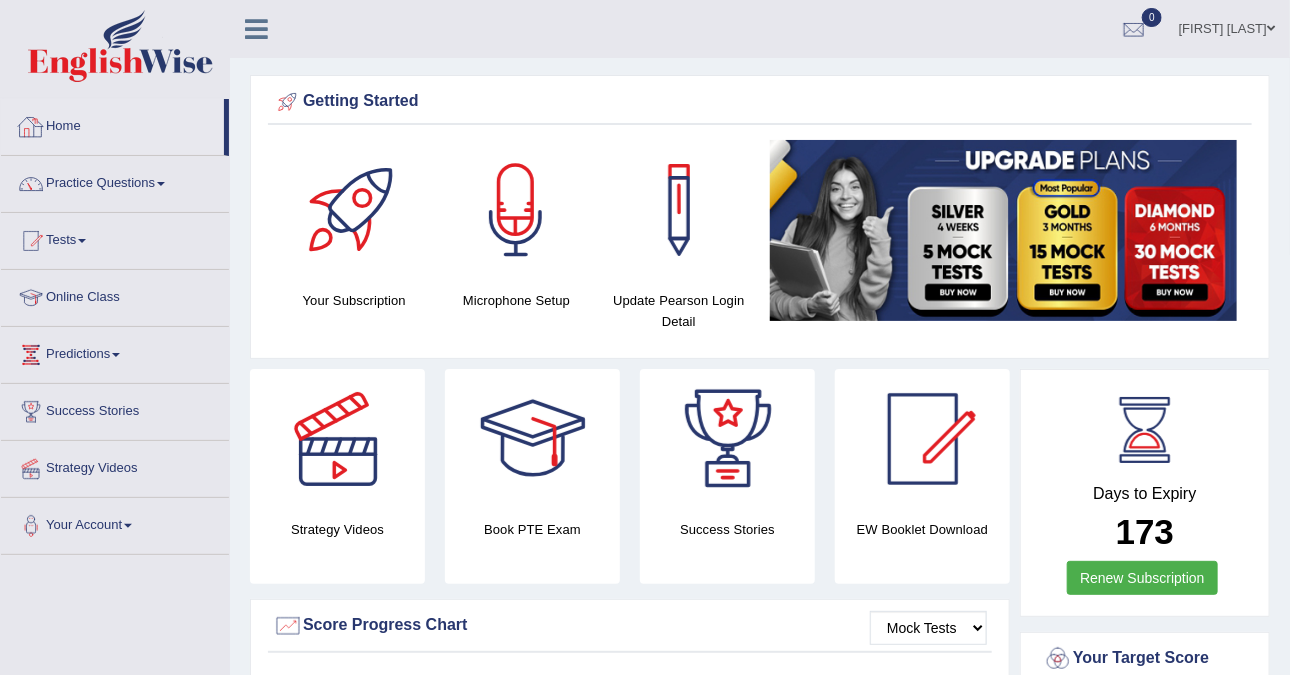 click on "Home" at bounding box center (112, 124) 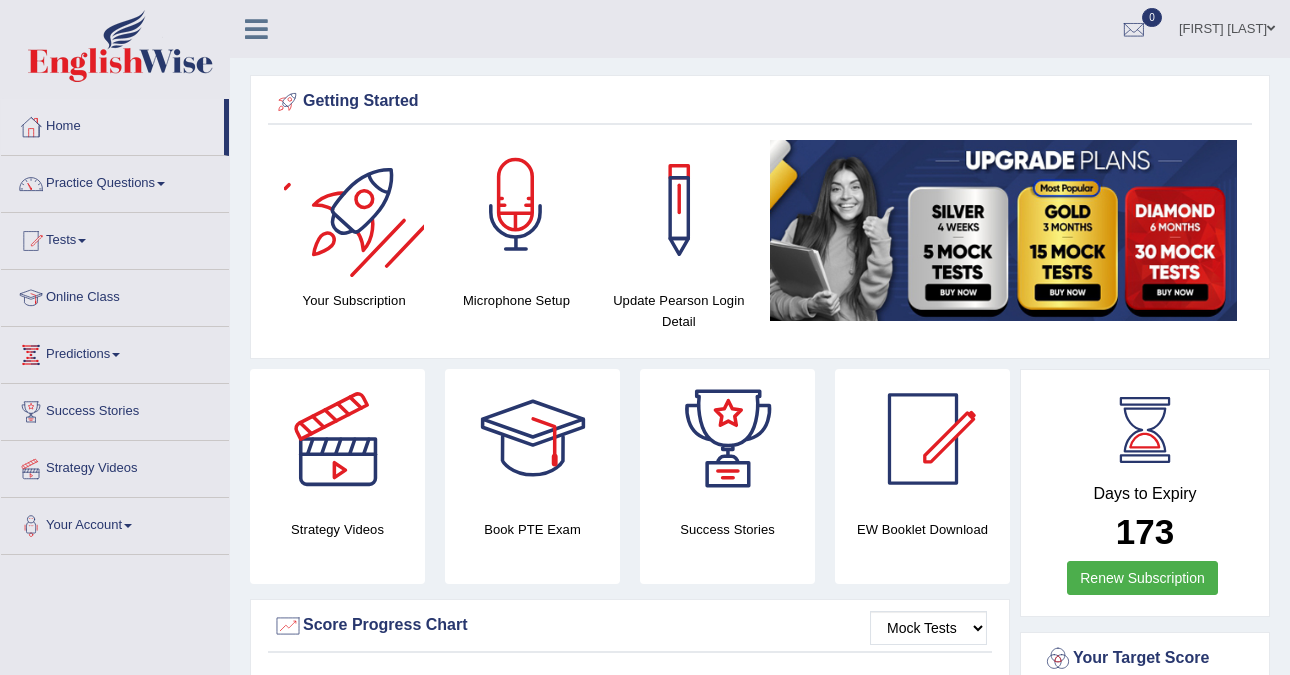 scroll, scrollTop: 0, scrollLeft: 0, axis: both 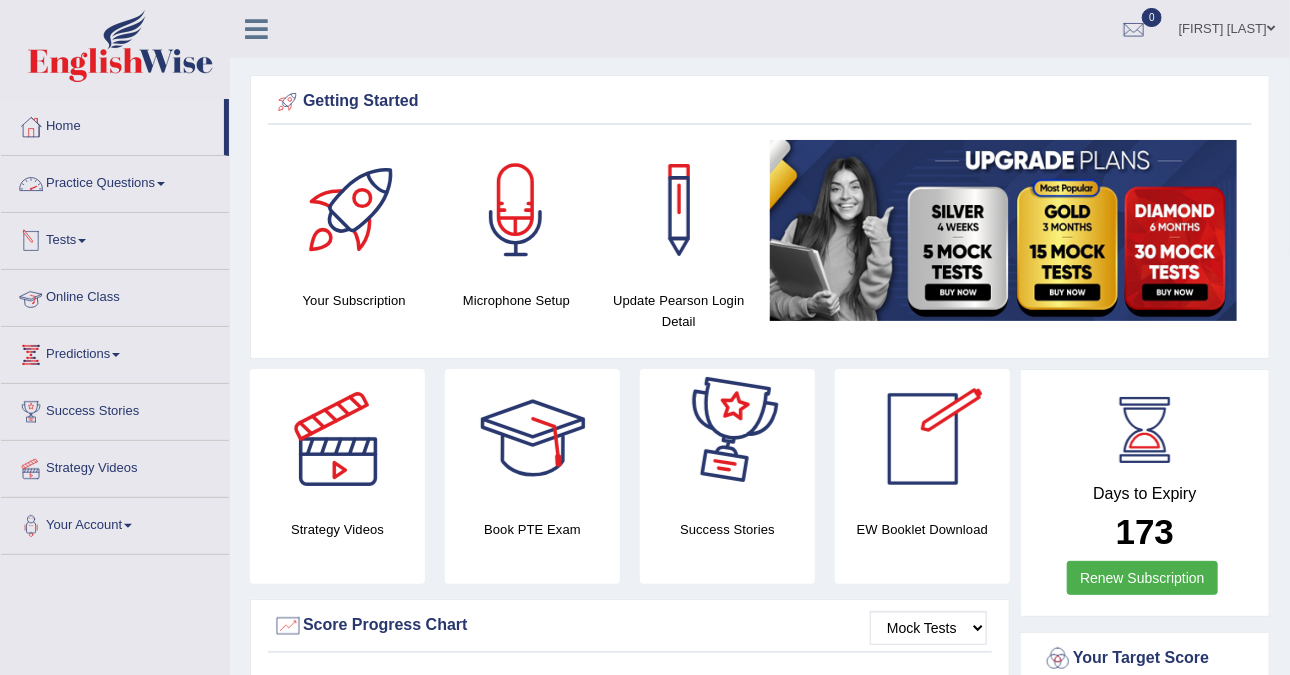 click on "Practice Questions" at bounding box center [115, 181] 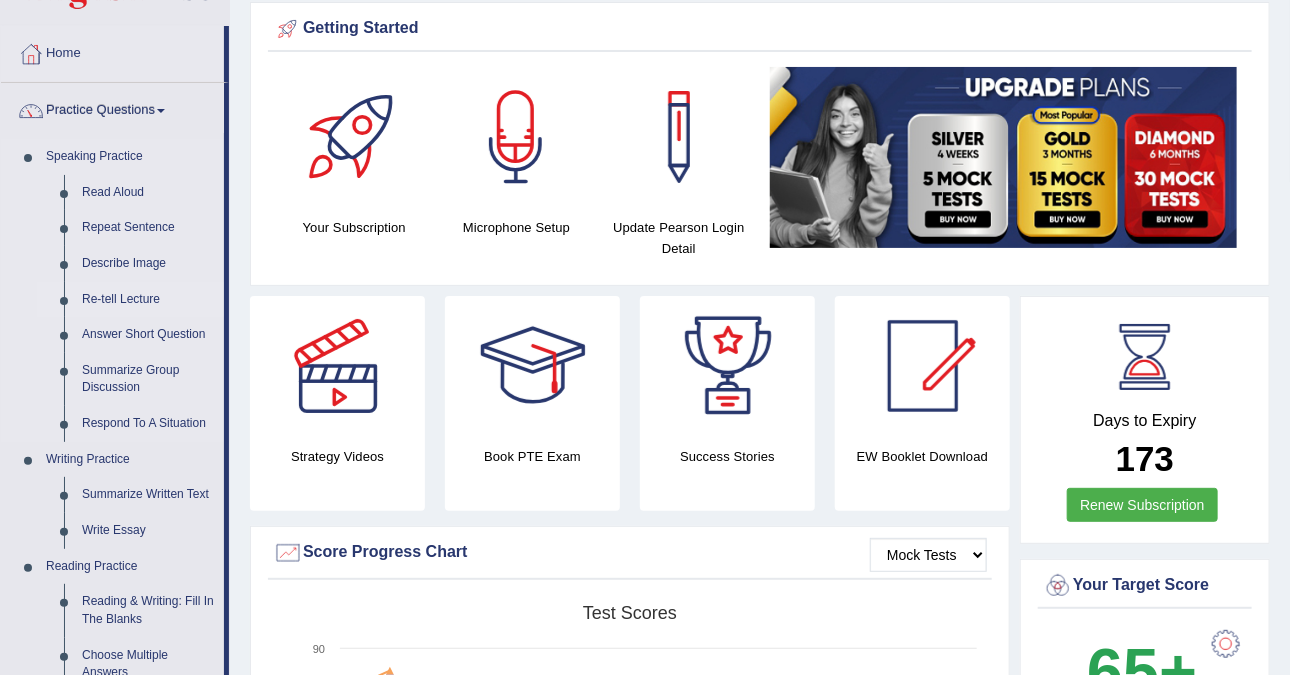 scroll, scrollTop: 0, scrollLeft: 0, axis: both 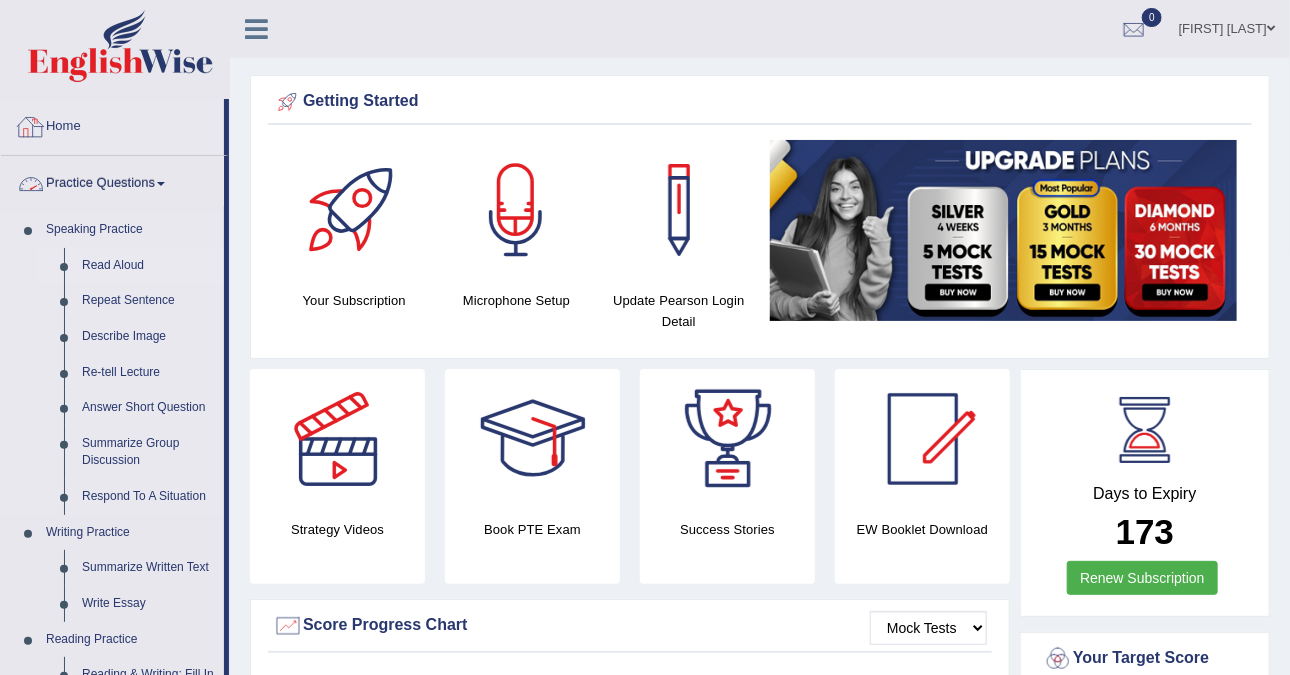 click on "Read Aloud" at bounding box center (148, 266) 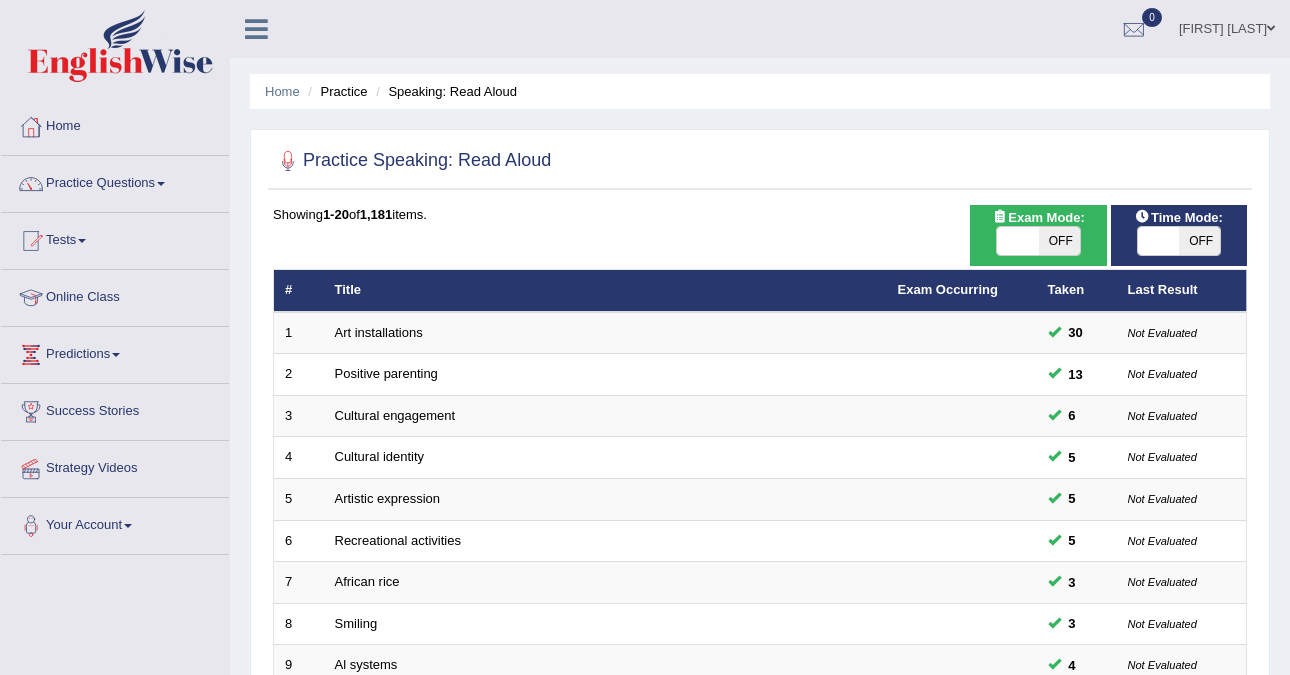 scroll, scrollTop: 0, scrollLeft: 0, axis: both 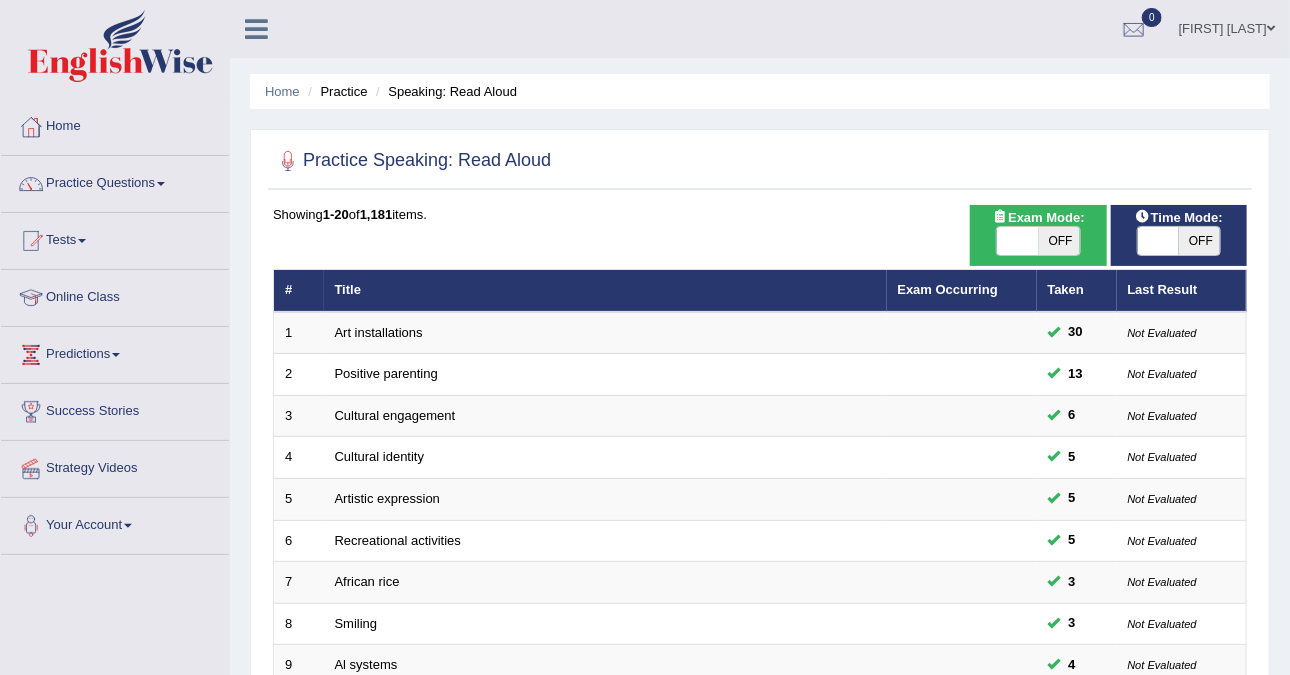 click on "Practice Speaking: Read Aloud" at bounding box center (760, 165) 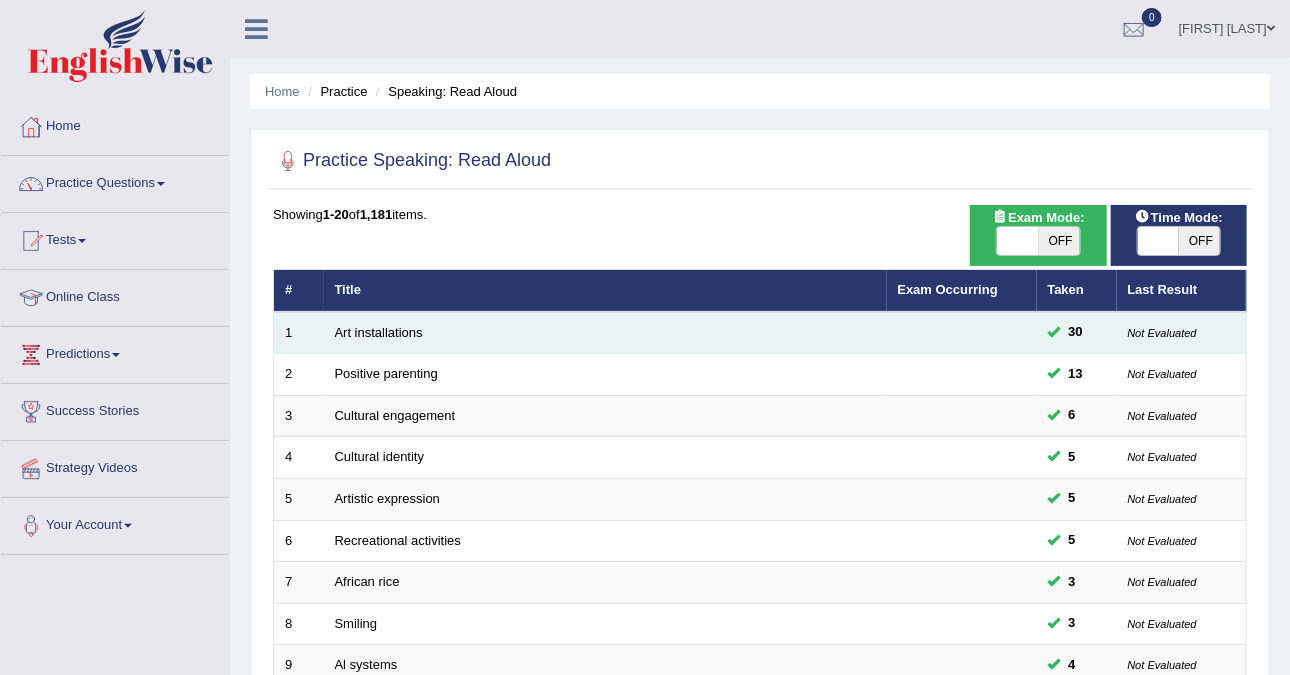 click on "Art installations" at bounding box center [605, 333] 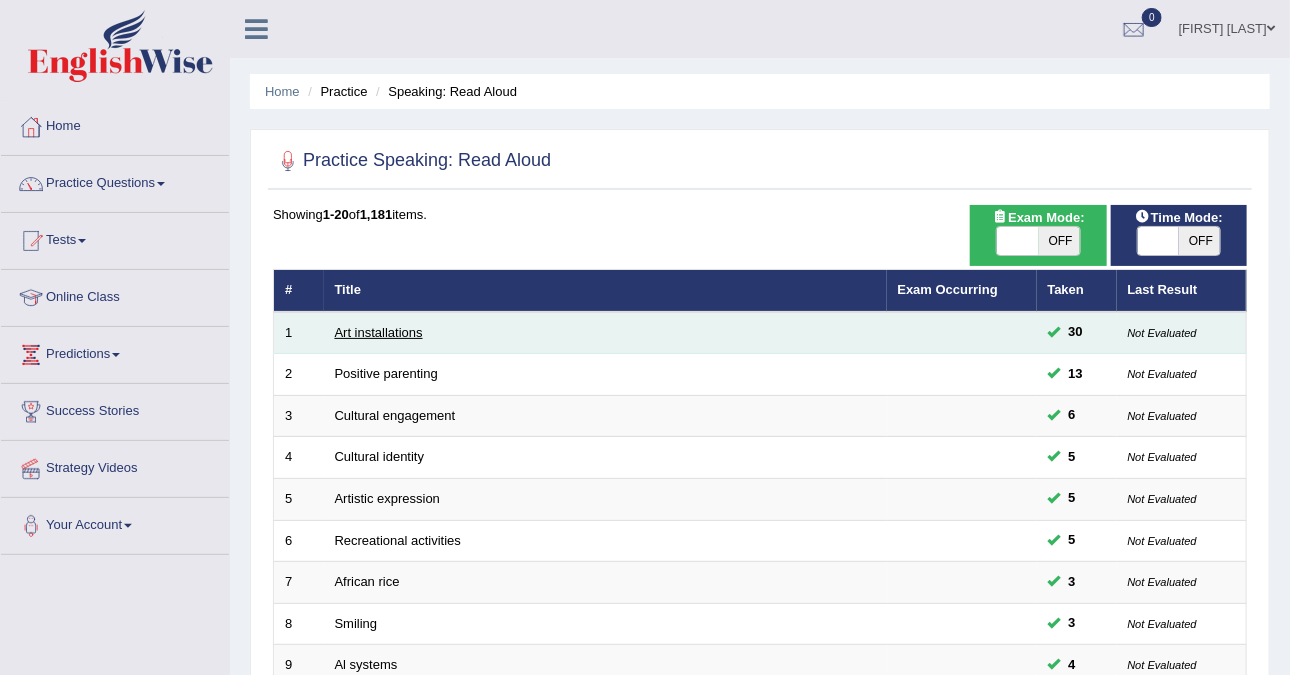 click on "Art installations" at bounding box center (379, 332) 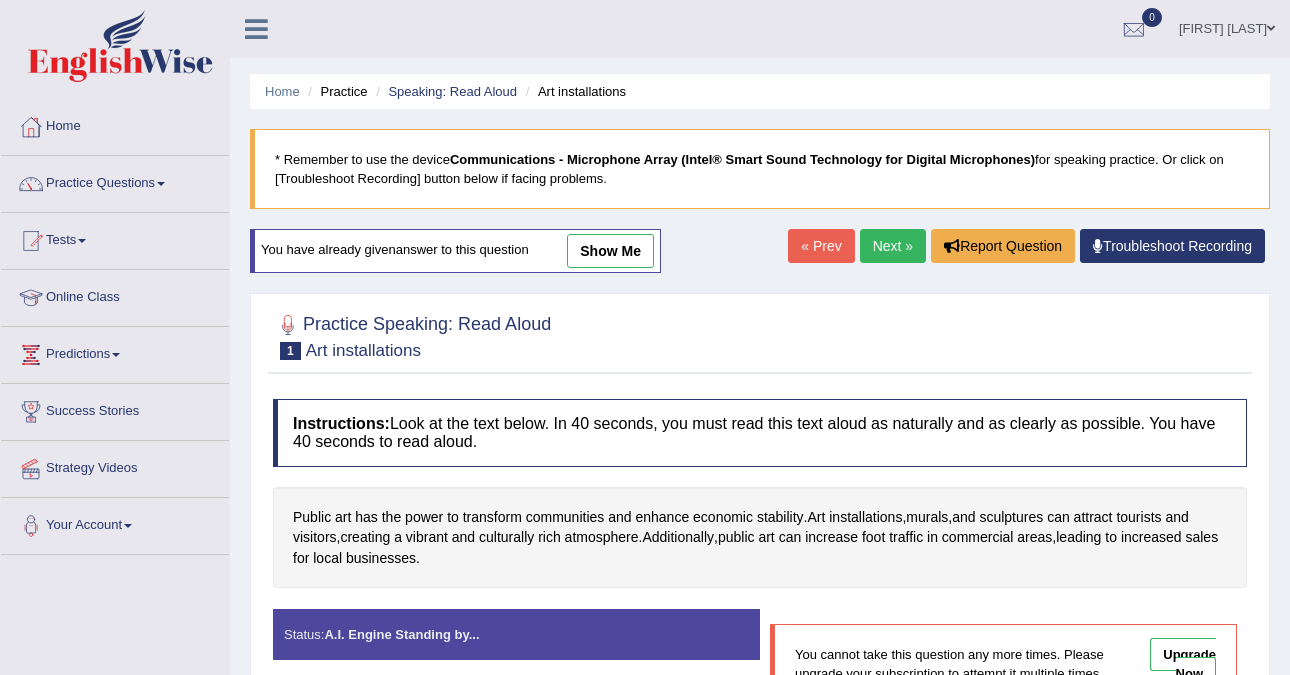 scroll, scrollTop: 250, scrollLeft: 0, axis: vertical 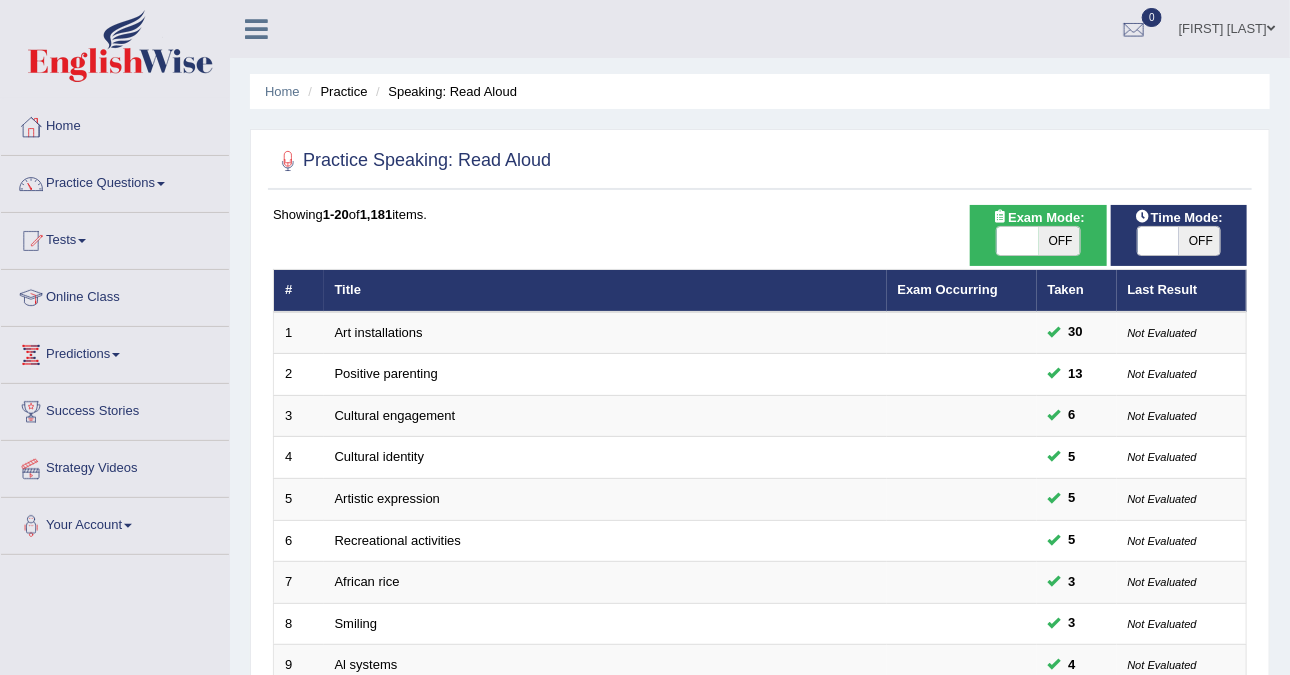 click at bounding box center [1018, 241] 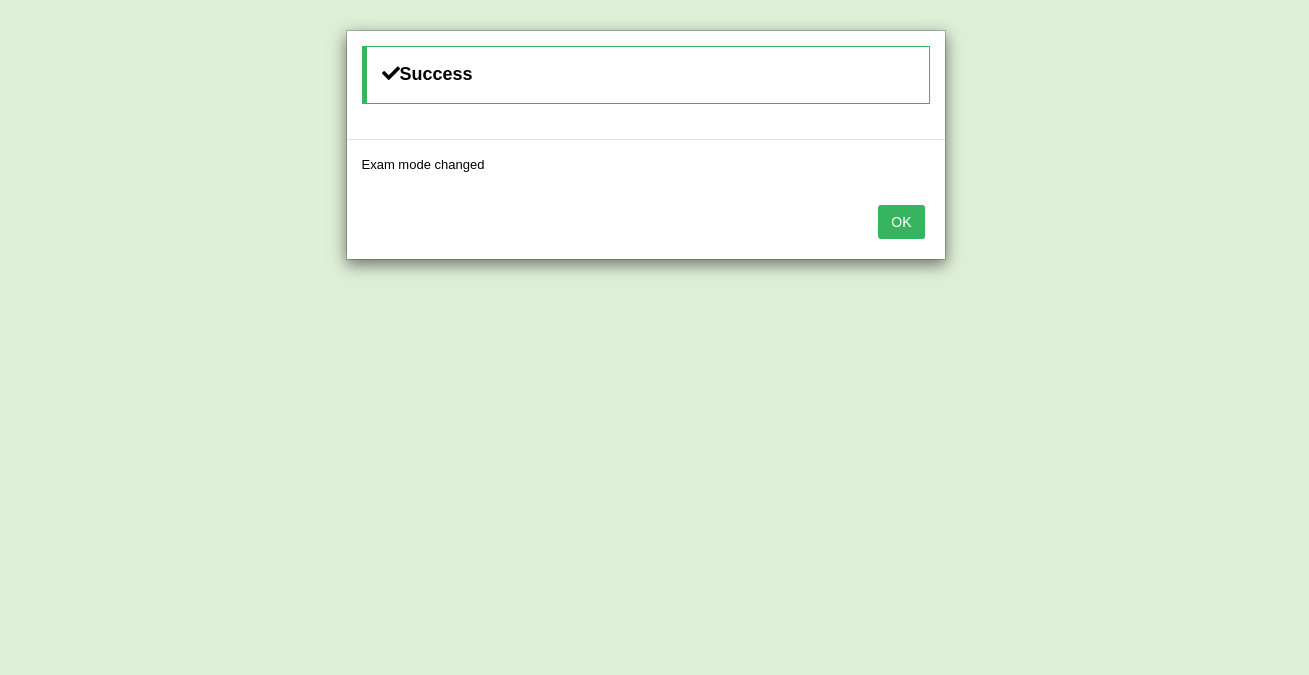 click on "OK" at bounding box center (901, 222) 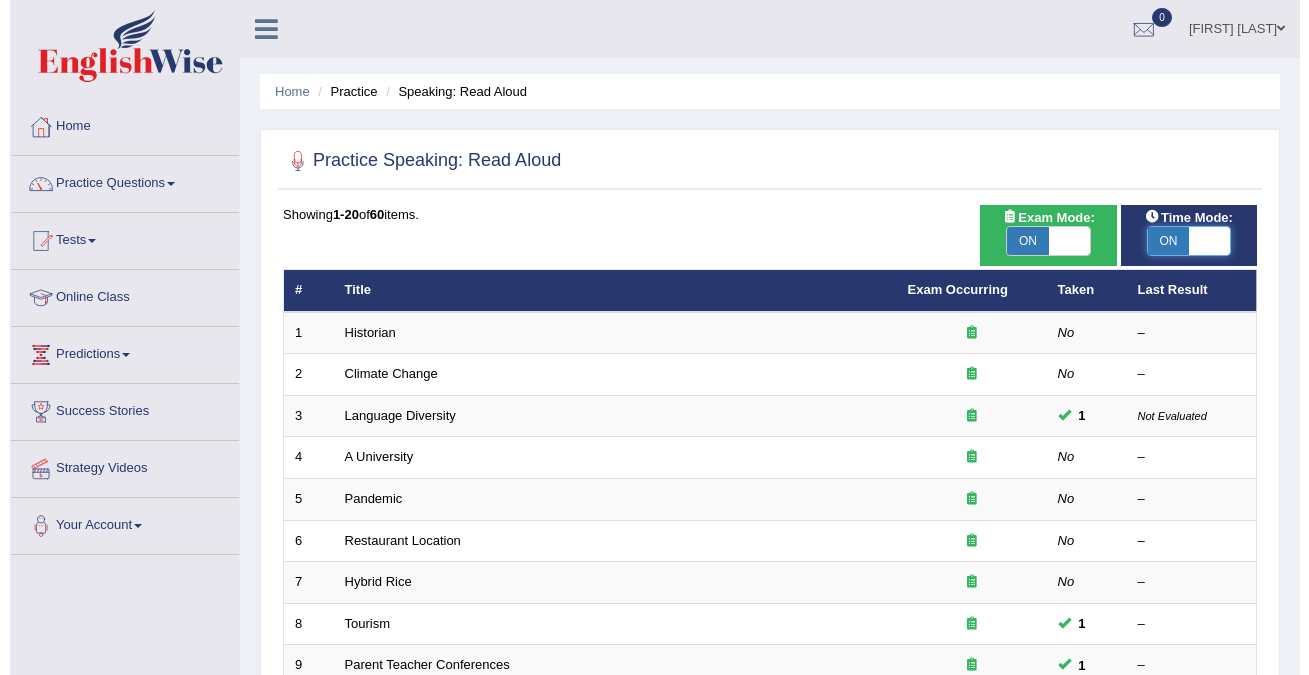 scroll, scrollTop: 0, scrollLeft: 0, axis: both 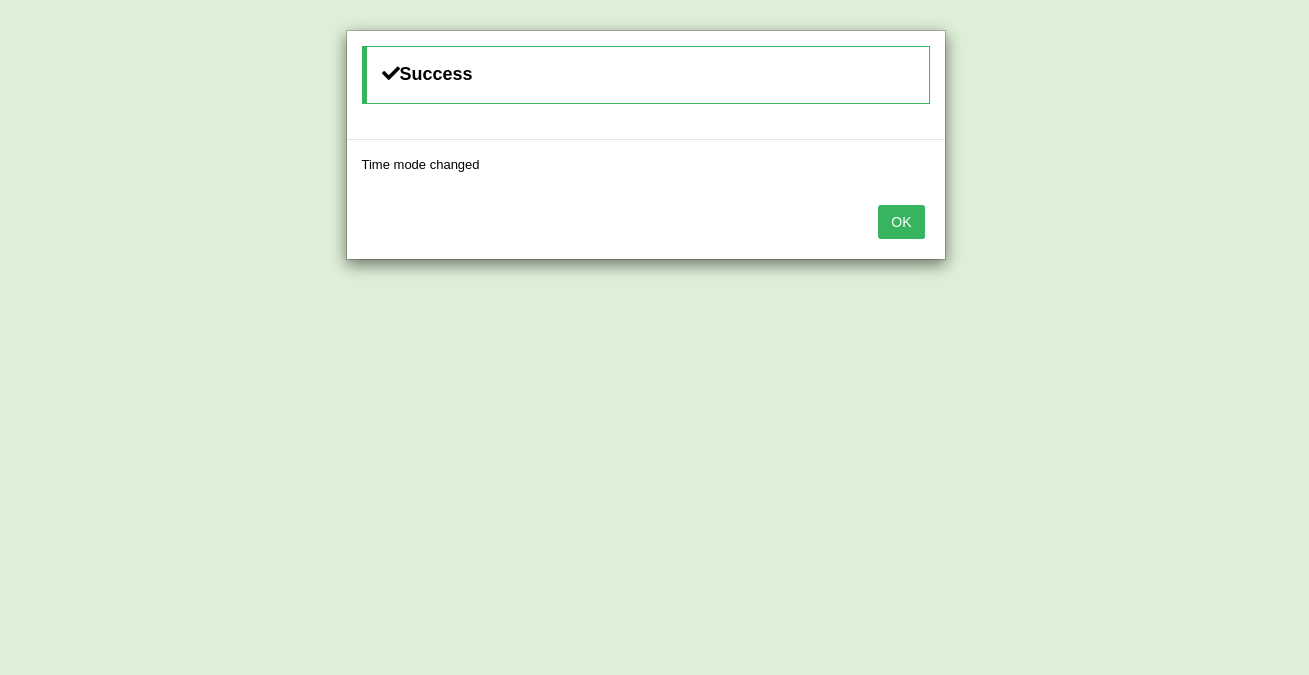 click on "OK" at bounding box center [901, 222] 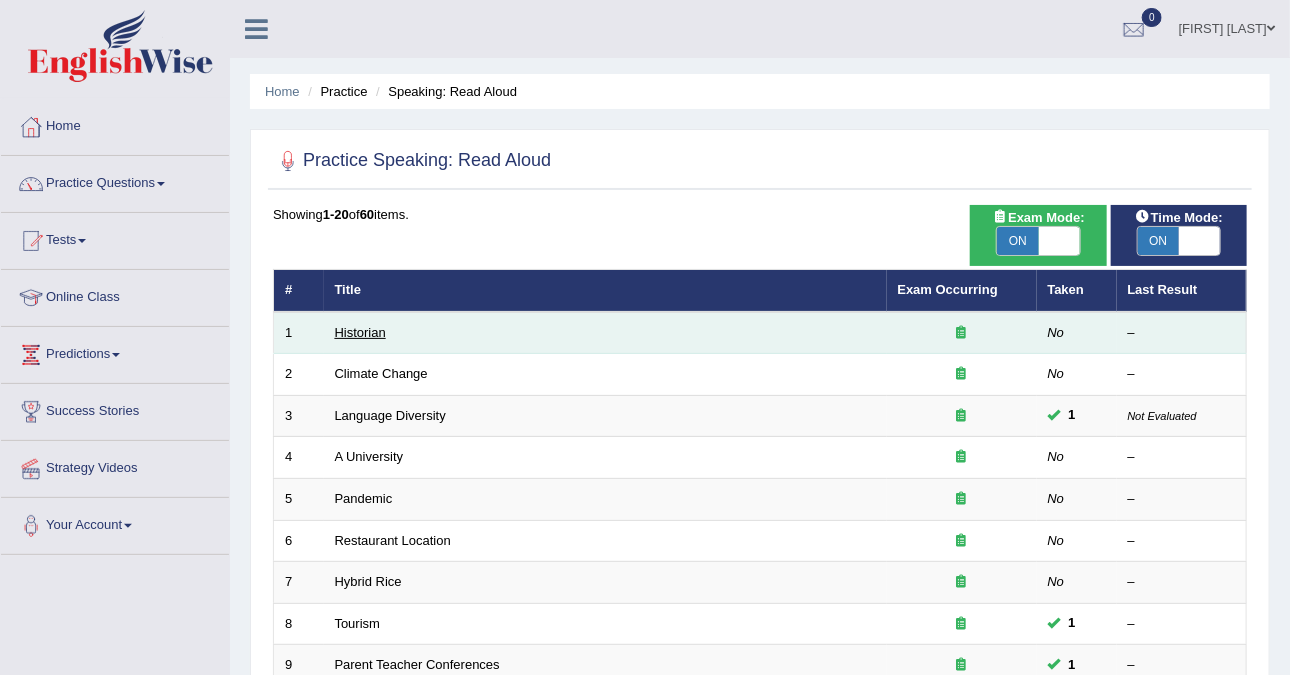 click on "Historian" at bounding box center (360, 332) 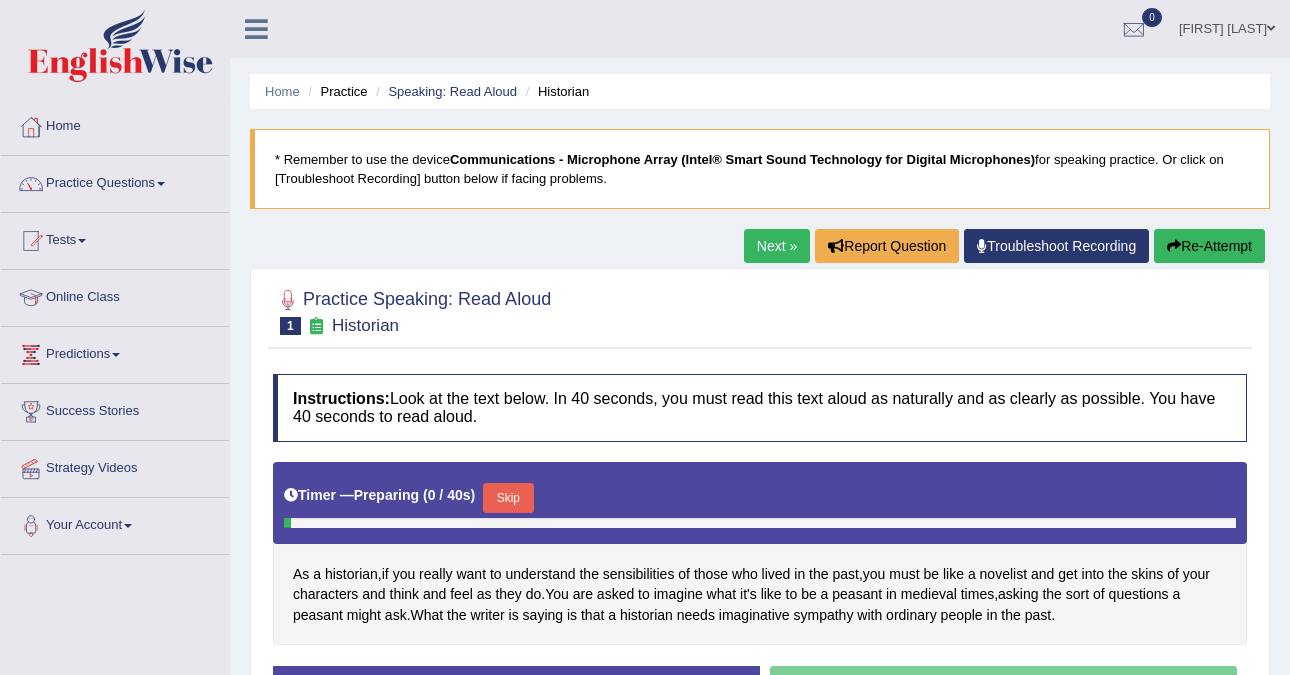 scroll, scrollTop: 0, scrollLeft: 0, axis: both 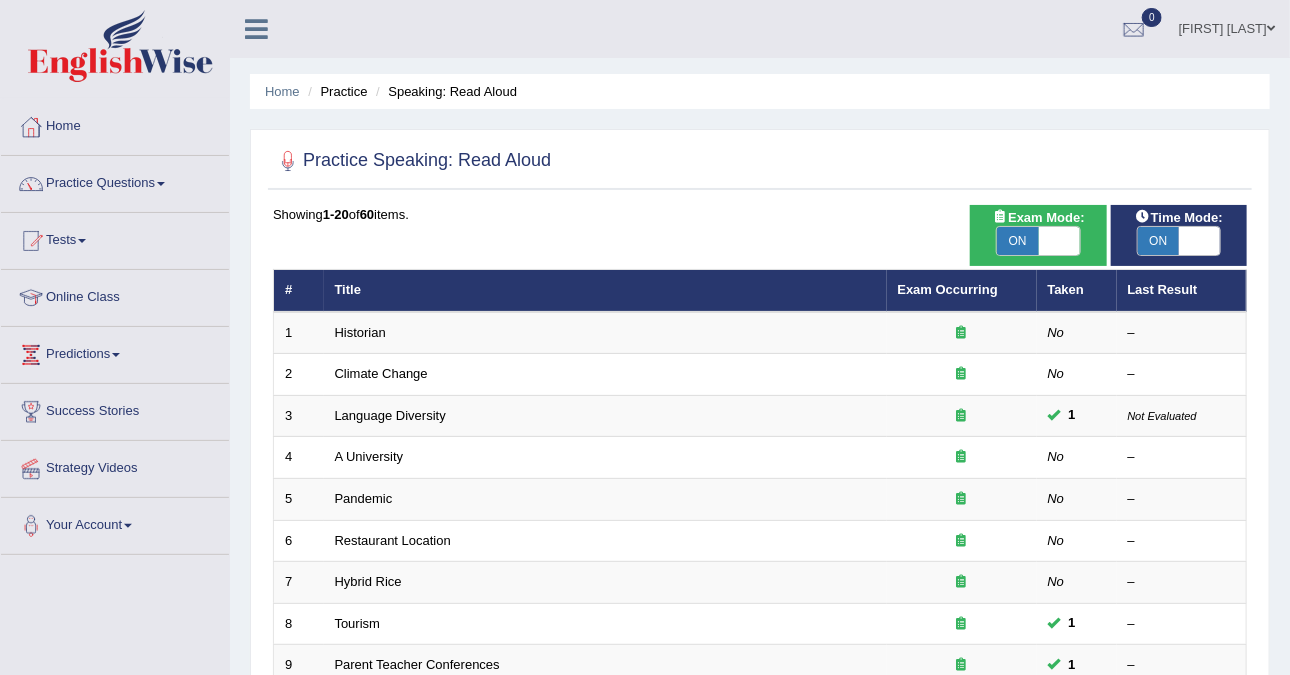 click at bounding box center (1060, 241) 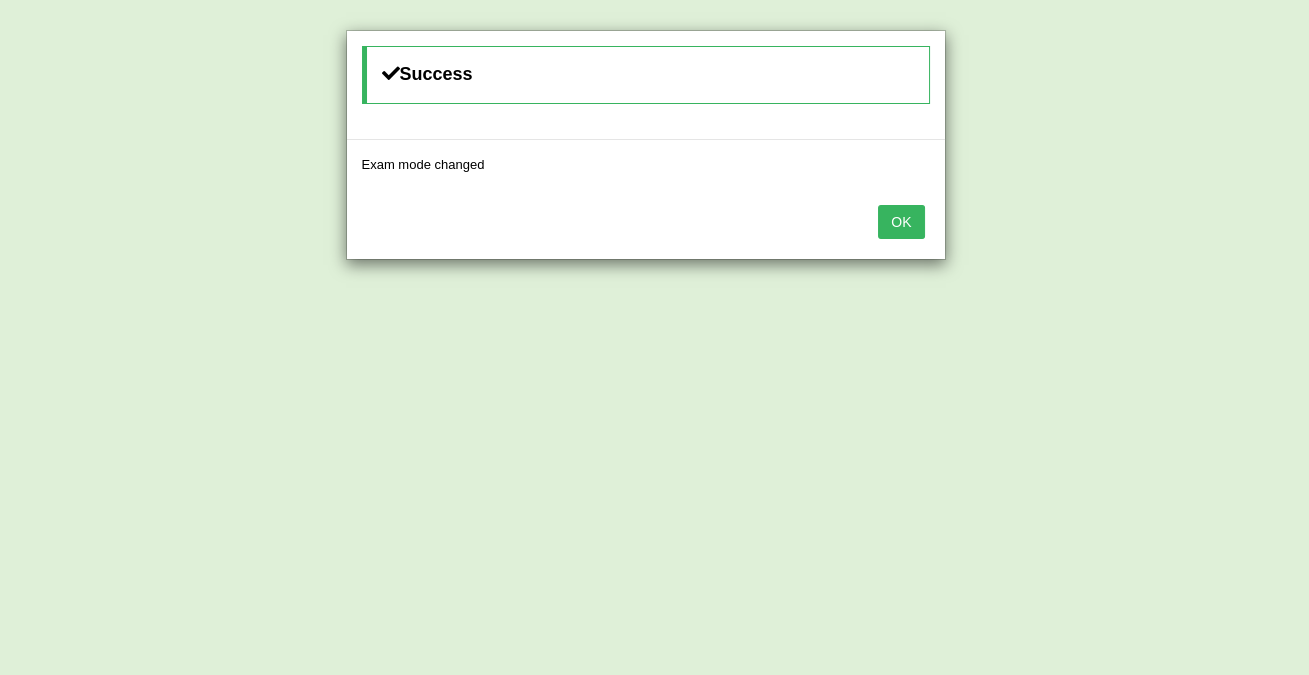 drag, startPoint x: 912, startPoint y: 228, endPoint x: 979, endPoint y: 246, distance: 69.375786 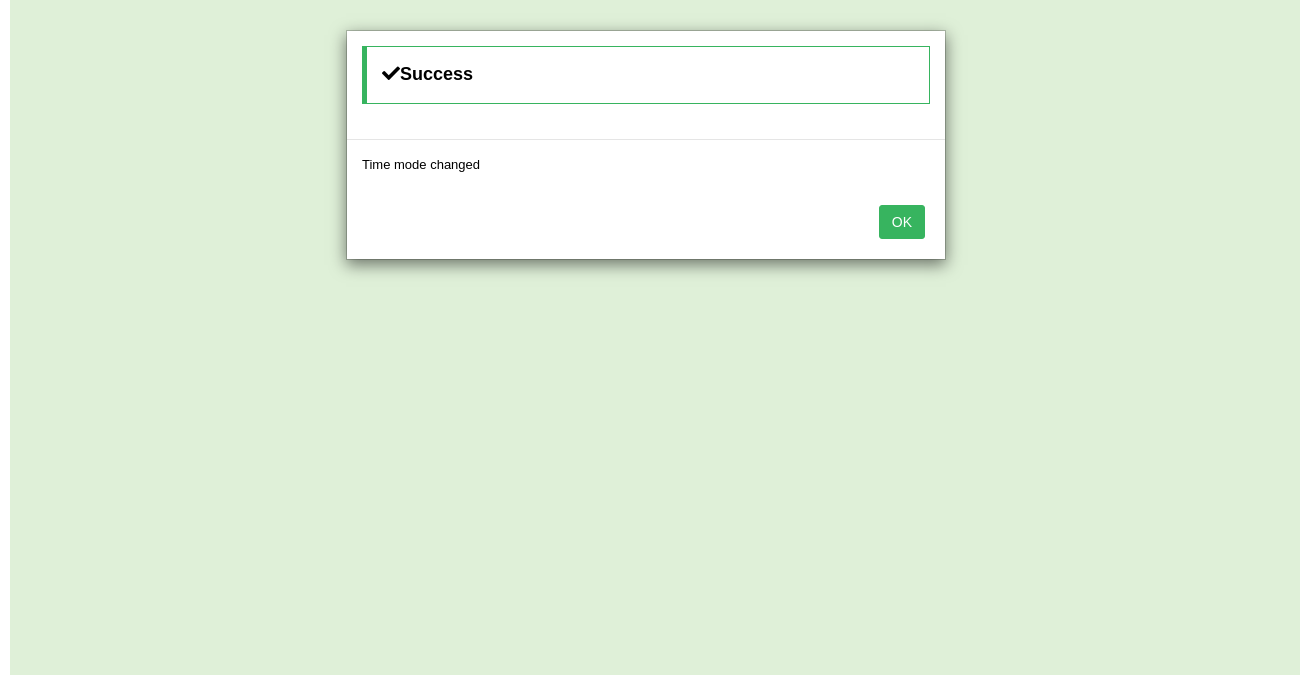 scroll, scrollTop: 0, scrollLeft: 0, axis: both 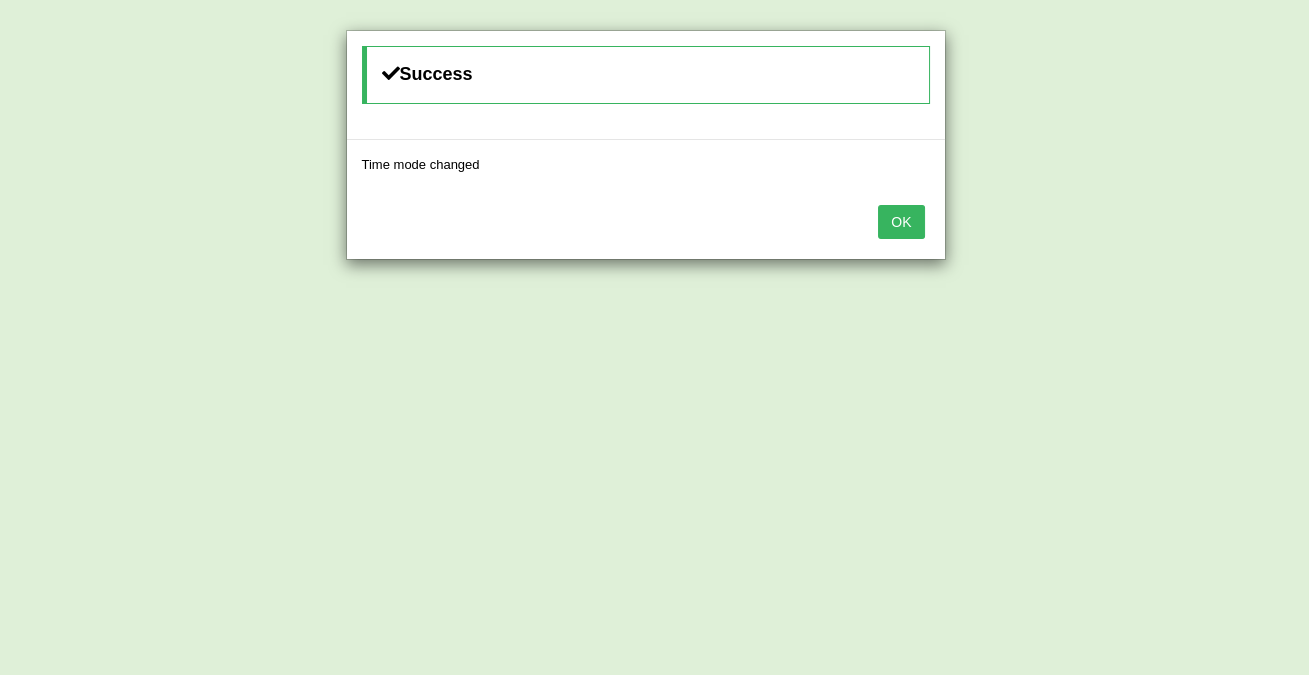 click on "OK" at bounding box center [901, 222] 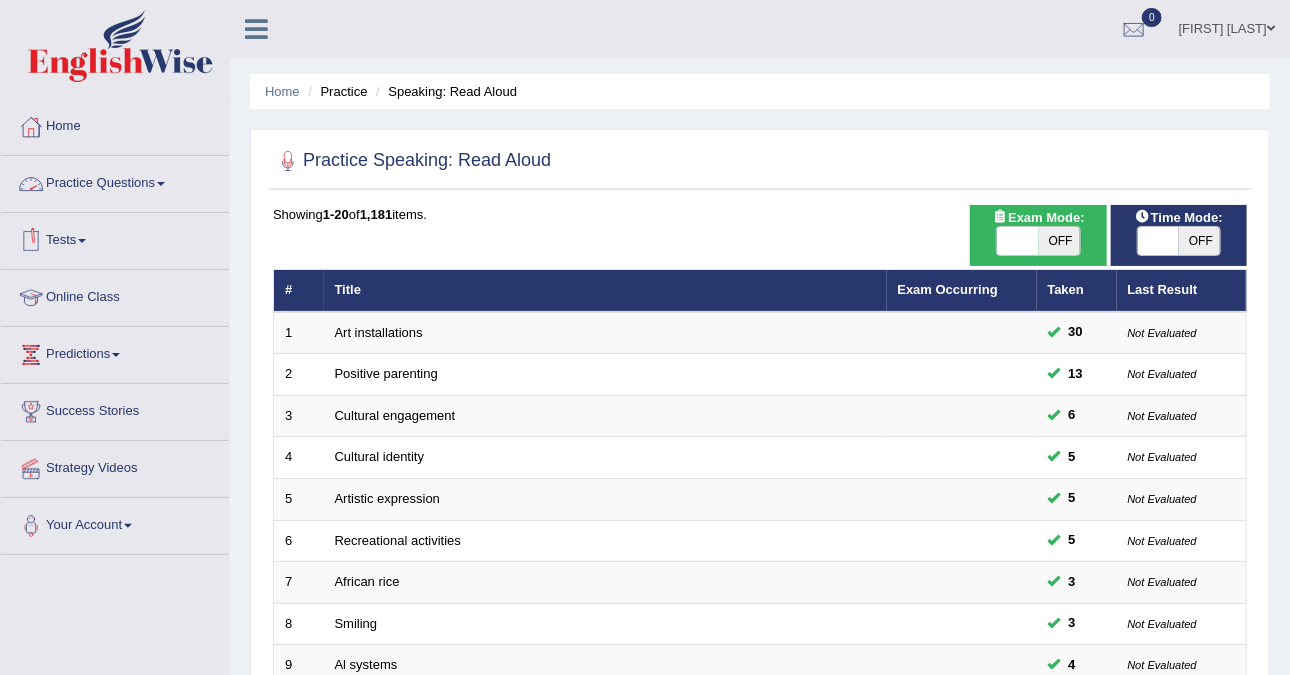 click on "Tests" at bounding box center (115, 238) 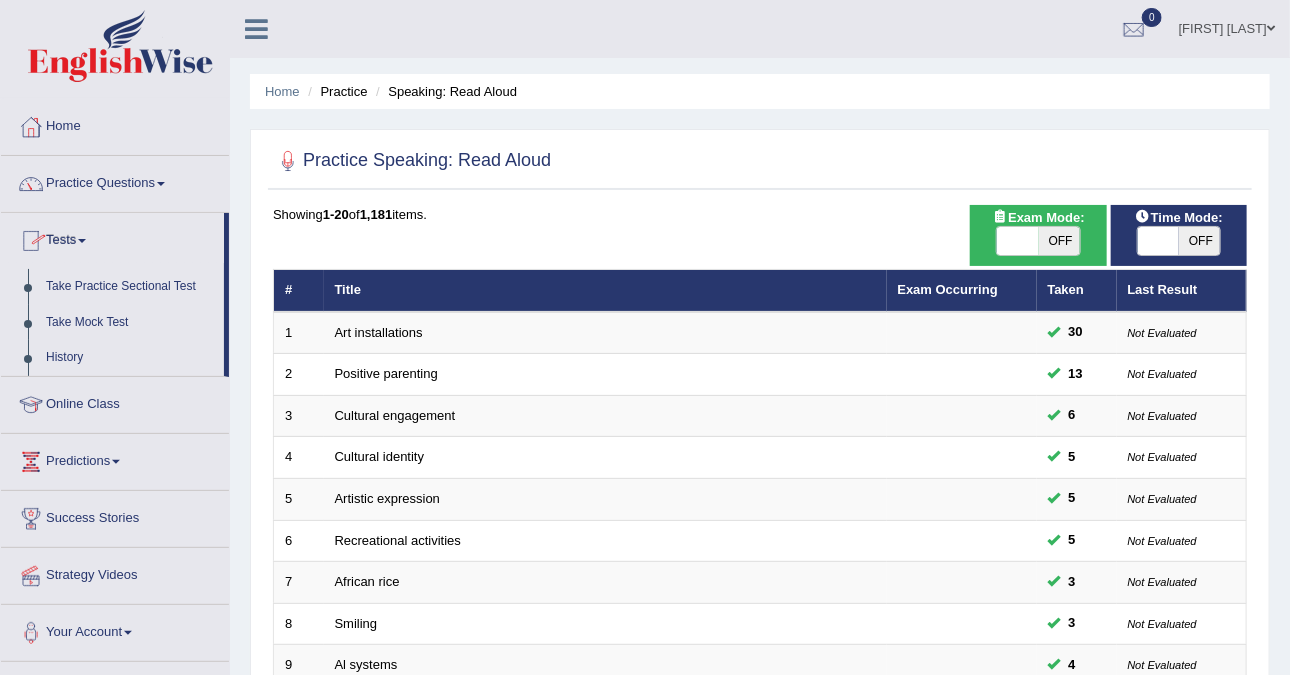 scroll, scrollTop: 125, scrollLeft: 0, axis: vertical 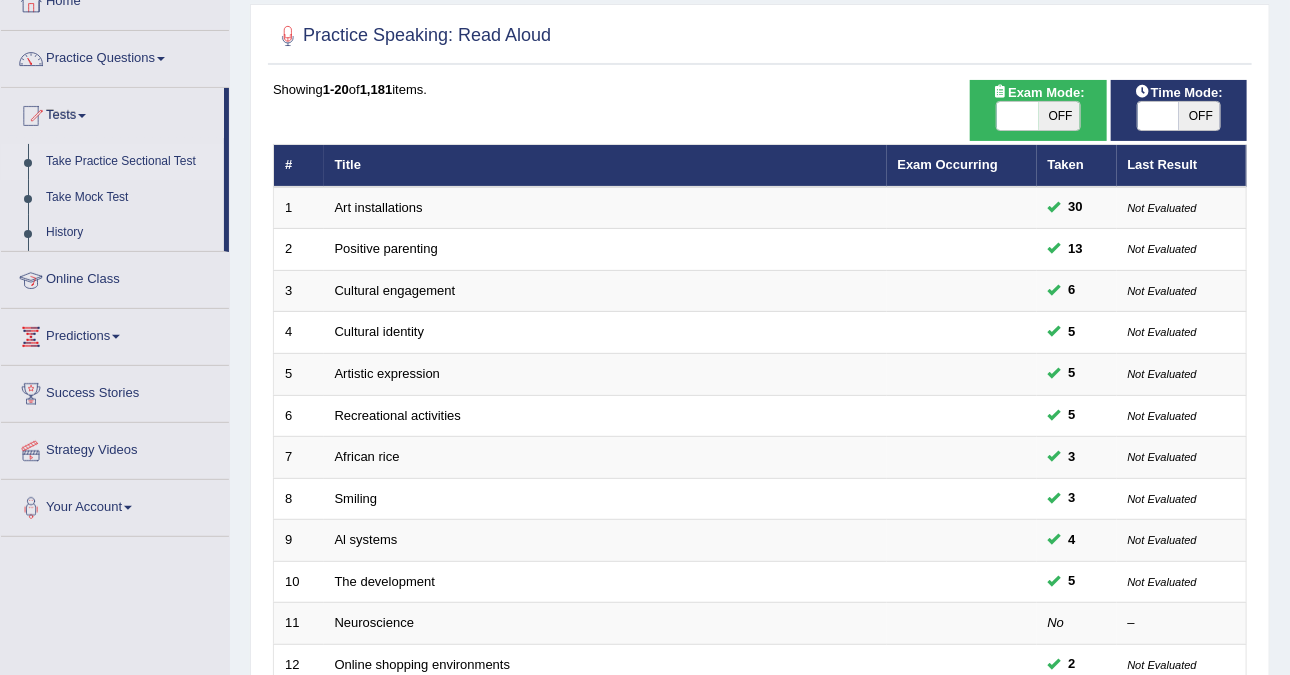 click on "Take Practice Sectional Test" at bounding box center (130, 162) 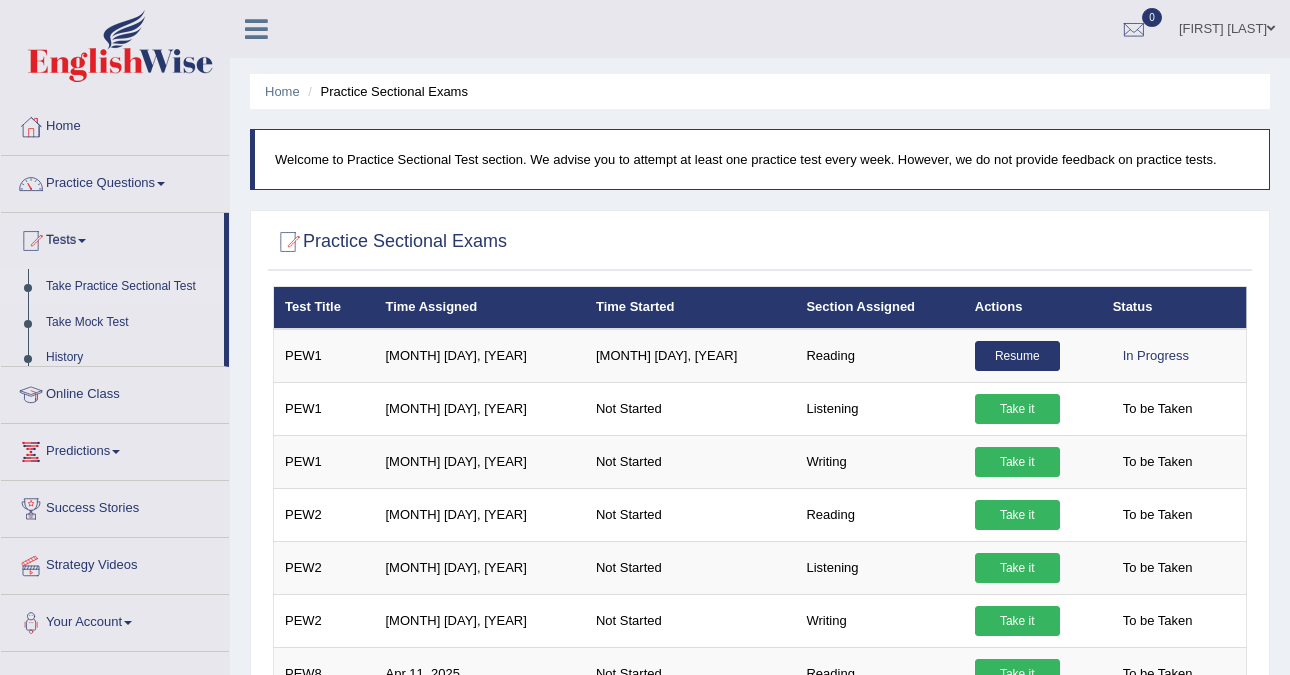 scroll, scrollTop: 0, scrollLeft: 0, axis: both 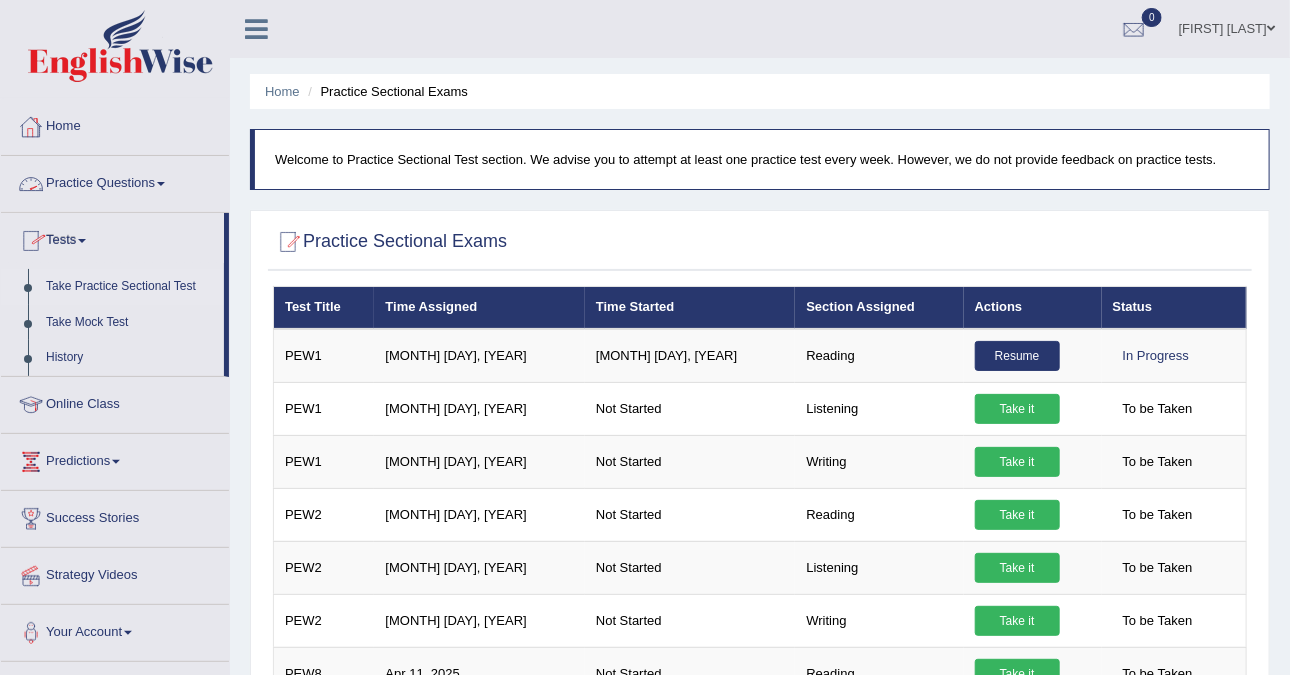 click on "Practice Questions" at bounding box center [115, 181] 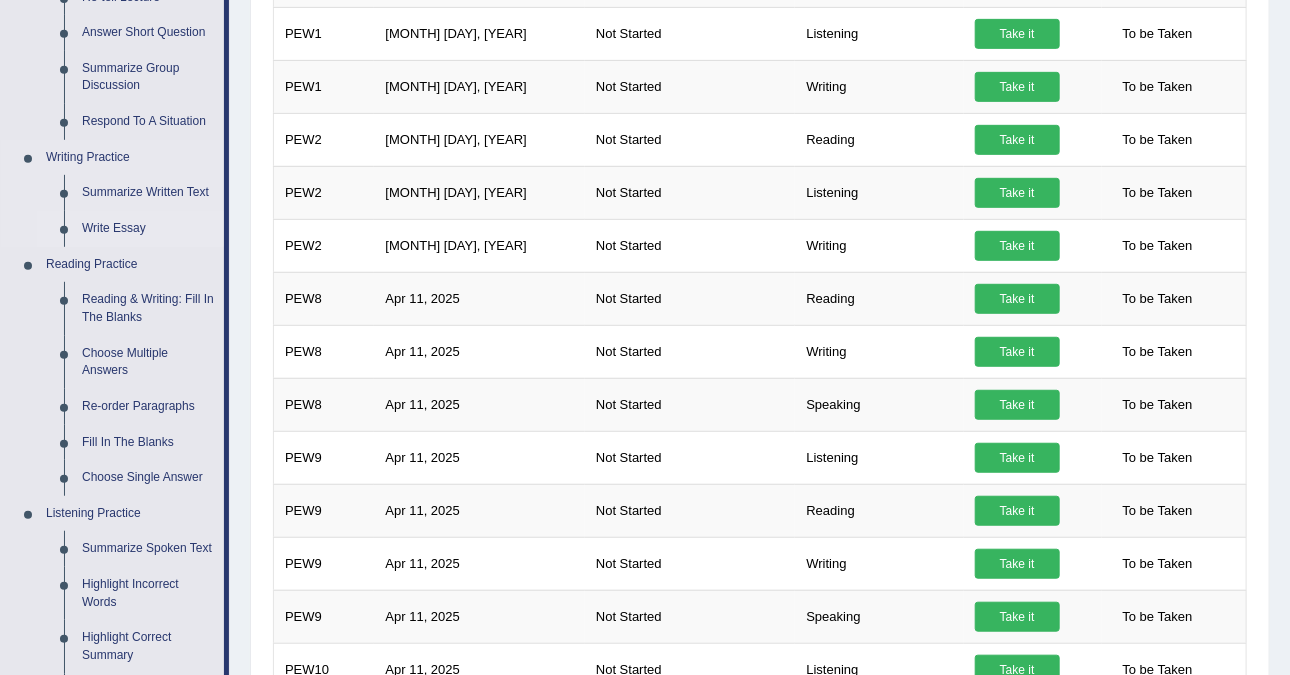 scroll, scrollTop: 500, scrollLeft: 0, axis: vertical 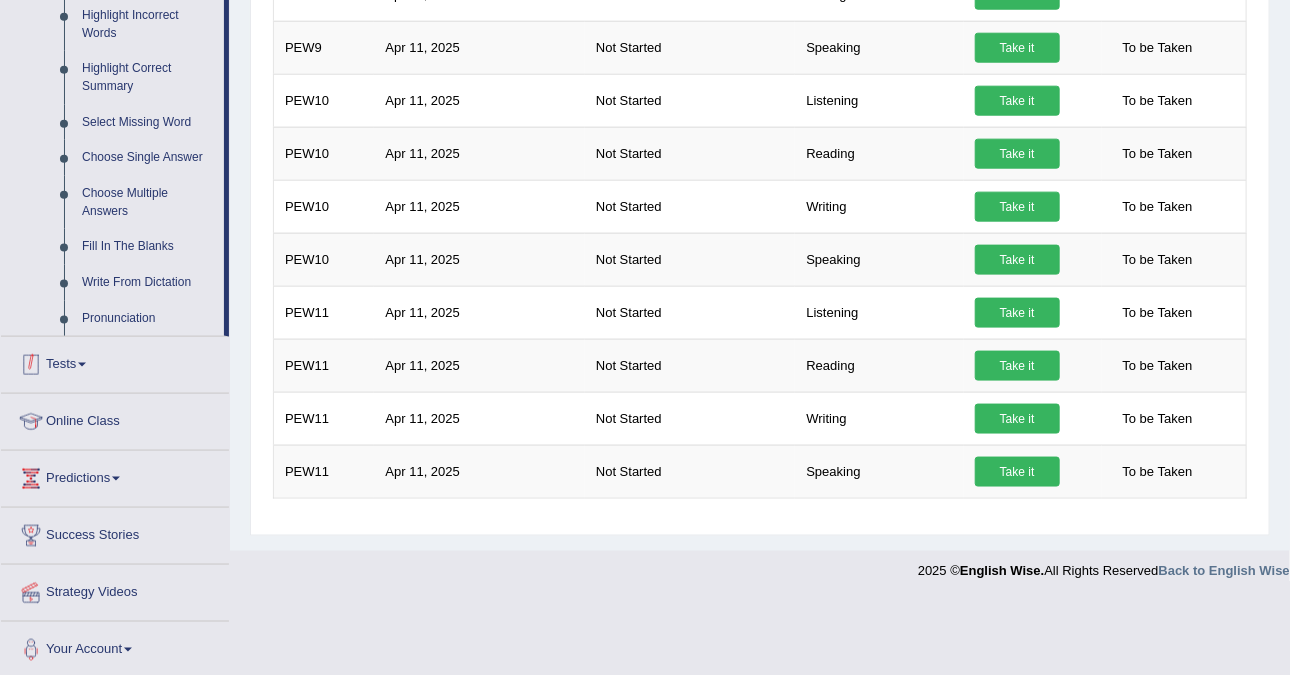 click on "Tests" at bounding box center [115, 362] 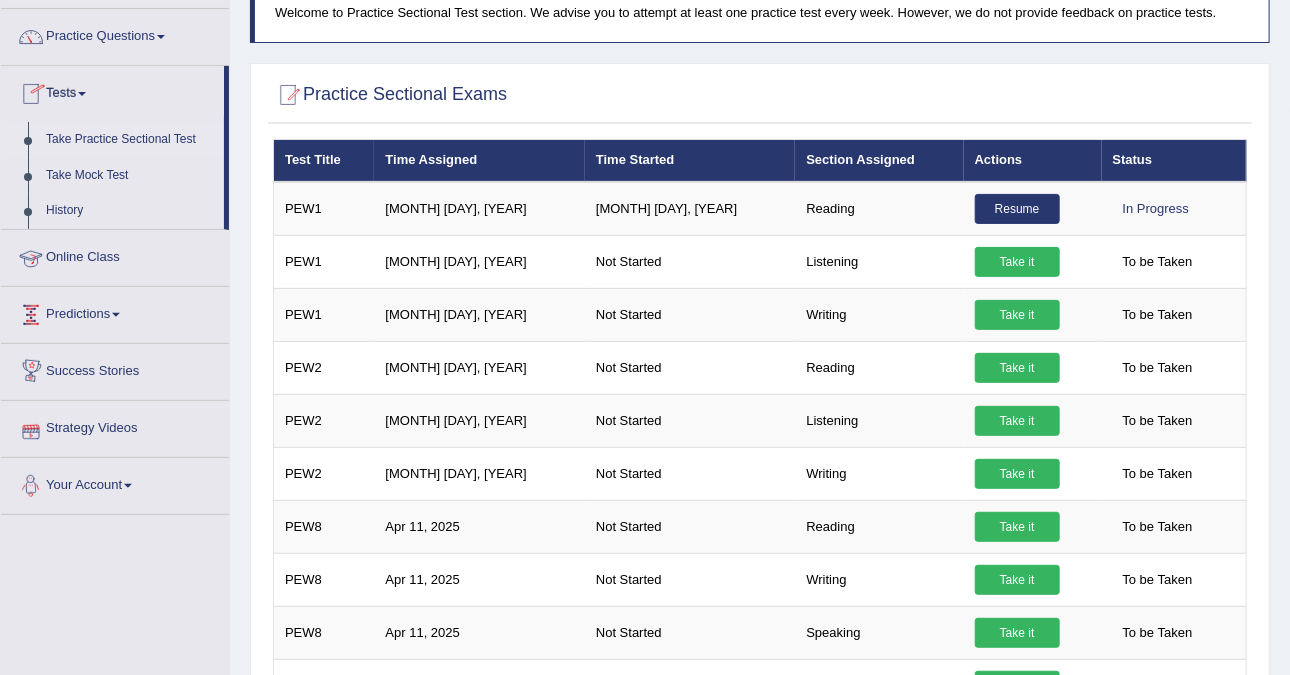 scroll, scrollTop: 117, scrollLeft: 0, axis: vertical 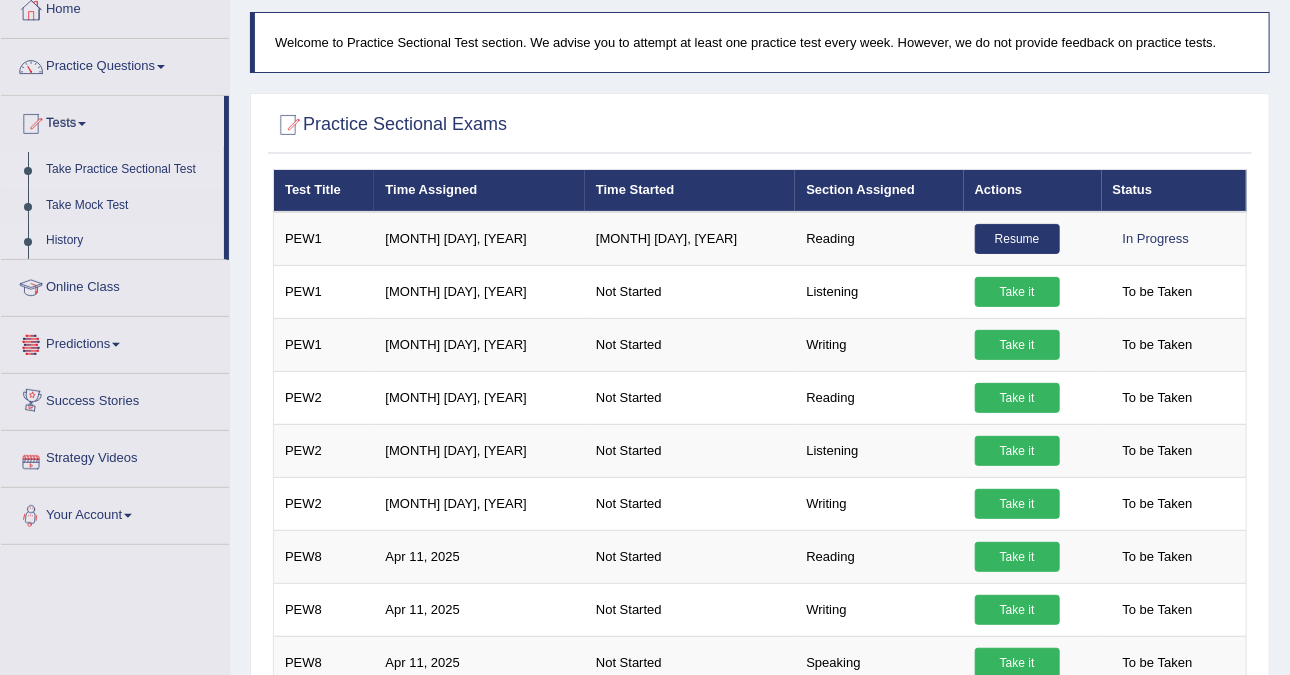 click on "History" at bounding box center [130, 241] 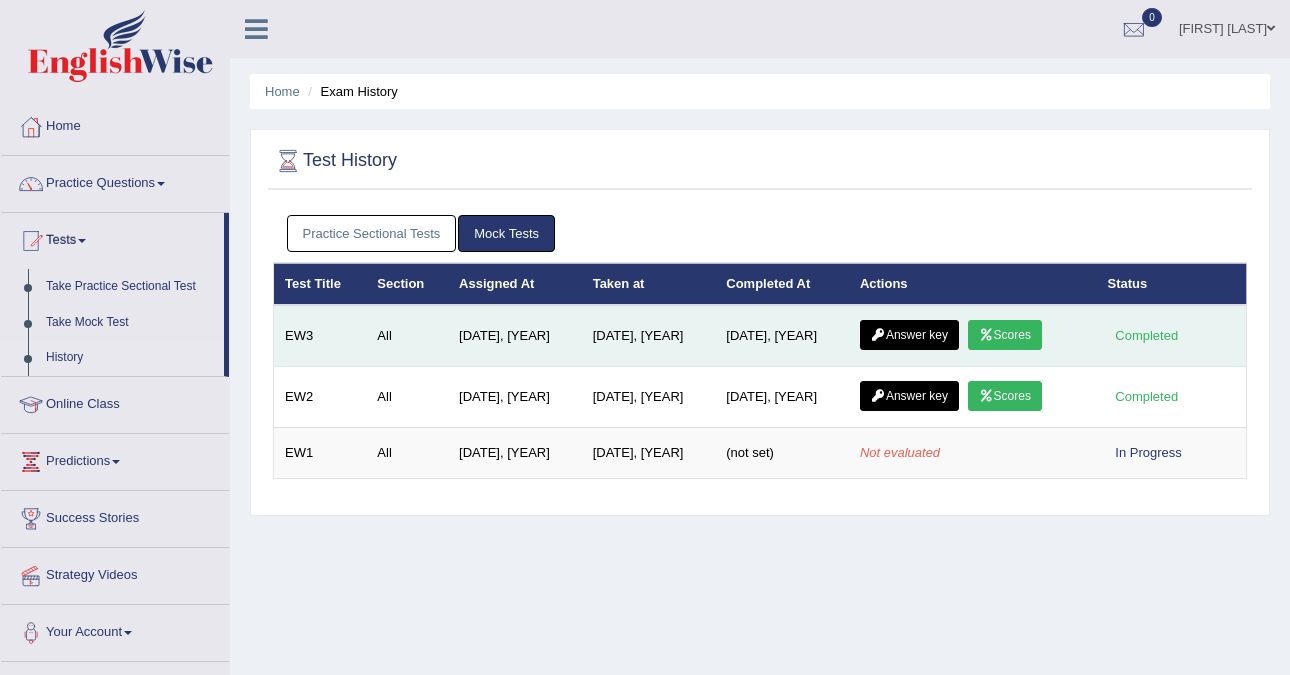scroll, scrollTop: 0, scrollLeft: 0, axis: both 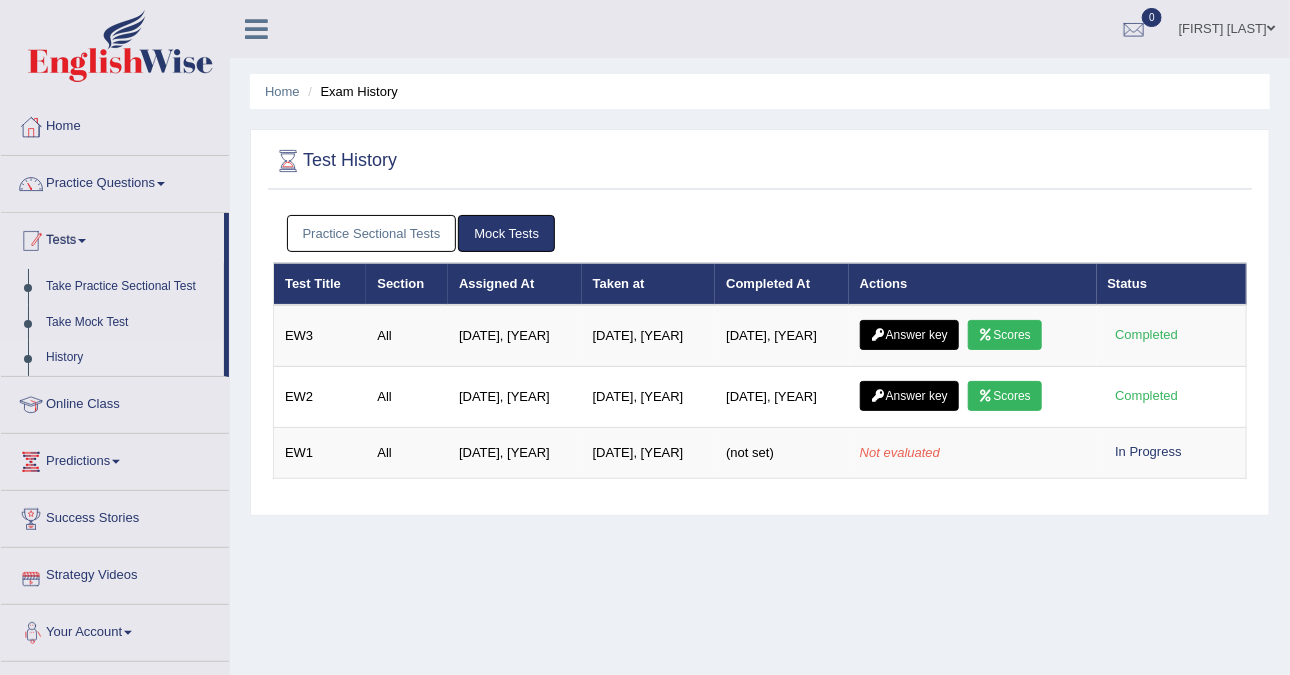 click on "Practice Questions" at bounding box center [115, 181] 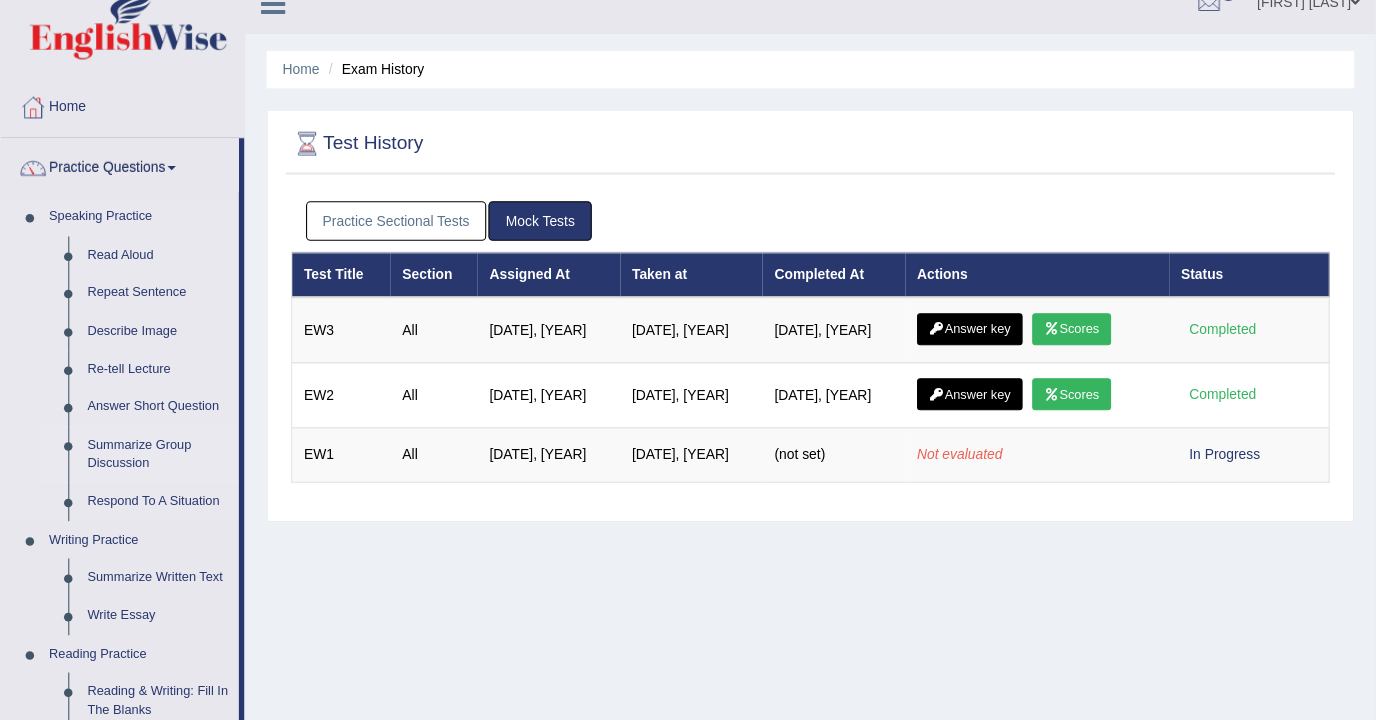 scroll, scrollTop: 0, scrollLeft: 0, axis: both 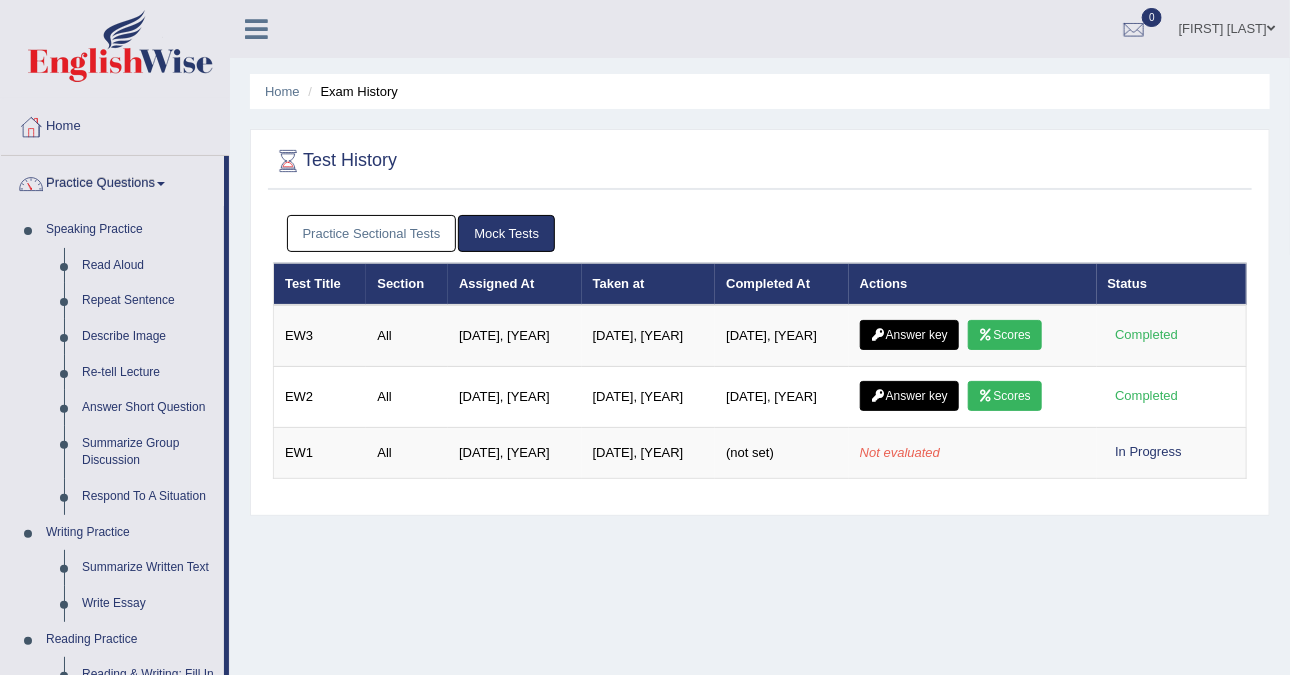 click on "Test History
Practice Sectional Tests
Mock Tests
Test Title Section Assigned At Taken at Completed At Actions Status
PEW2  Speaking Oct 16, 2024 Apr 26, 2025 Apr 26, 2025  Answer key    Scores  Completed PEW1 Speaking Oct 16, 2024 Apr 22, 2025 Apr 22, 2025  Answer key    Scores  Completed PEW1 Reading Oct 16, 2024 Jul 3, 2025 (not set) Not evaluated In Progress PEW3 (After 7 Aug: New Format) Speaking Oct 16, 2024 May 27, 2025 (not set) Not evaluated In Progress
Test Title Section Assigned At Taken at Completed At Actions Status
EW3  All Oct 16, 2024 Mar 31, 2025 Mar 31, 2025  Answer key    Scores  Completed EW2 All Oct 16, 2024 Mar 21, 2025 Mar 22, 2025  Answer key    Scores  Completed EW1 All Oct 16, 2024 Mar 7, 2025 (not set) Not evaluated In Progress" at bounding box center (760, 322) 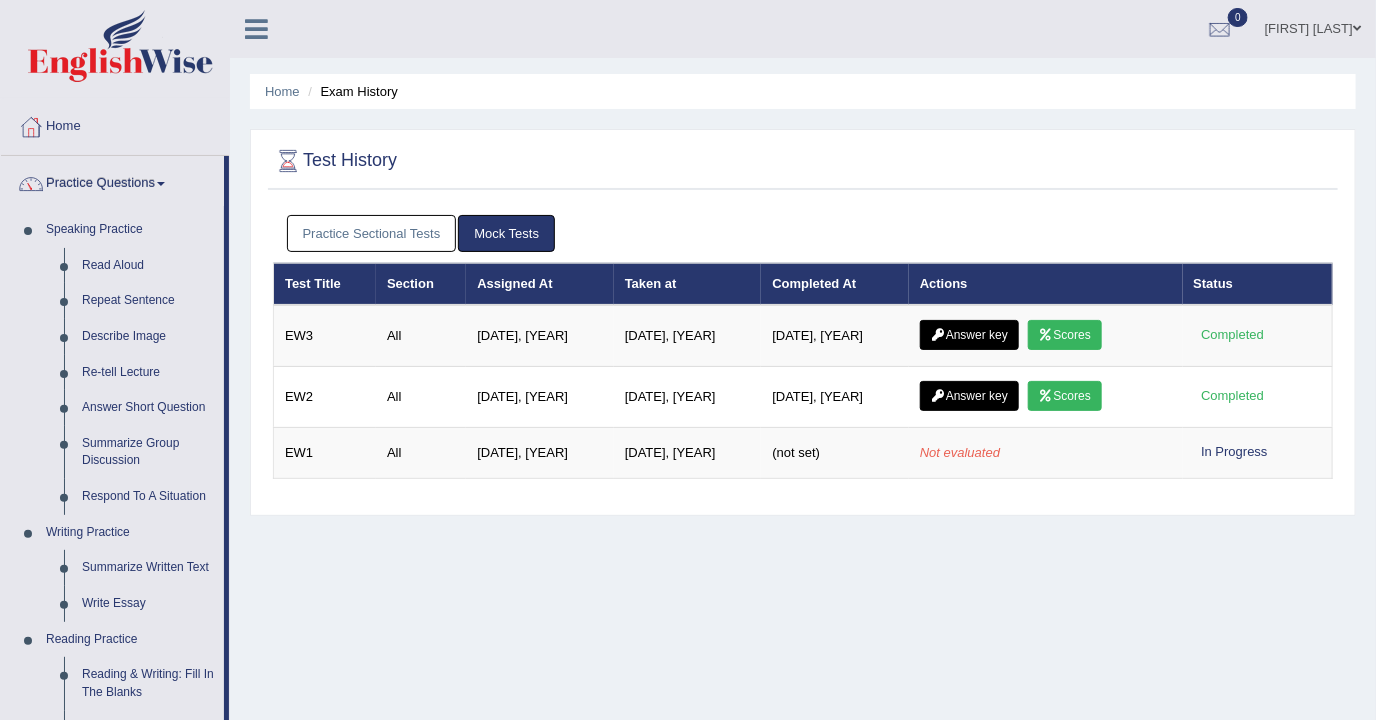 drag, startPoint x: 1229, startPoint y: 1, endPoint x: 734, endPoint y: 71, distance: 499.925 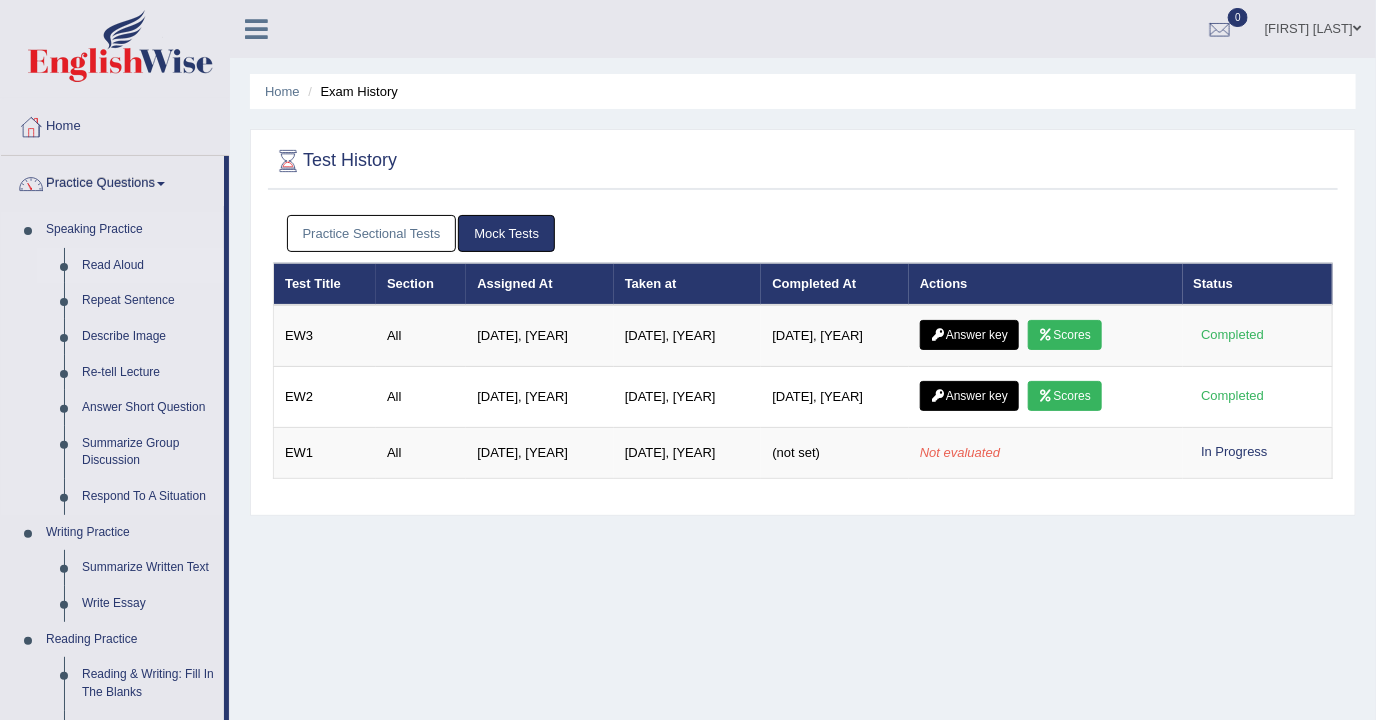 click on "Read Aloud" at bounding box center (148, 266) 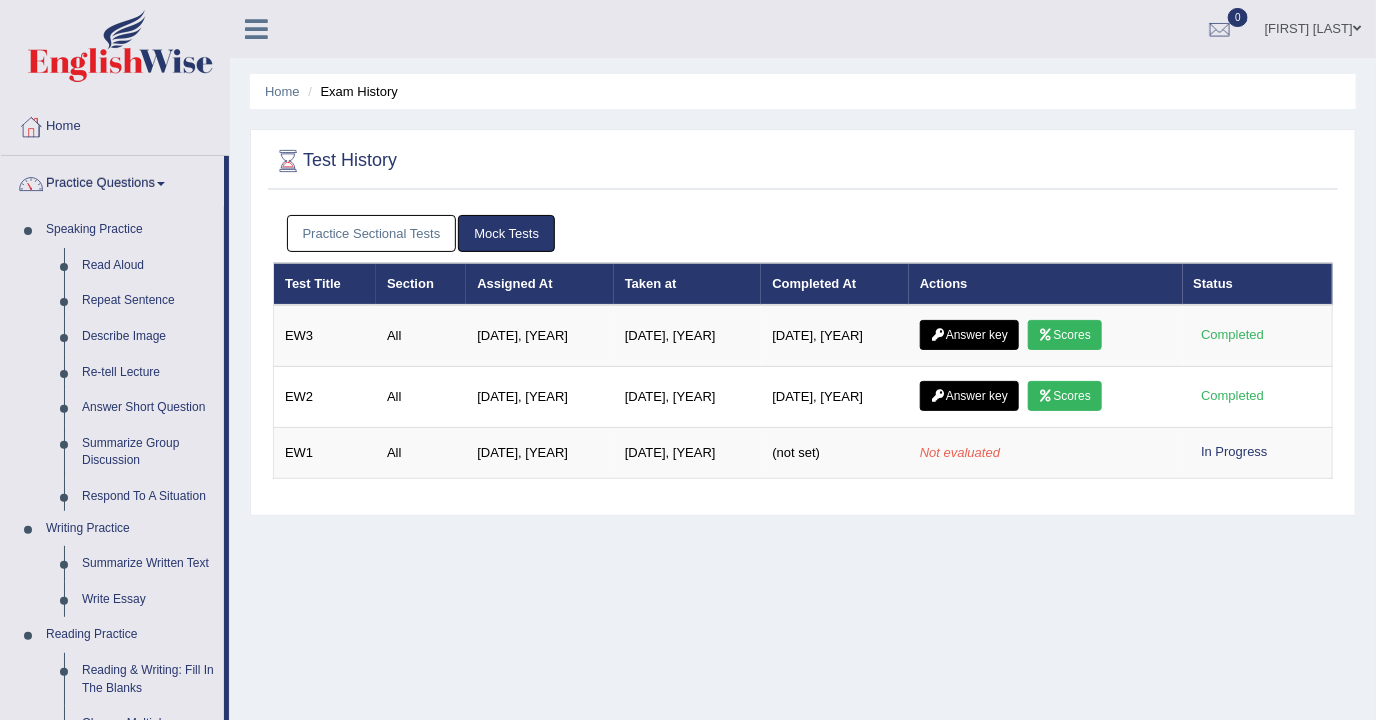 scroll, scrollTop: 329, scrollLeft: 0, axis: vertical 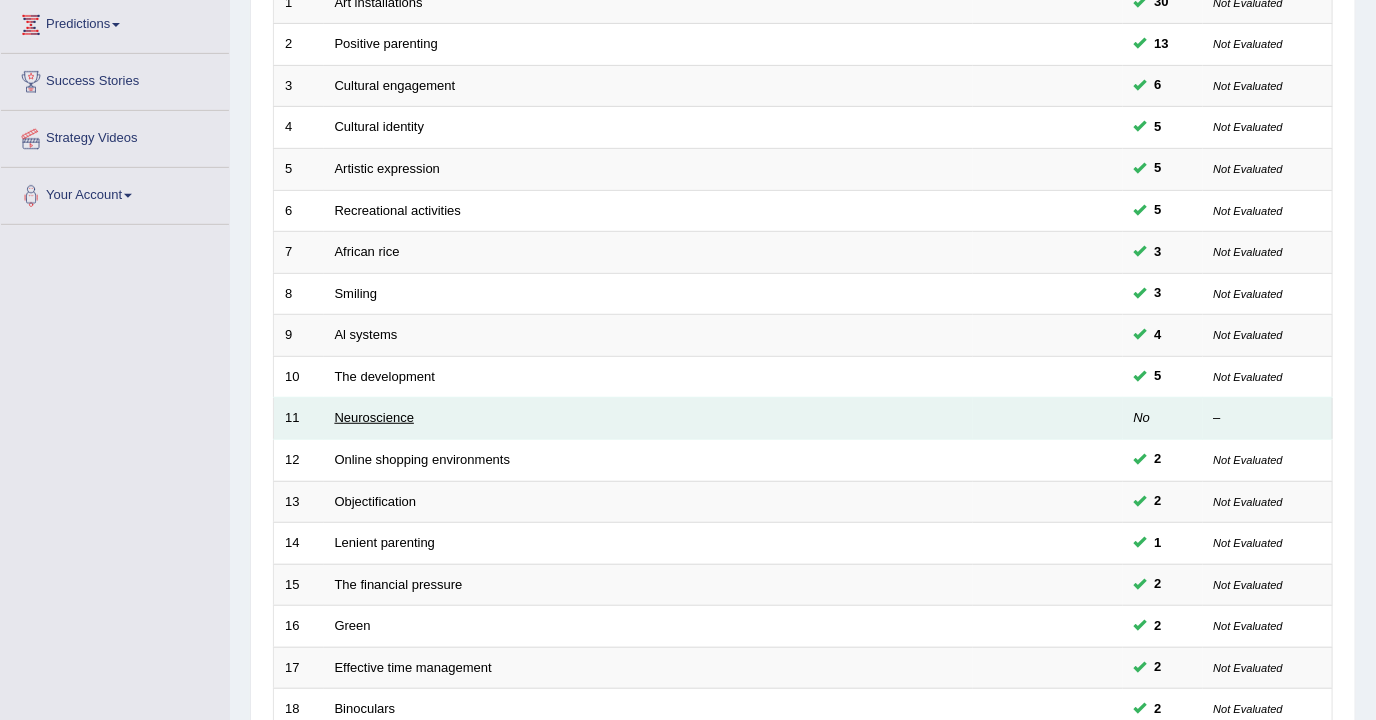 click on "Neuroscience" at bounding box center (375, 417) 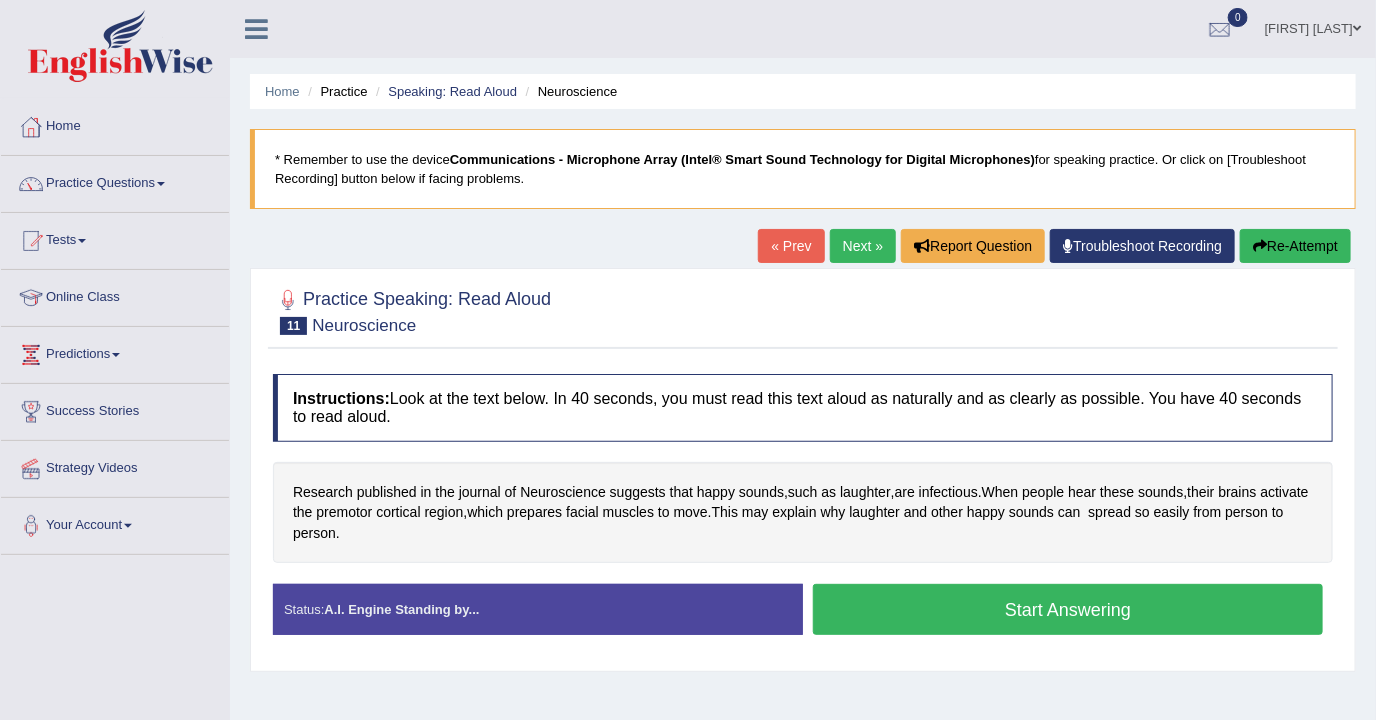 scroll, scrollTop: 132, scrollLeft: 0, axis: vertical 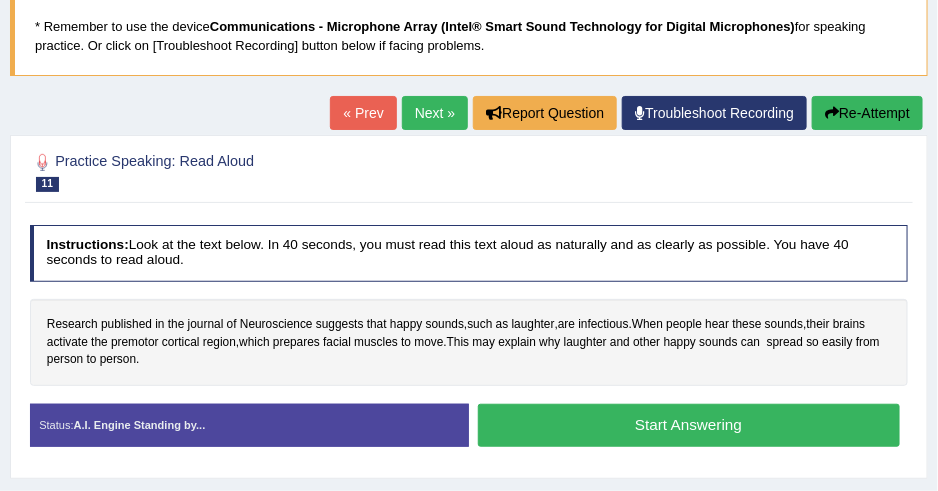 drag, startPoint x: 1355, startPoint y: 1, endPoint x: 411, endPoint y: 266, distance: 980.4902 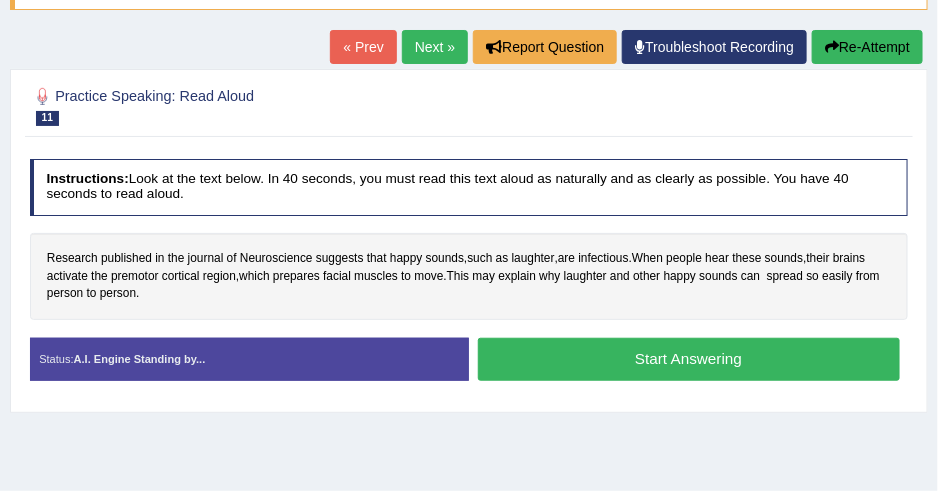 scroll, scrollTop: 223, scrollLeft: 0, axis: vertical 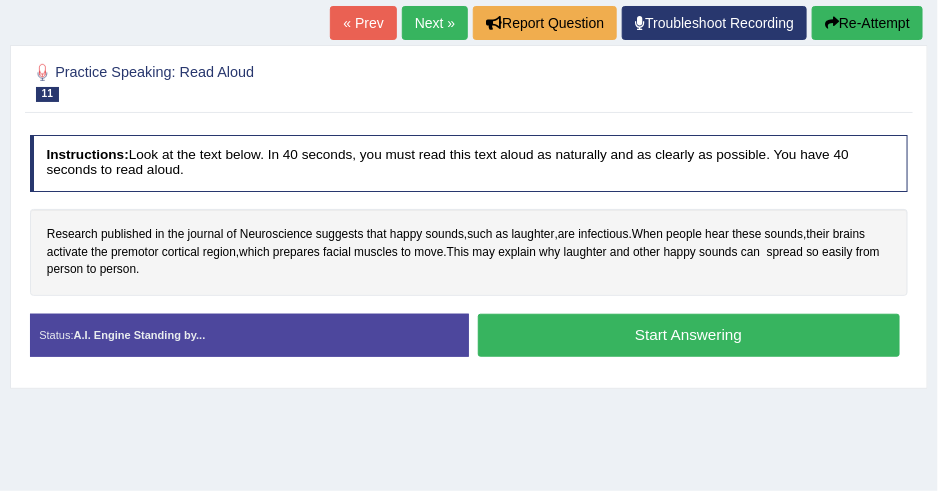click on "Start Answering" at bounding box center (689, 335) 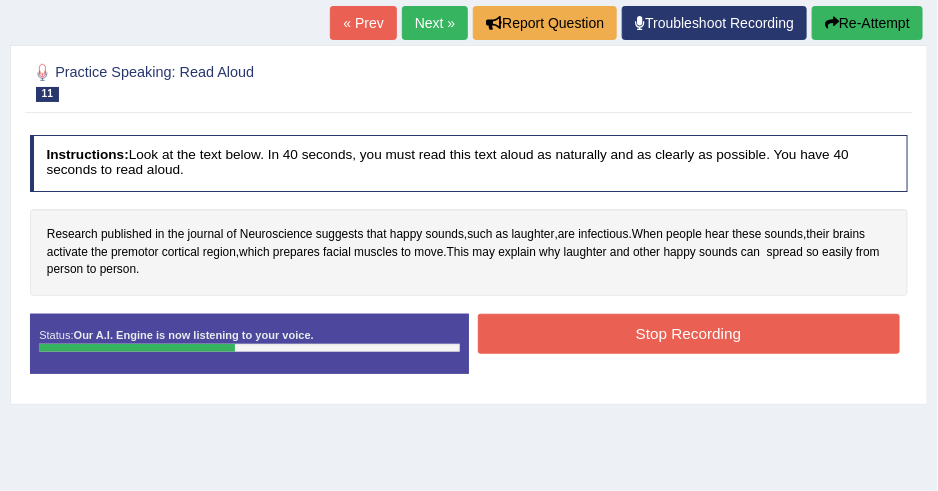 click on "Stop Recording" at bounding box center (689, 333) 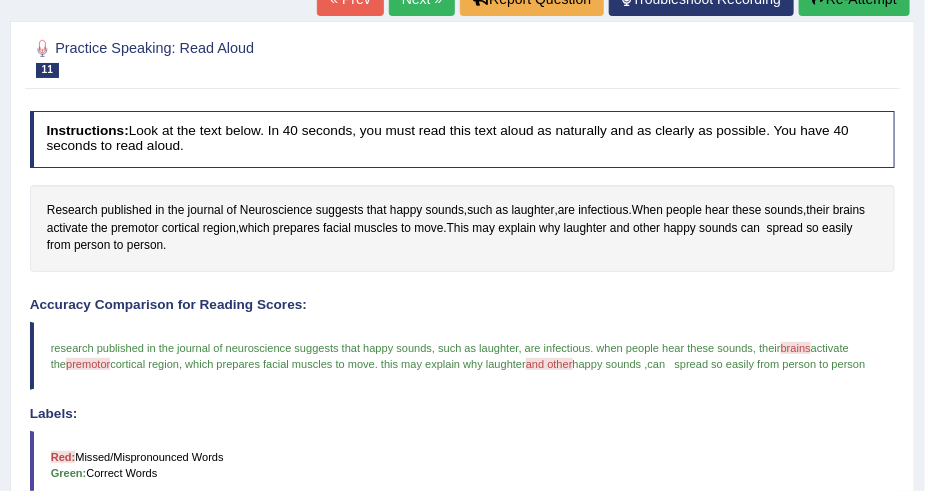 scroll, scrollTop: 223, scrollLeft: 0, axis: vertical 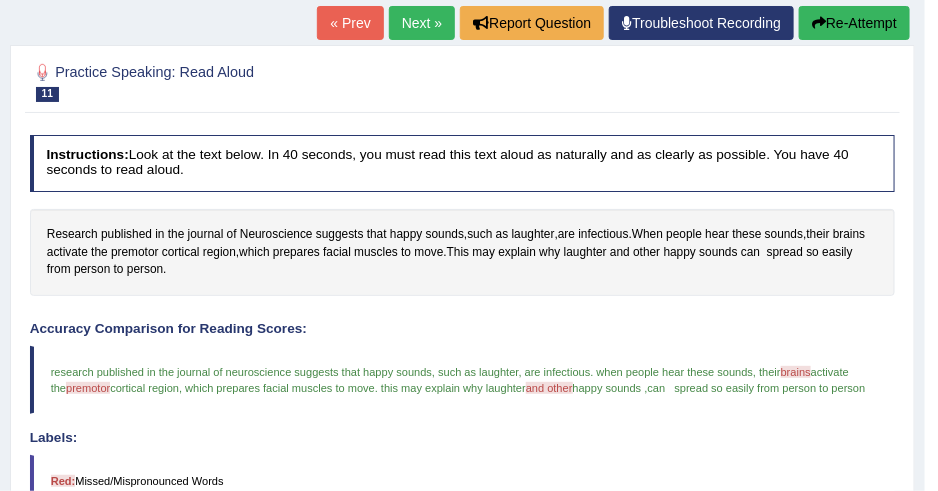 click on "Re-Attempt" at bounding box center (854, 23) 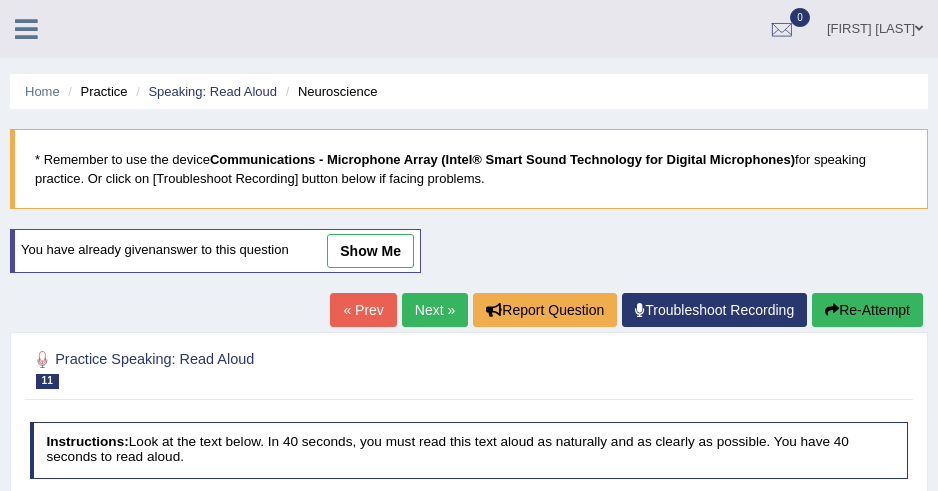 scroll, scrollTop: 287, scrollLeft: 0, axis: vertical 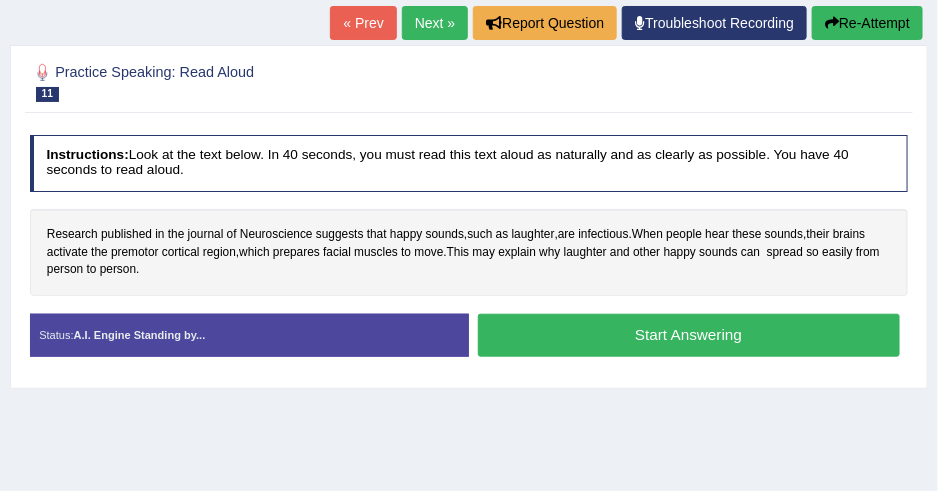 click on "Start Answering" at bounding box center (689, 335) 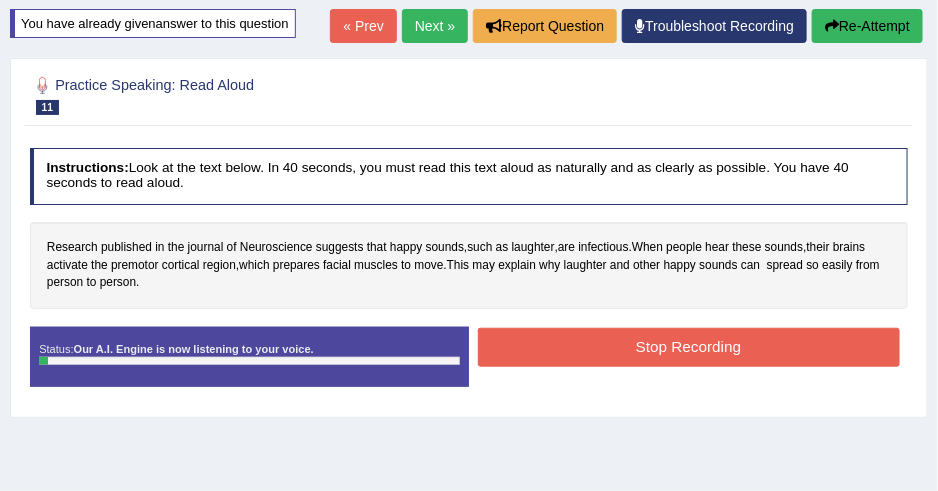 scroll, scrollTop: 197, scrollLeft: 0, axis: vertical 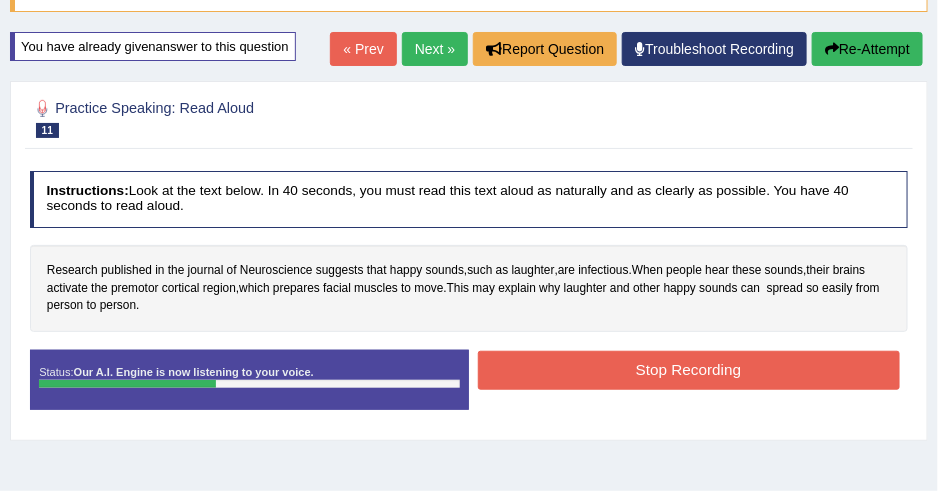 click on "Stop Recording" at bounding box center (689, 370) 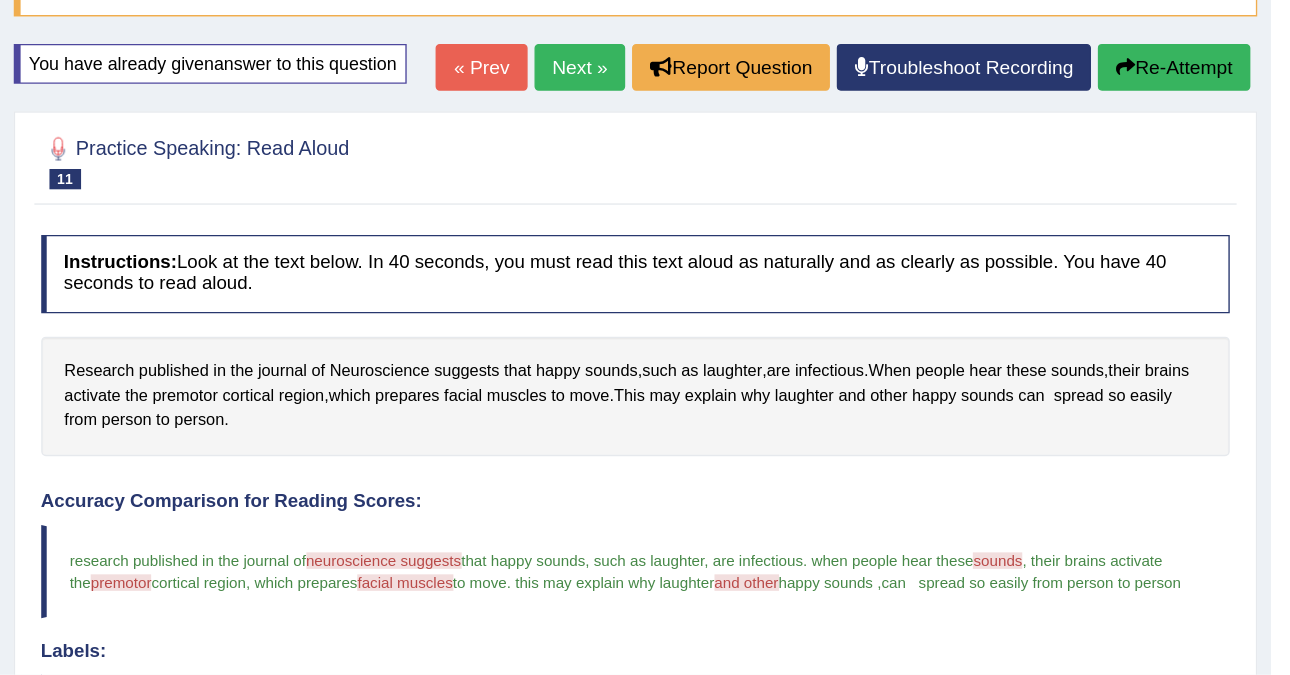 scroll, scrollTop: 197, scrollLeft: 0, axis: vertical 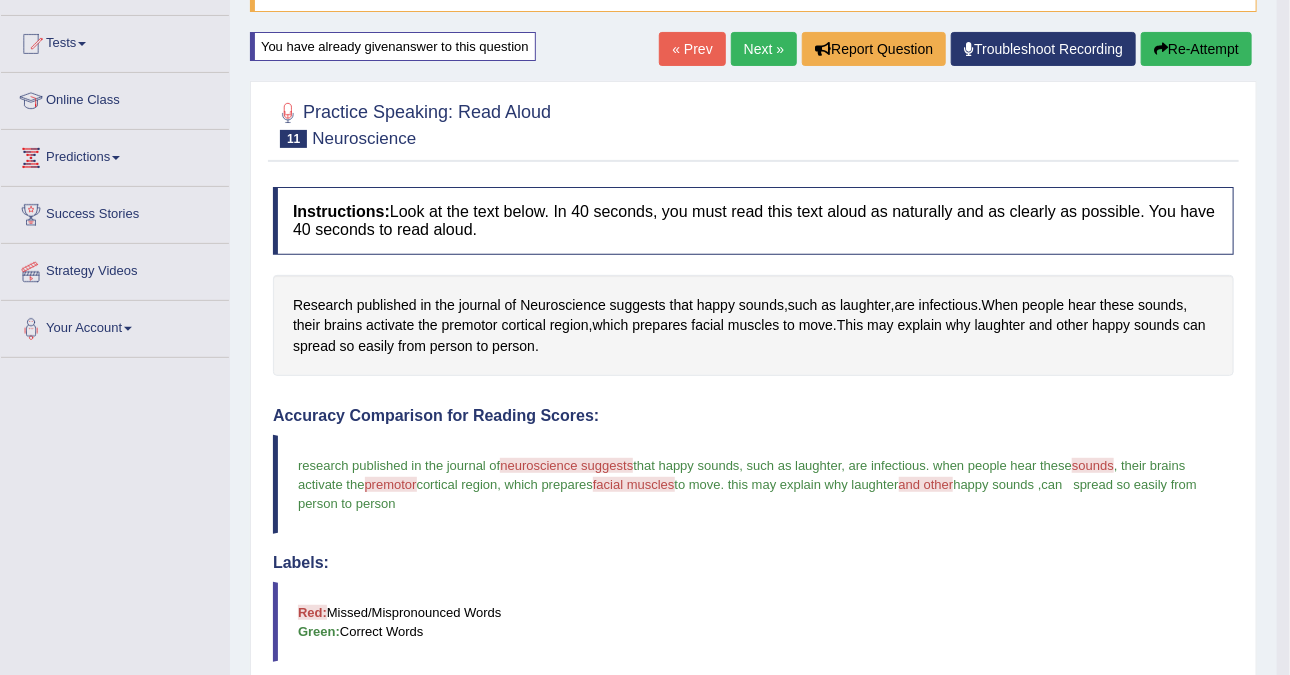 drag, startPoint x: 871, startPoint y: 1, endPoint x: 444, endPoint y: 174, distance: 460.71466 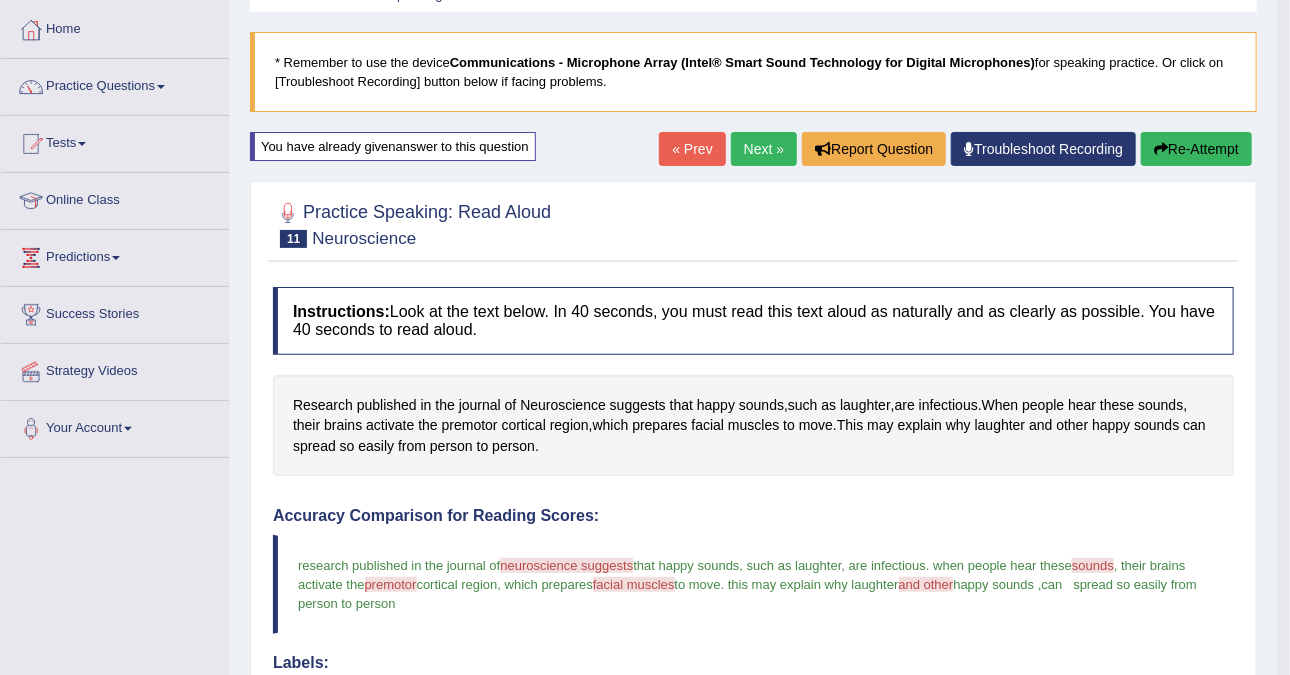 scroll, scrollTop: 0, scrollLeft: 0, axis: both 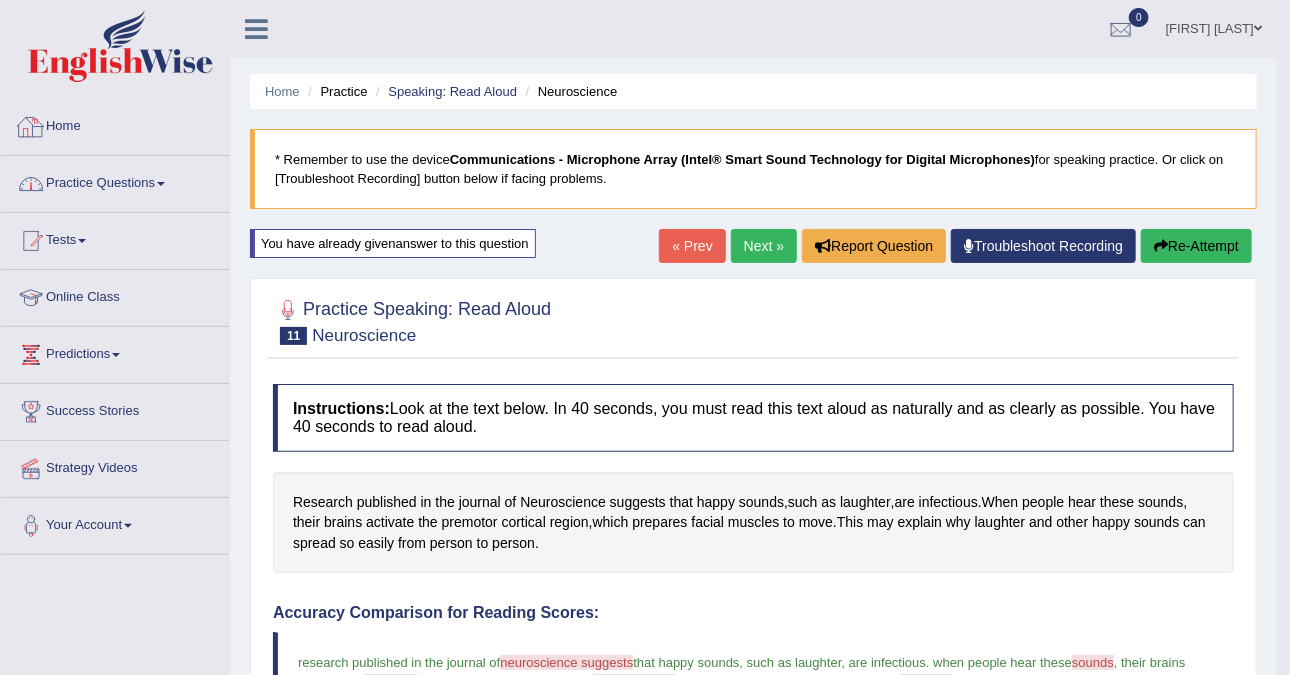 click on "Practice Questions" at bounding box center [115, 181] 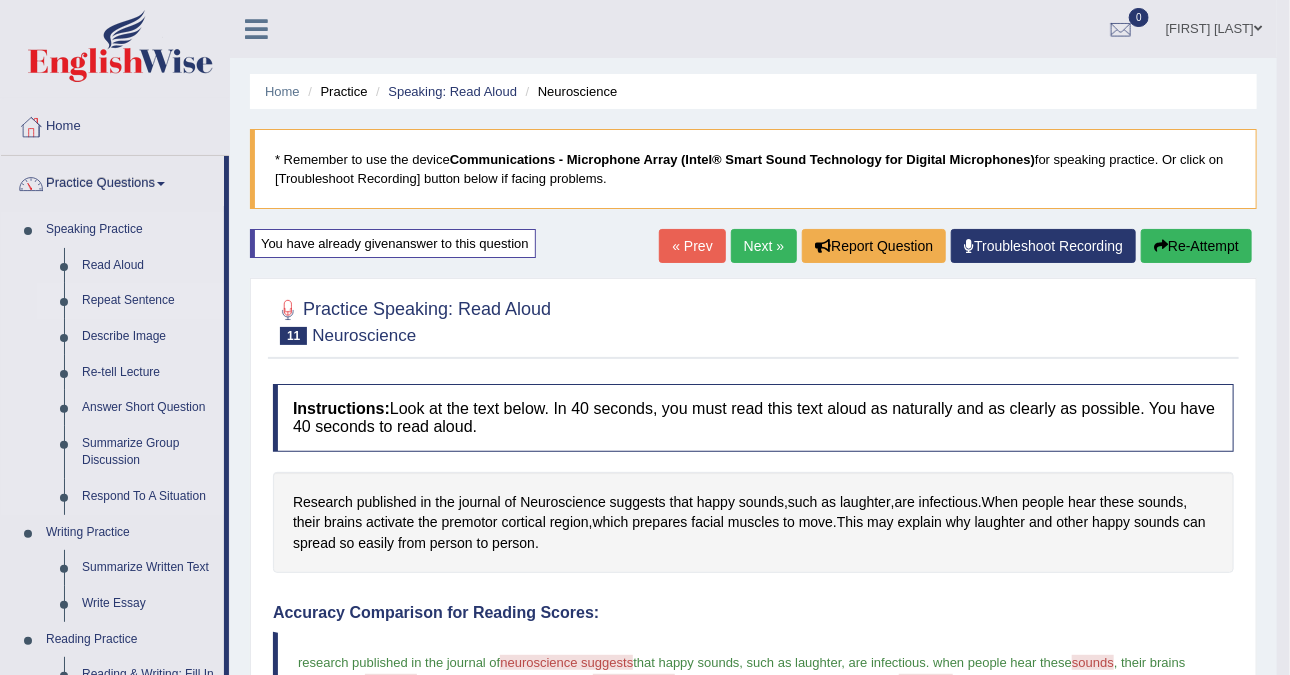 click on "Repeat Sentence" at bounding box center [148, 301] 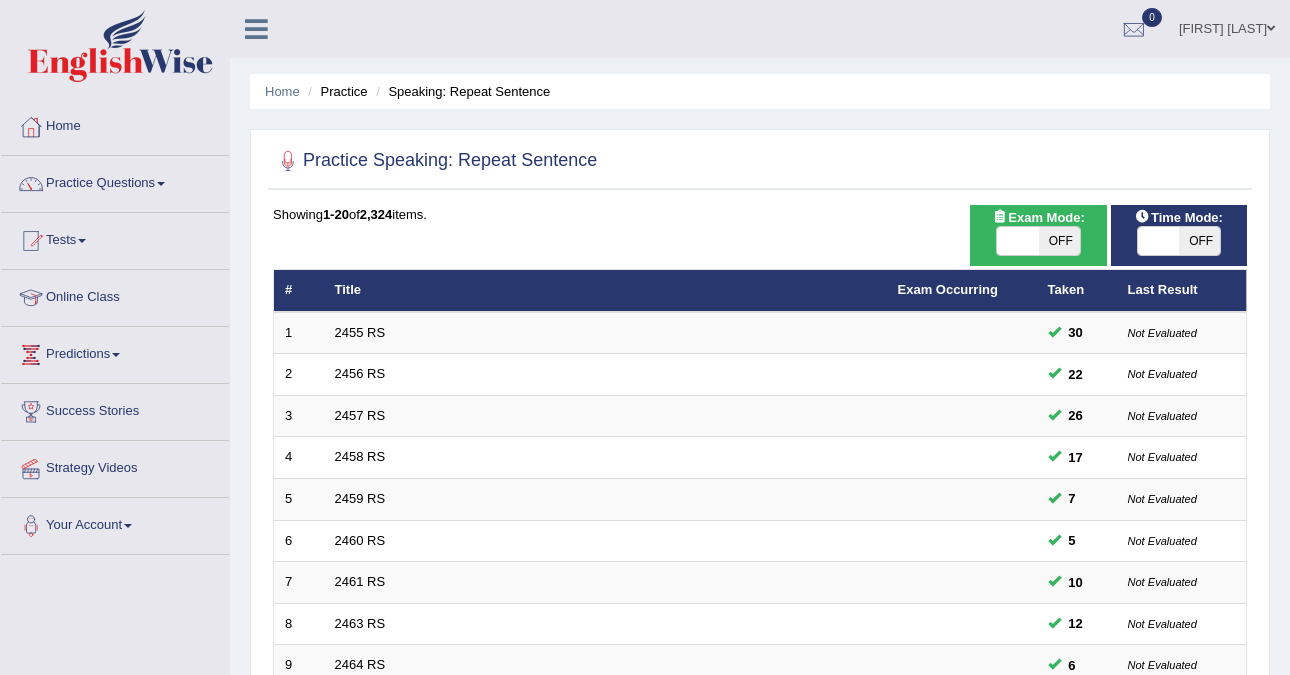 scroll, scrollTop: 0, scrollLeft: 0, axis: both 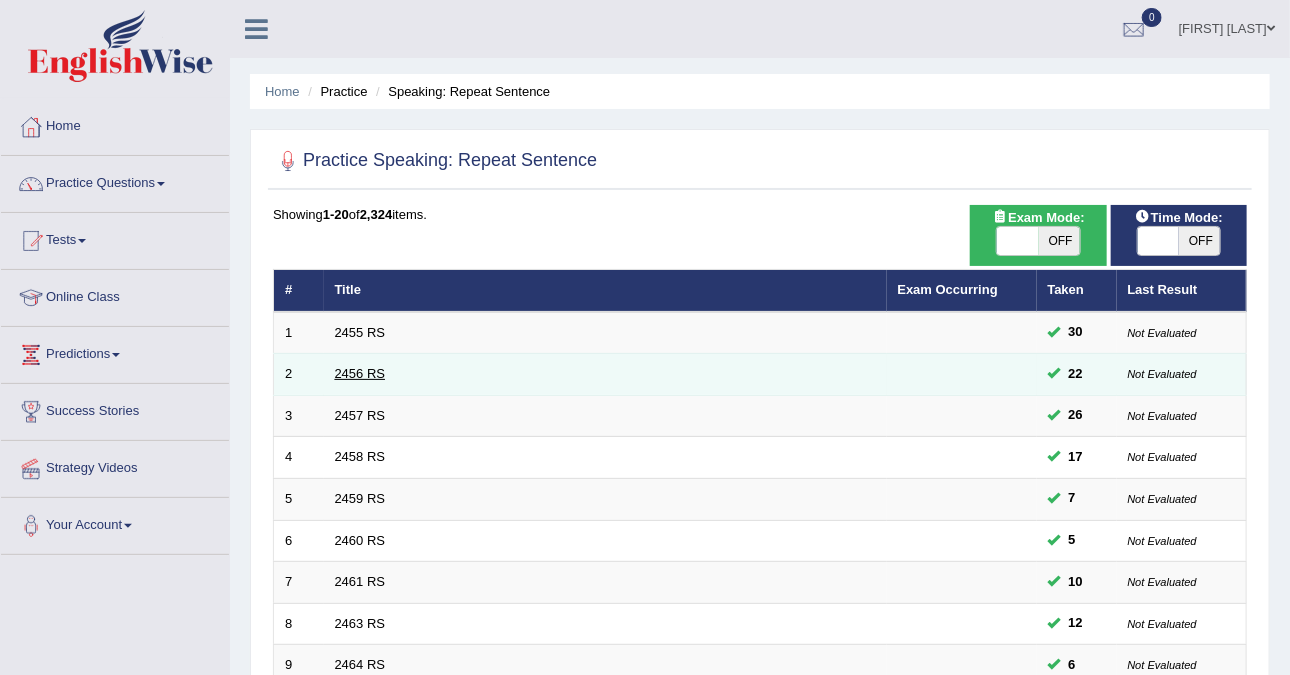 click on "2456 RS" at bounding box center (360, 373) 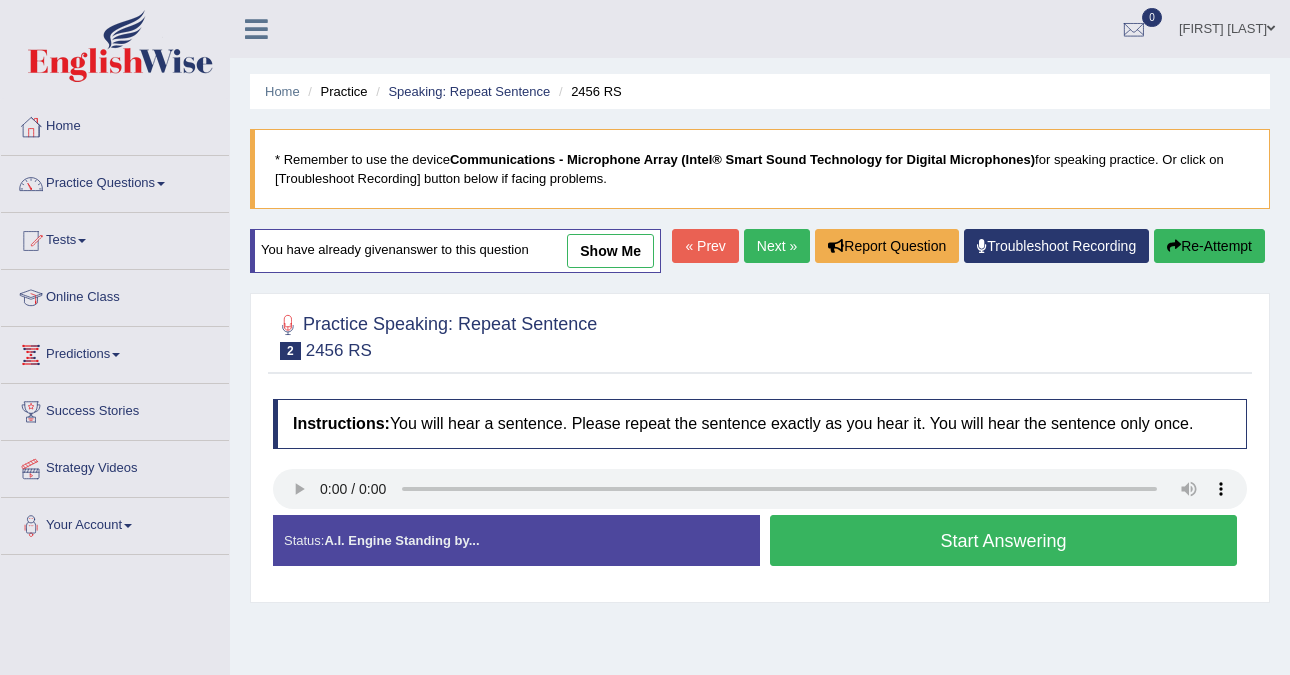 scroll, scrollTop: 0, scrollLeft: 0, axis: both 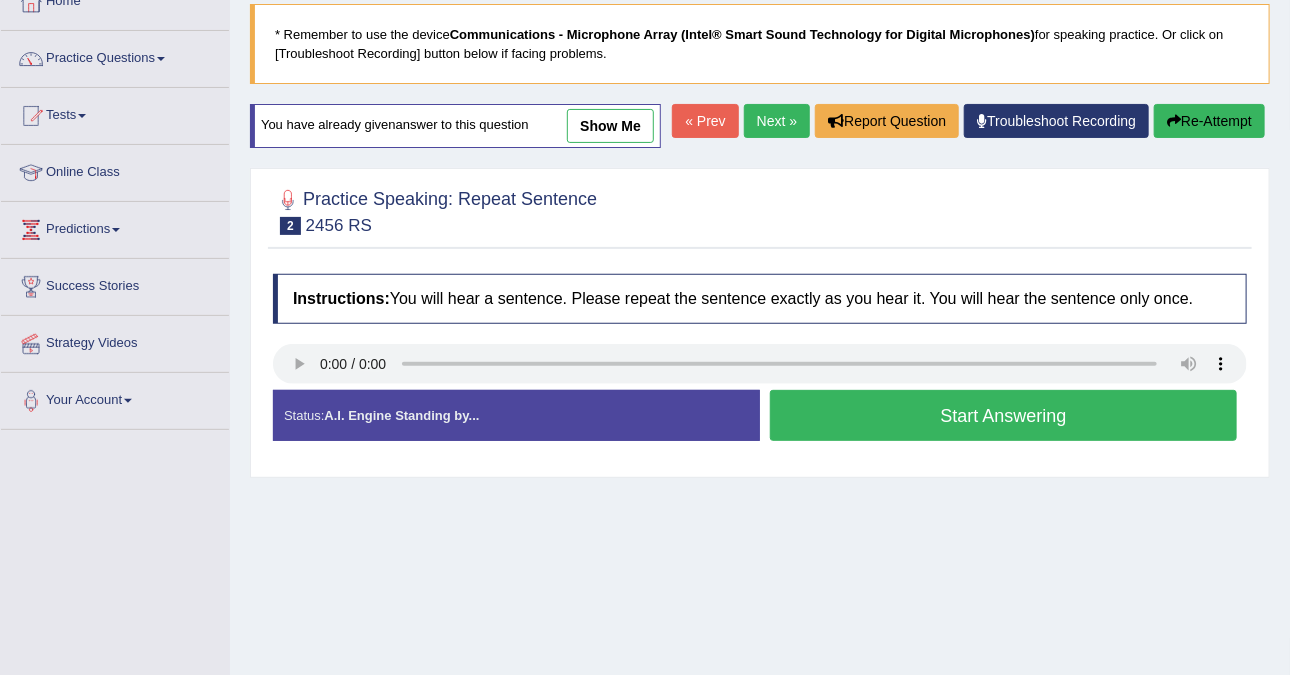 click on "Start Answering" at bounding box center [1003, 415] 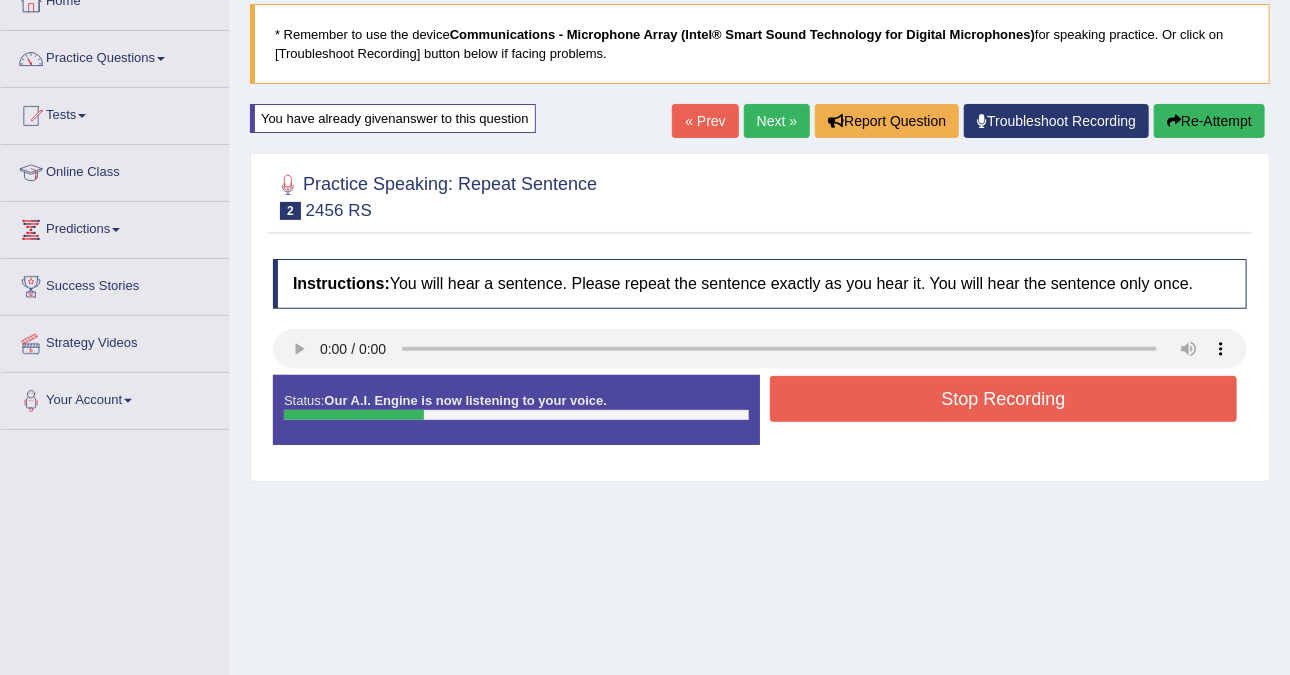click on "Stop Recording" at bounding box center (1003, 399) 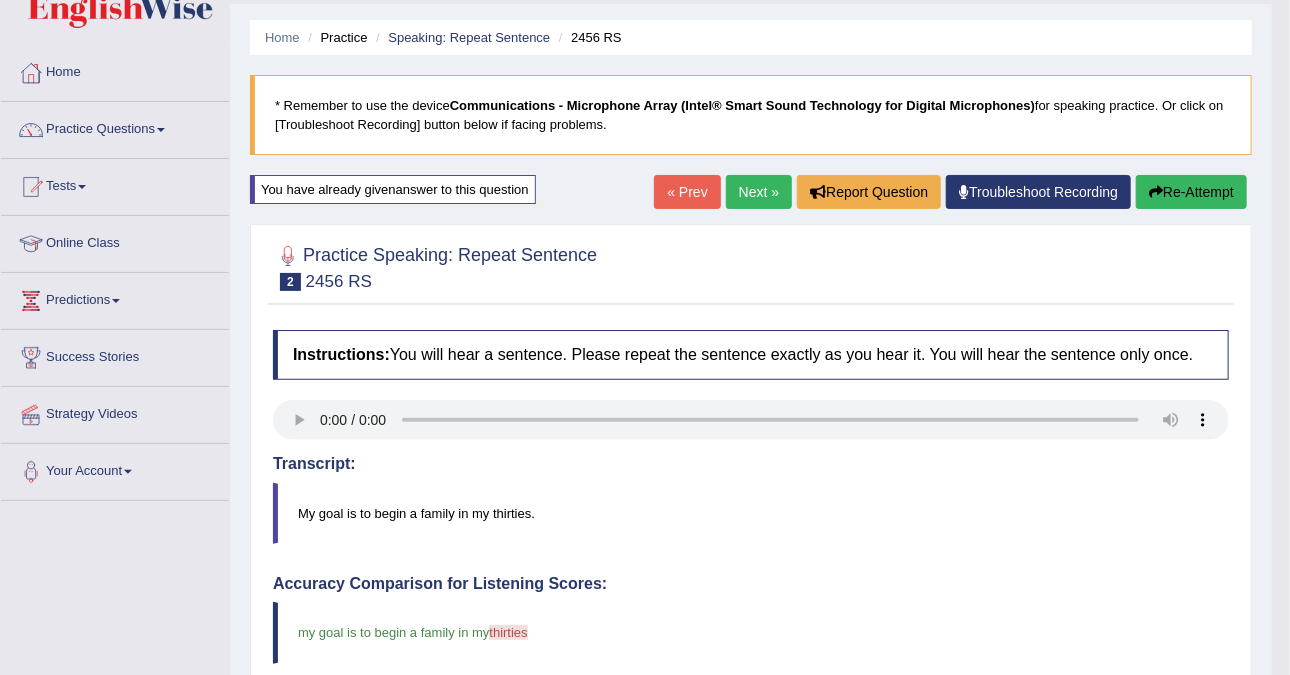 scroll, scrollTop: 0, scrollLeft: 0, axis: both 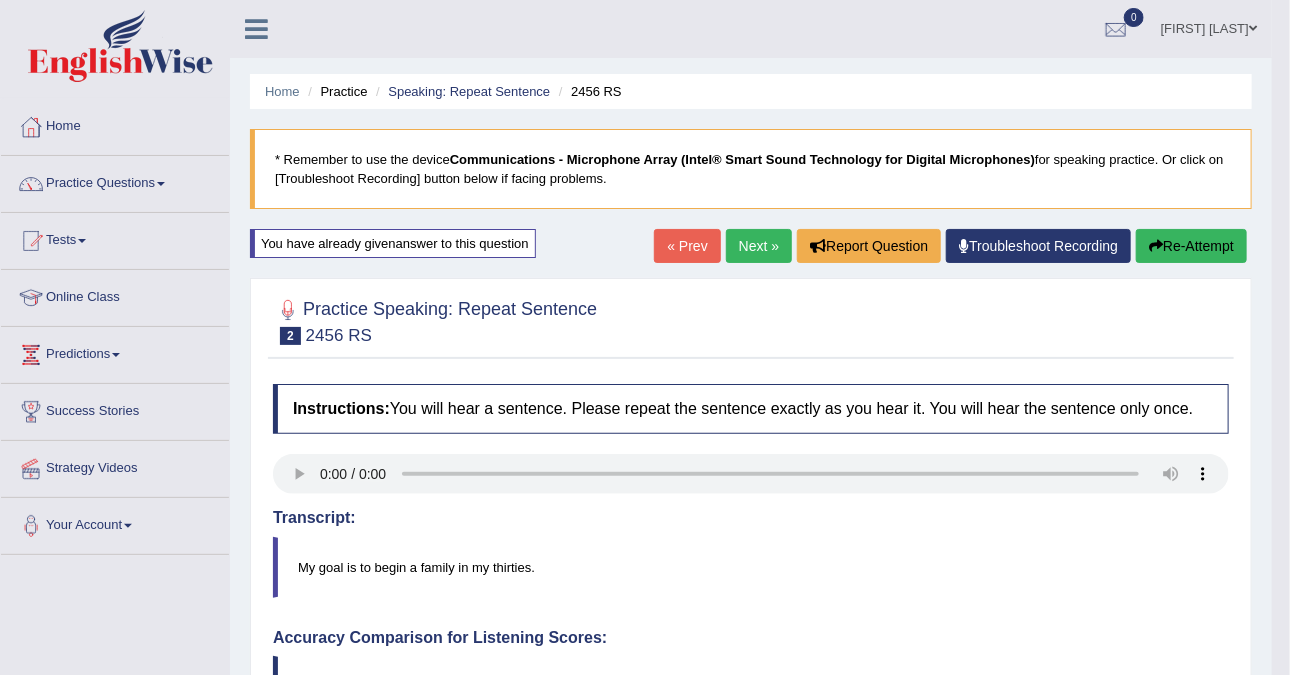 click on "Next »" at bounding box center [759, 246] 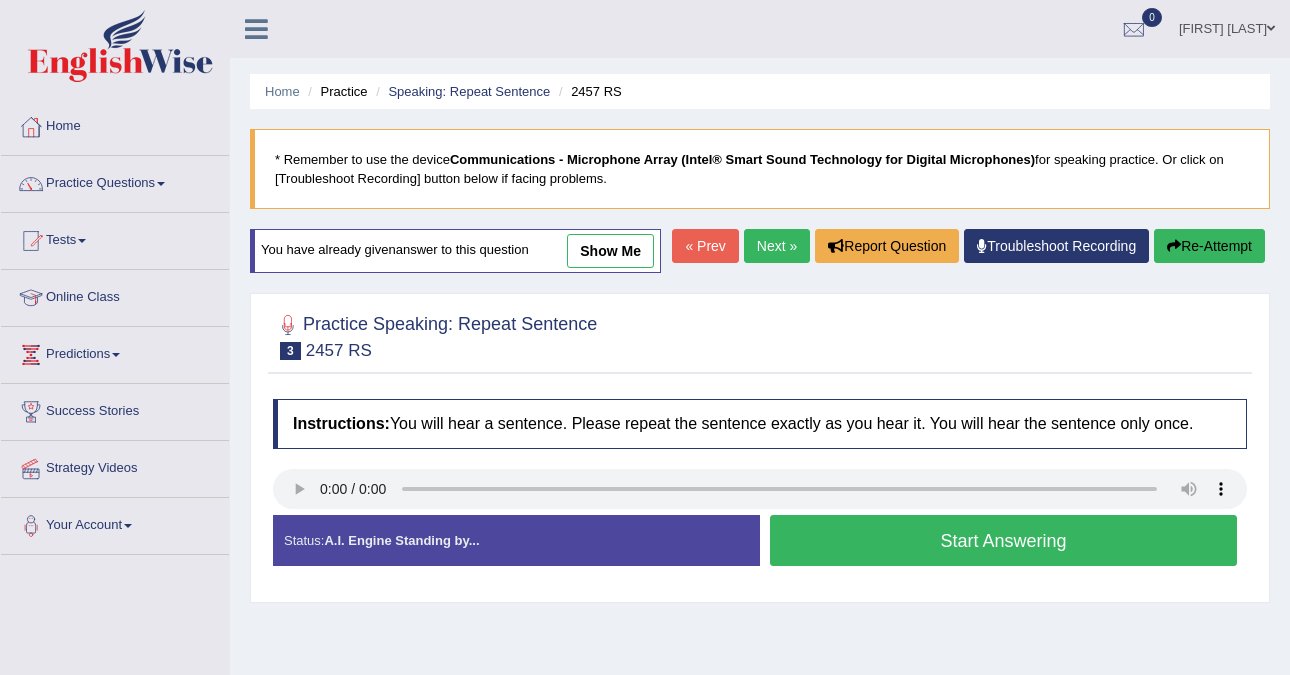 scroll, scrollTop: 0, scrollLeft: 0, axis: both 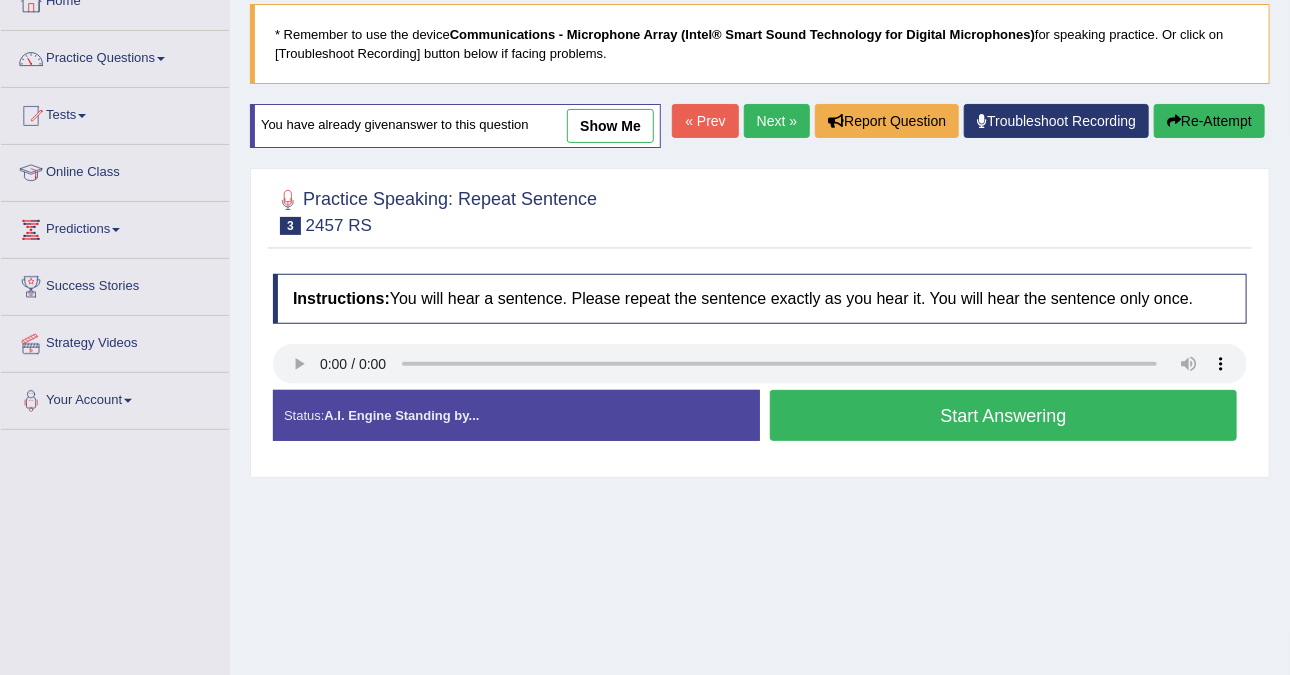click on "Start Answering" at bounding box center [1003, 415] 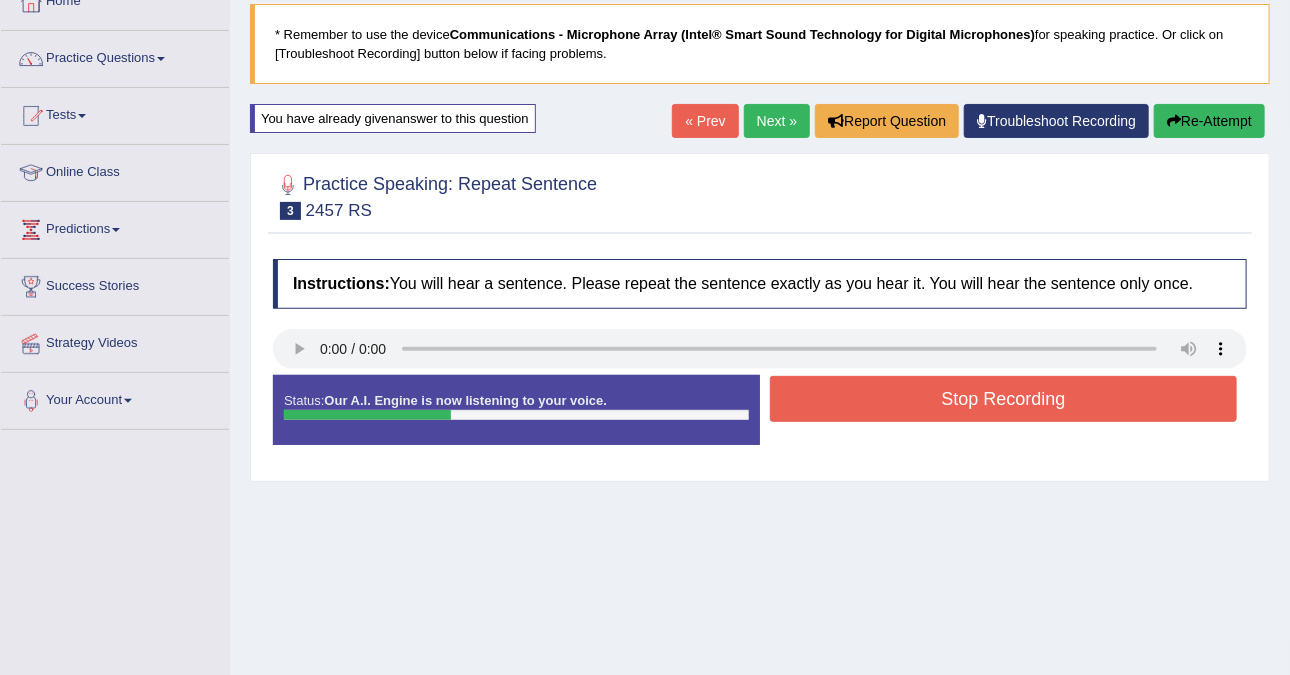 click on "Stop Recording" at bounding box center [1003, 399] 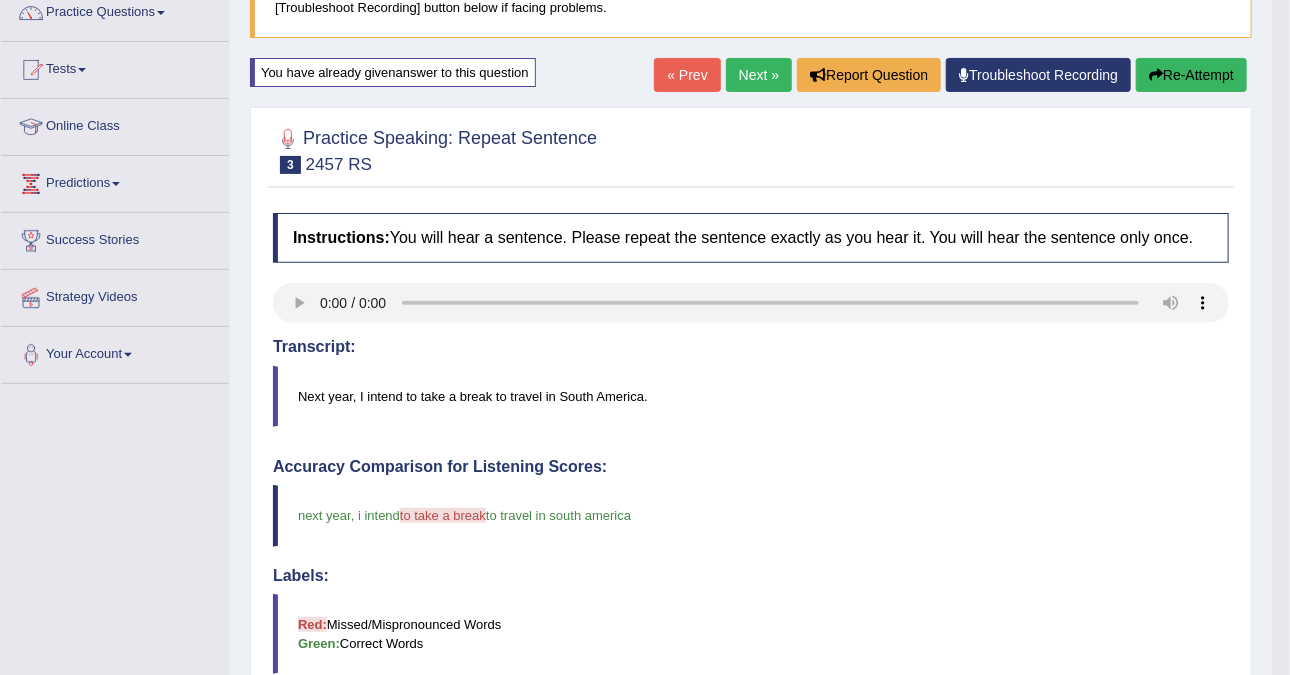 scroll, scrollTop: 0, scrollLeft: 0, axis: both 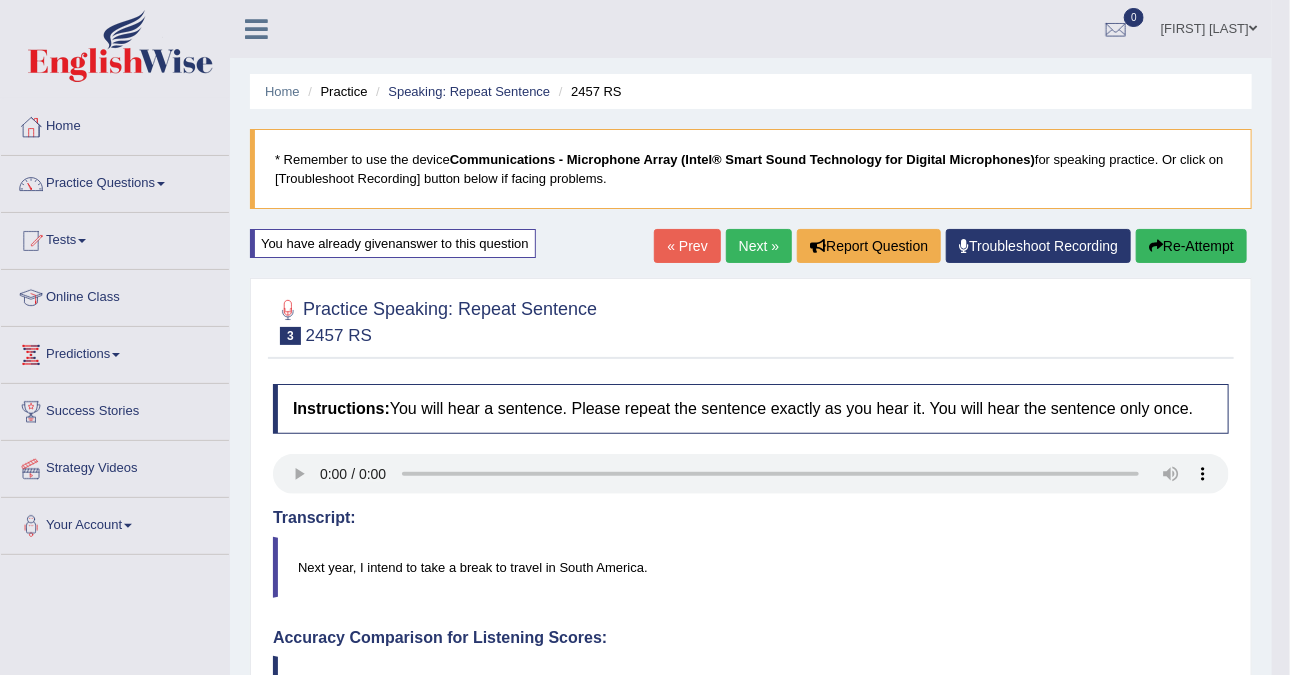 click on "Re-Attempt" at bounding box center [1191, 246] 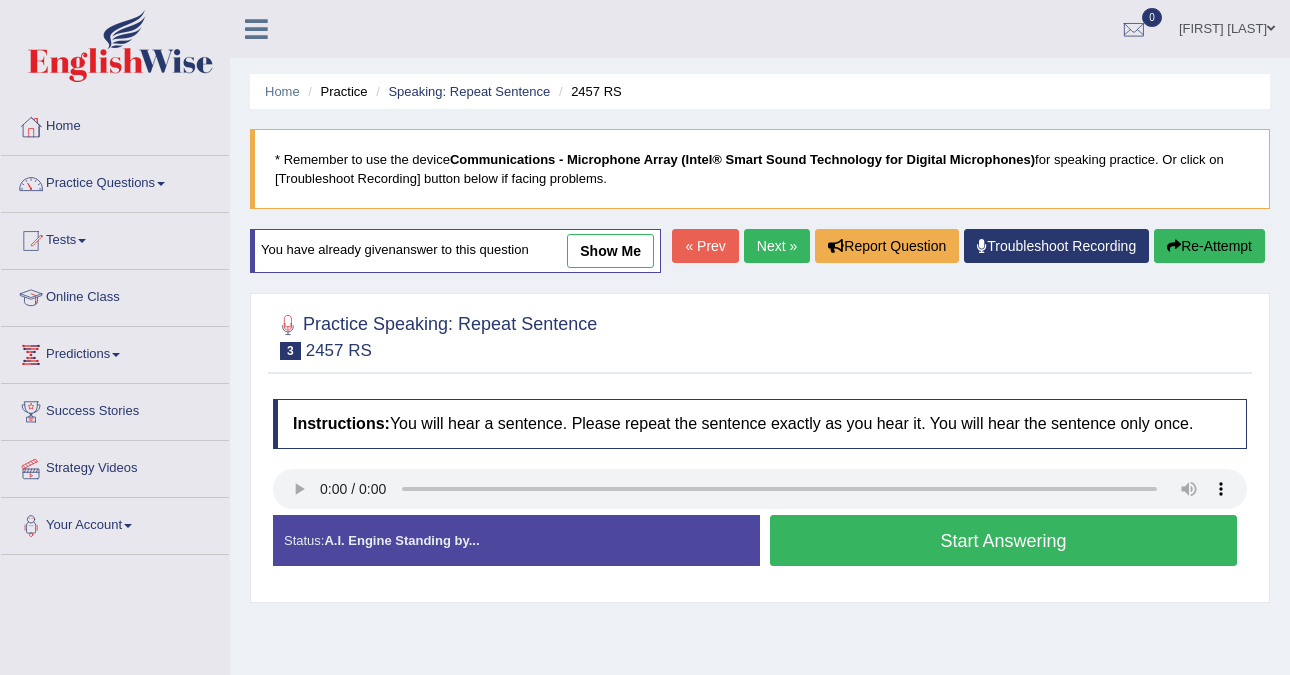 scroll, scrollTop: 250, scrollLeft: 0, axis: vertical 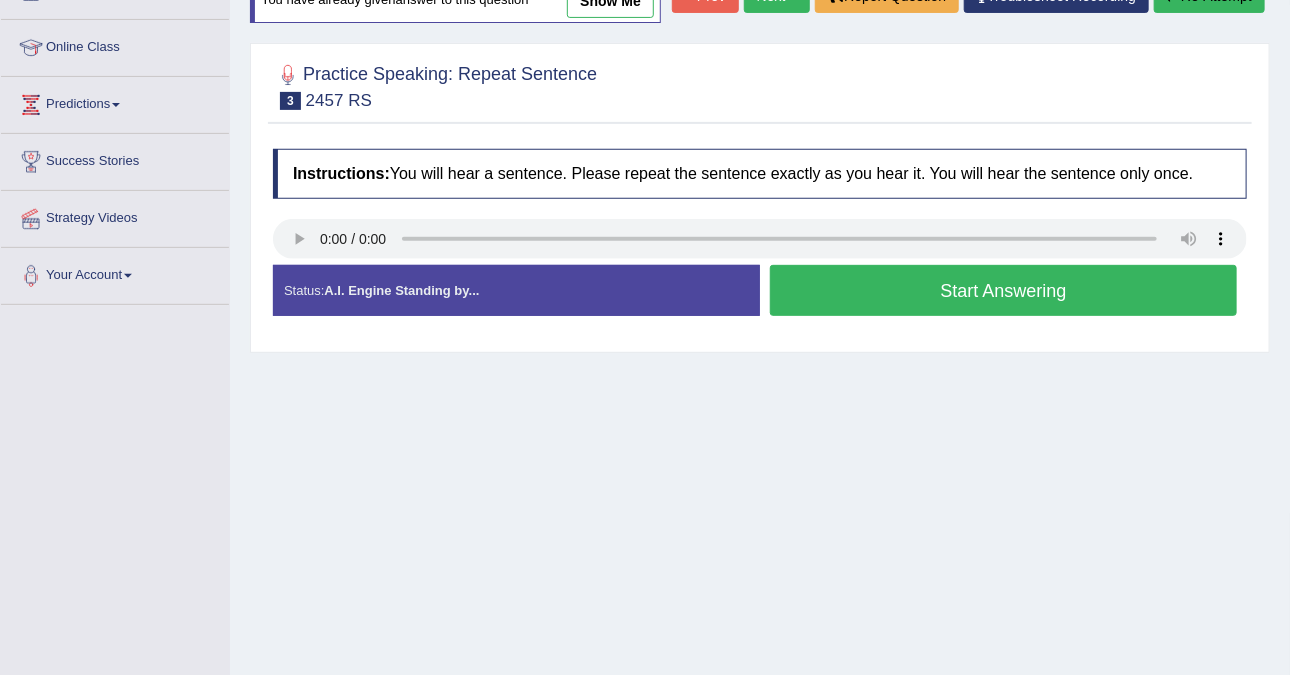 click on "Start Answering" at bounding box center (1003, 290) 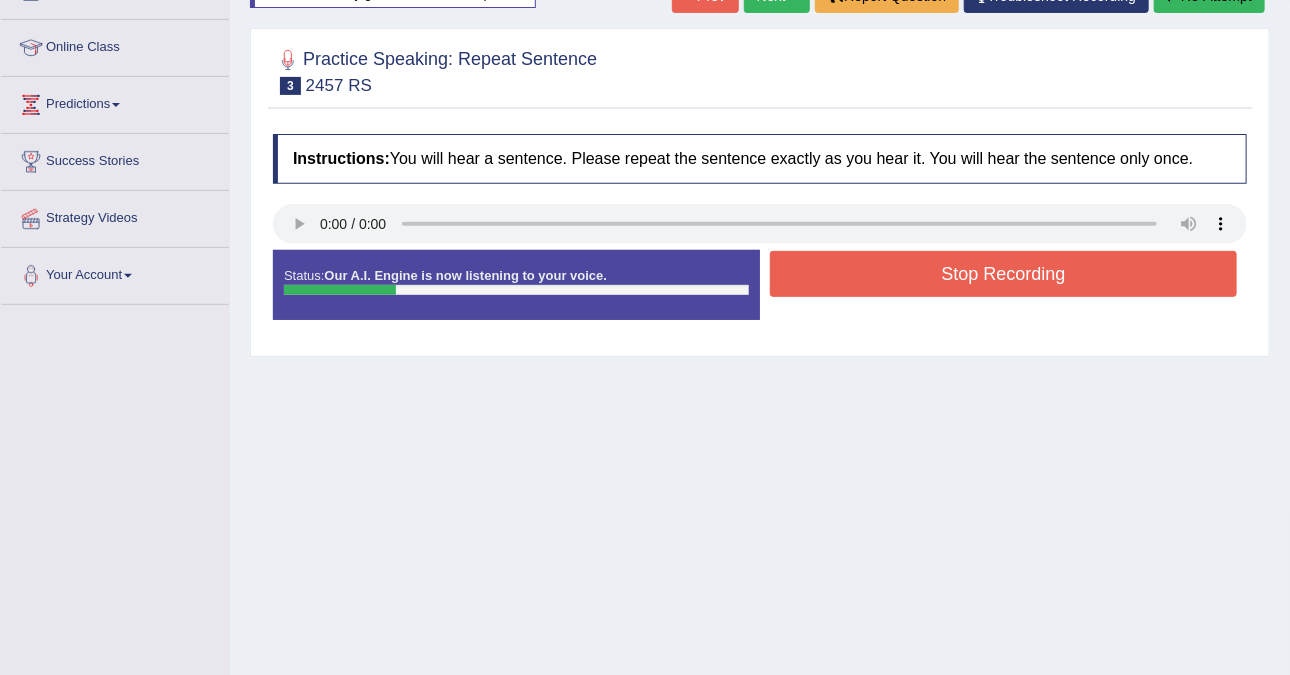 click on "Stop Recording" at bounding box center [1003, 274] 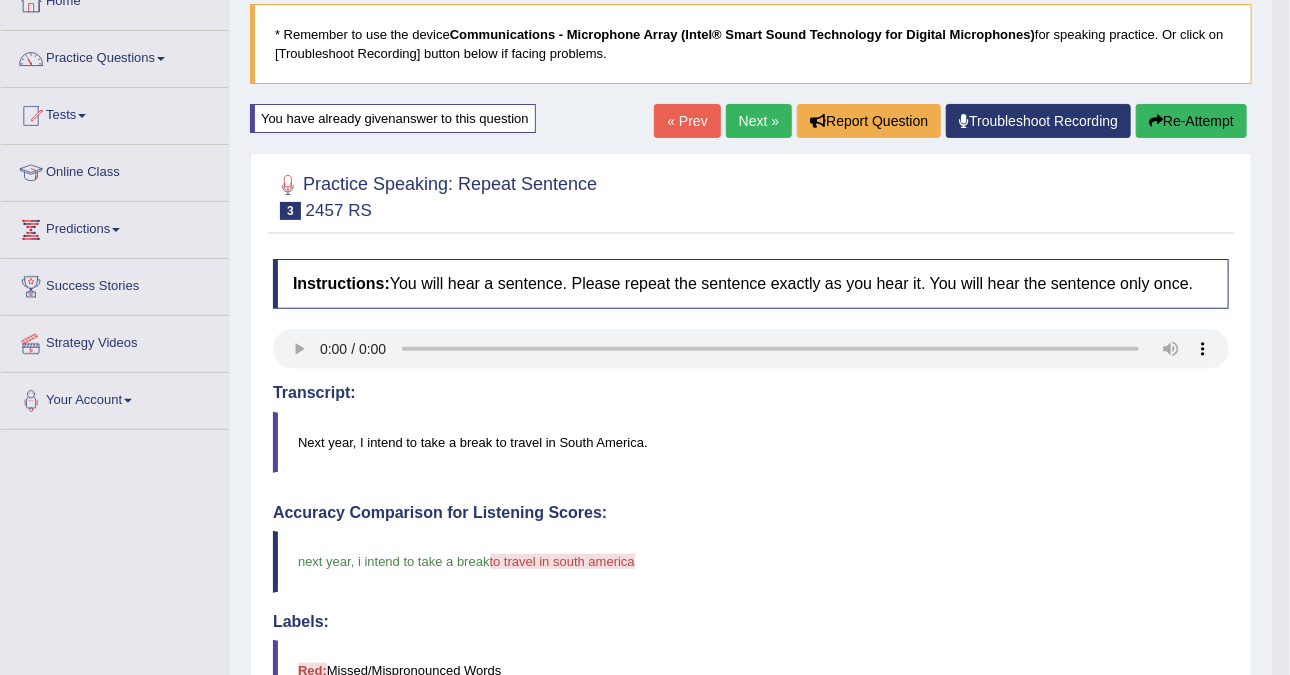 scroll, scrollTop: 0, scrollLeft: 0, axis: both 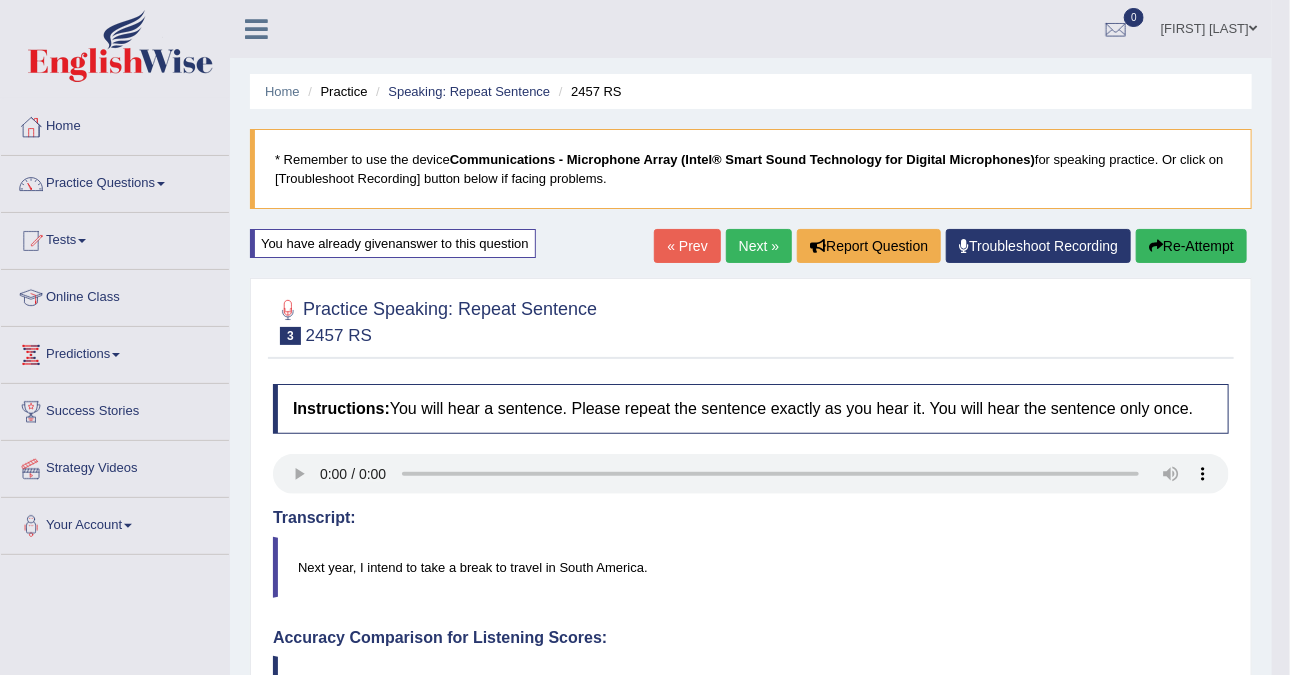 click on "Next »" at bounding box center [759, 246] 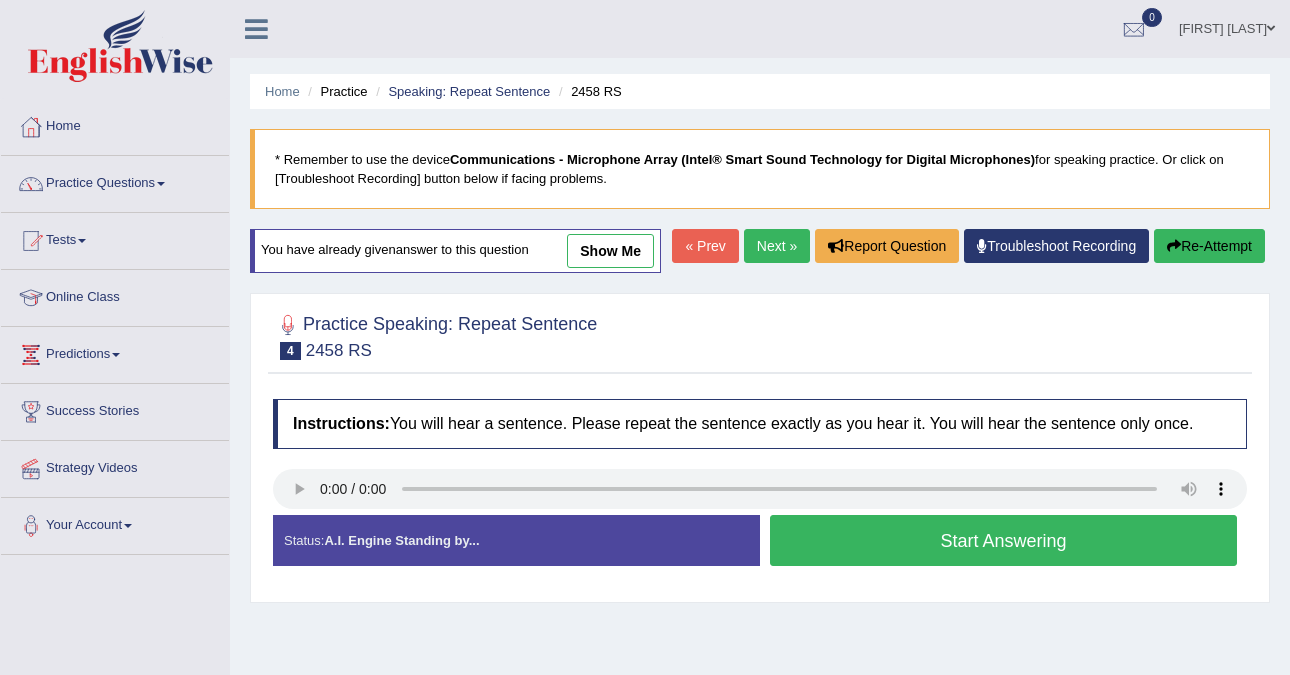 scroll, scrollTop: 0, scrollLeft: 0, axis: both 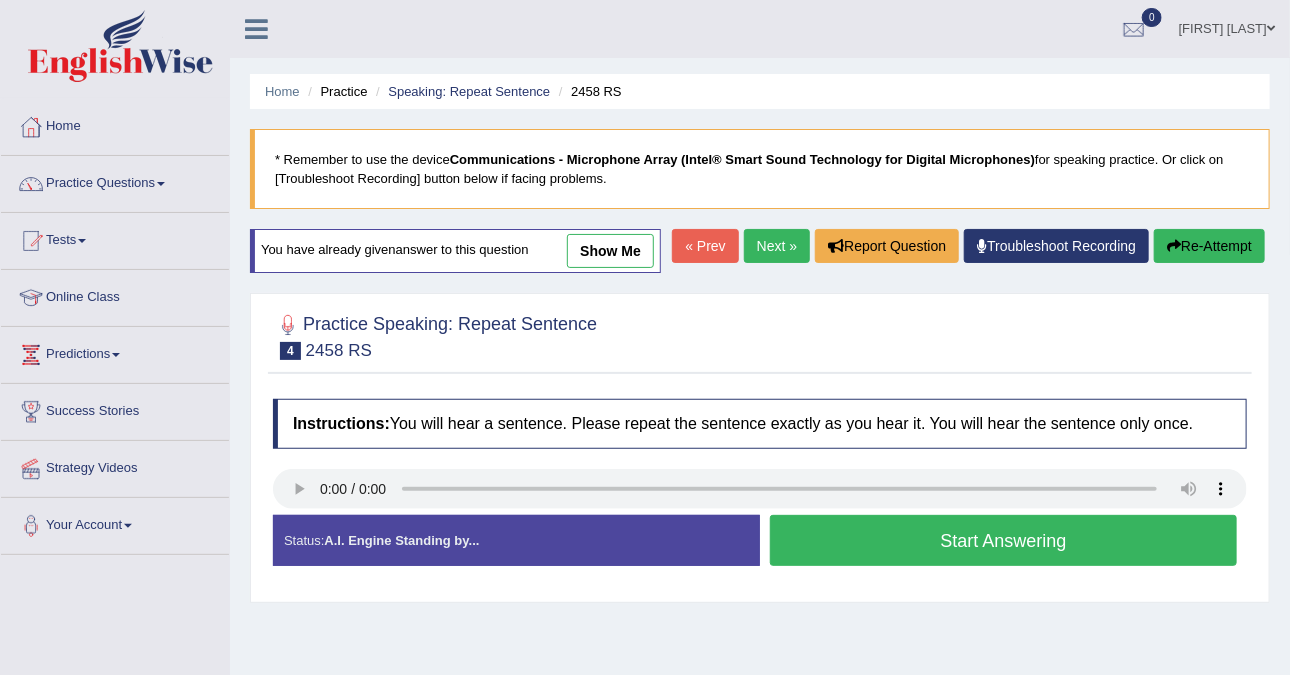 click on "Next »" at bounding box center [777, 246] 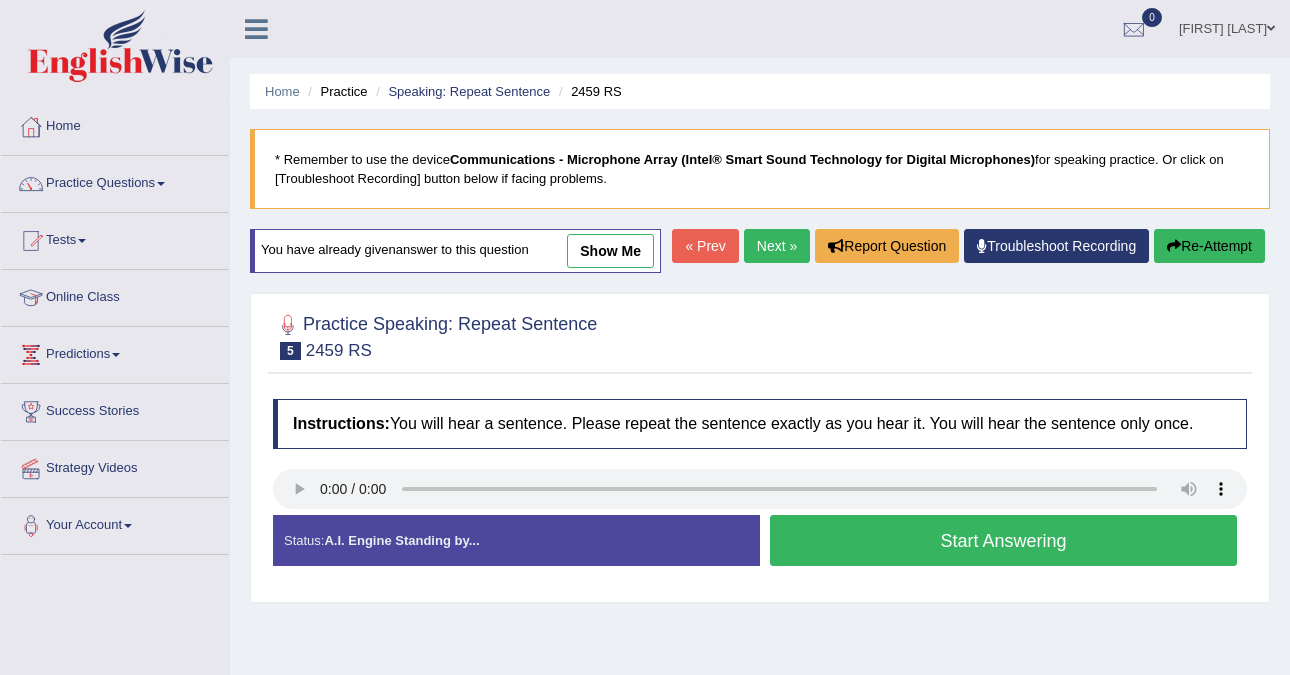 scroll, scrollTop: 0, scrollLeft: 0, axis: both 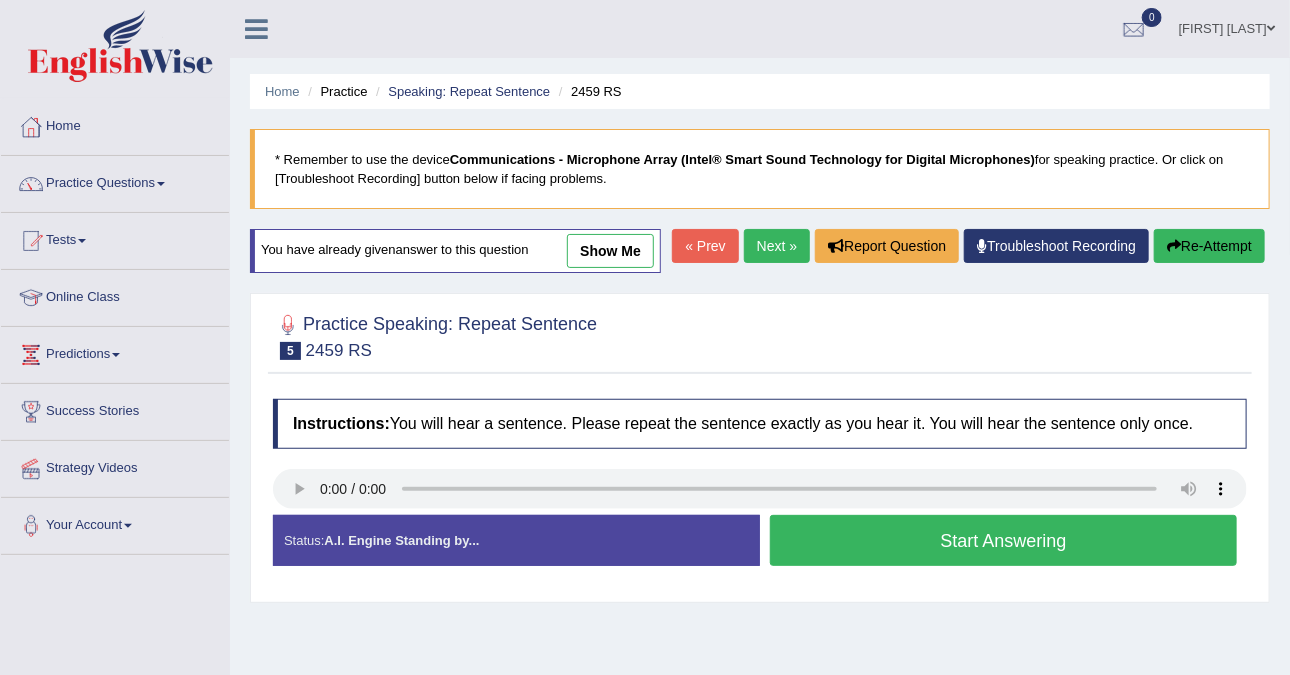 click on "Next »" at bounding box center [777, 246] 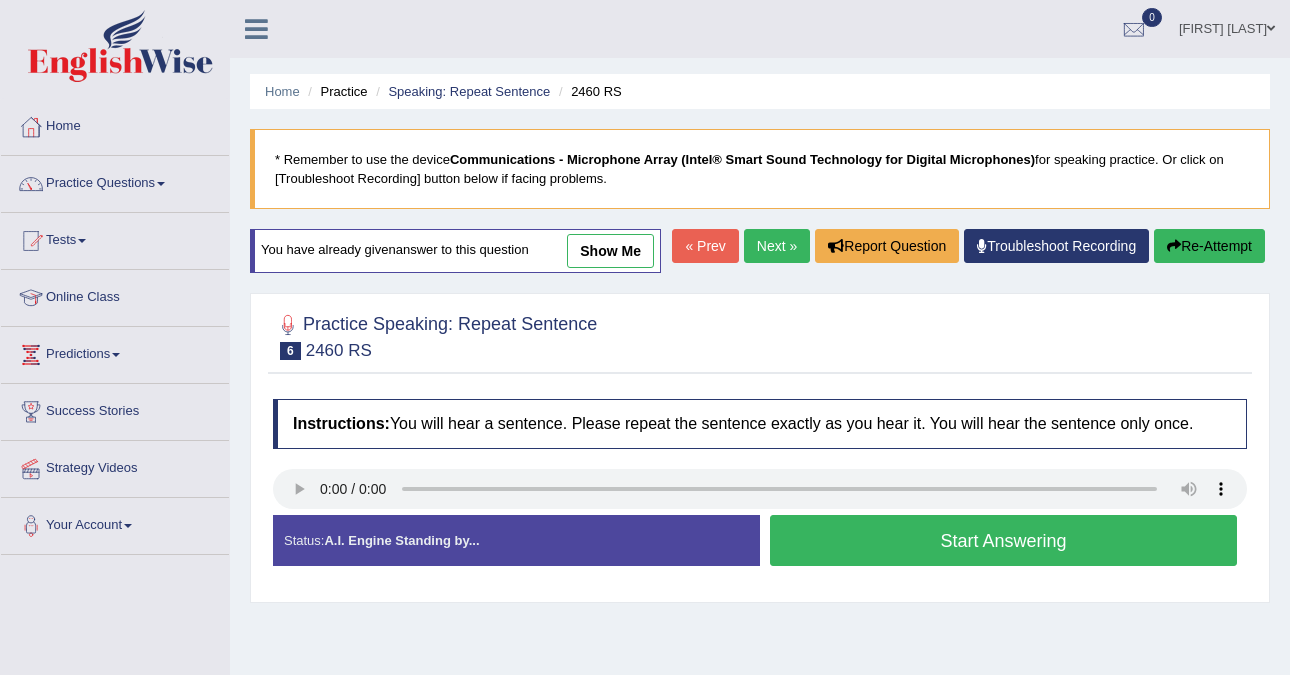 scroll, scrollTop: 0, scrollLeft: 0, axis: both 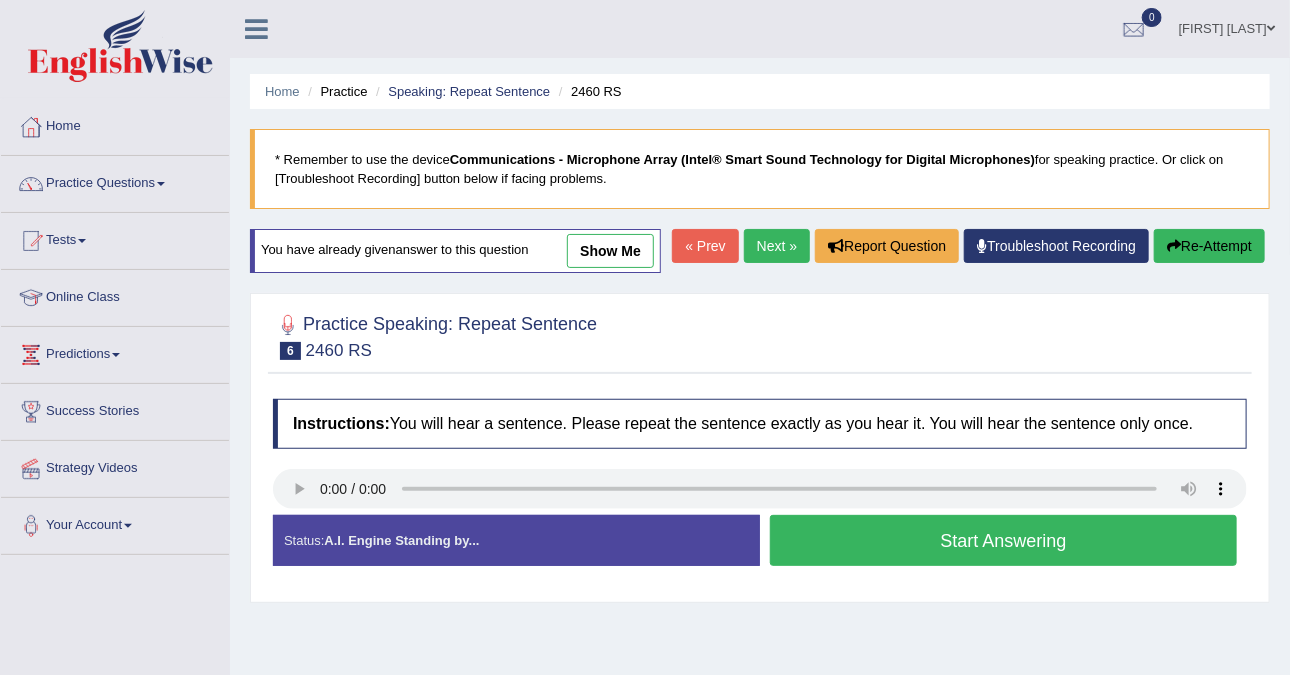 click on "Next »" at bounding box center [777, 246] 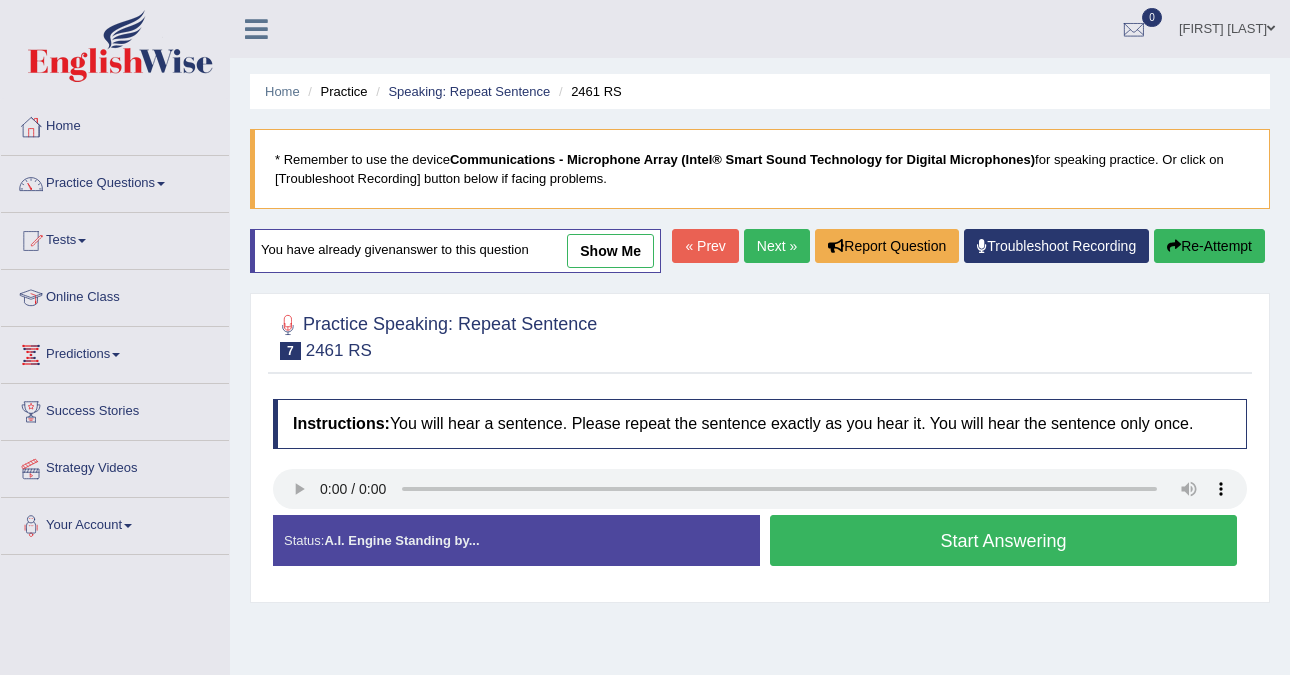scroll, scrollTop: 0, scrollLeft: 0, axis: both 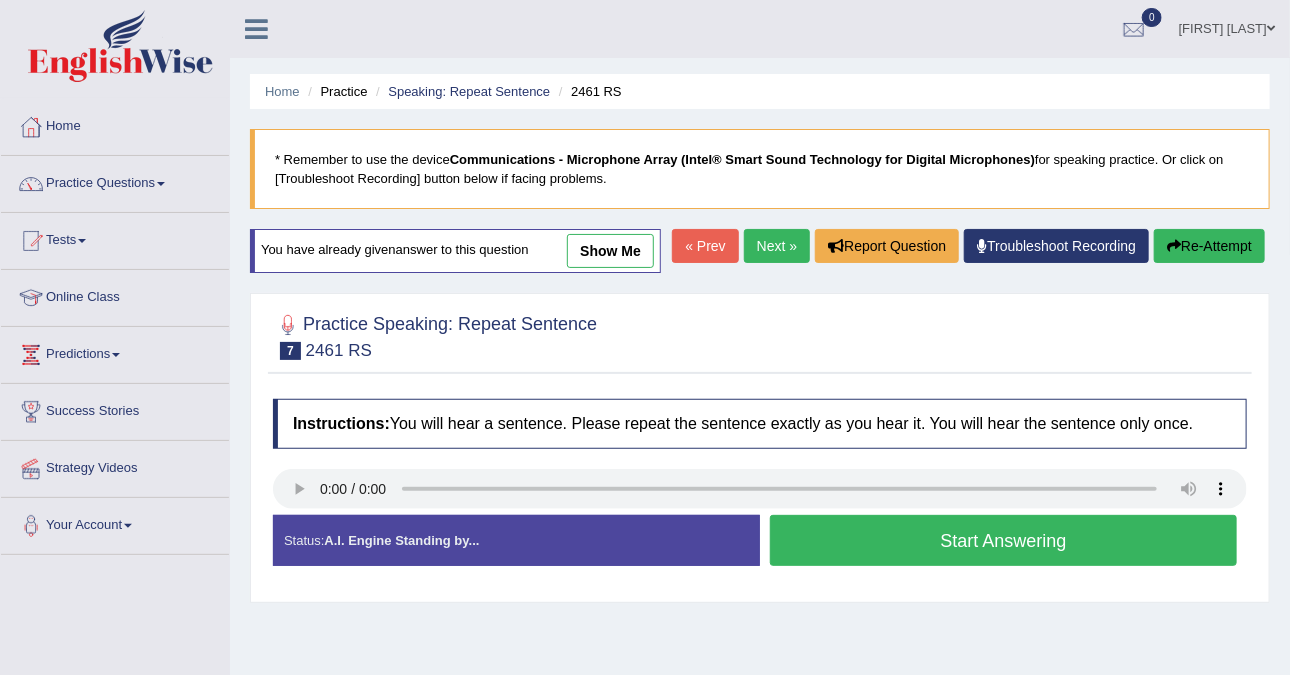 click on "Next »" at bounding box center [777, 246] 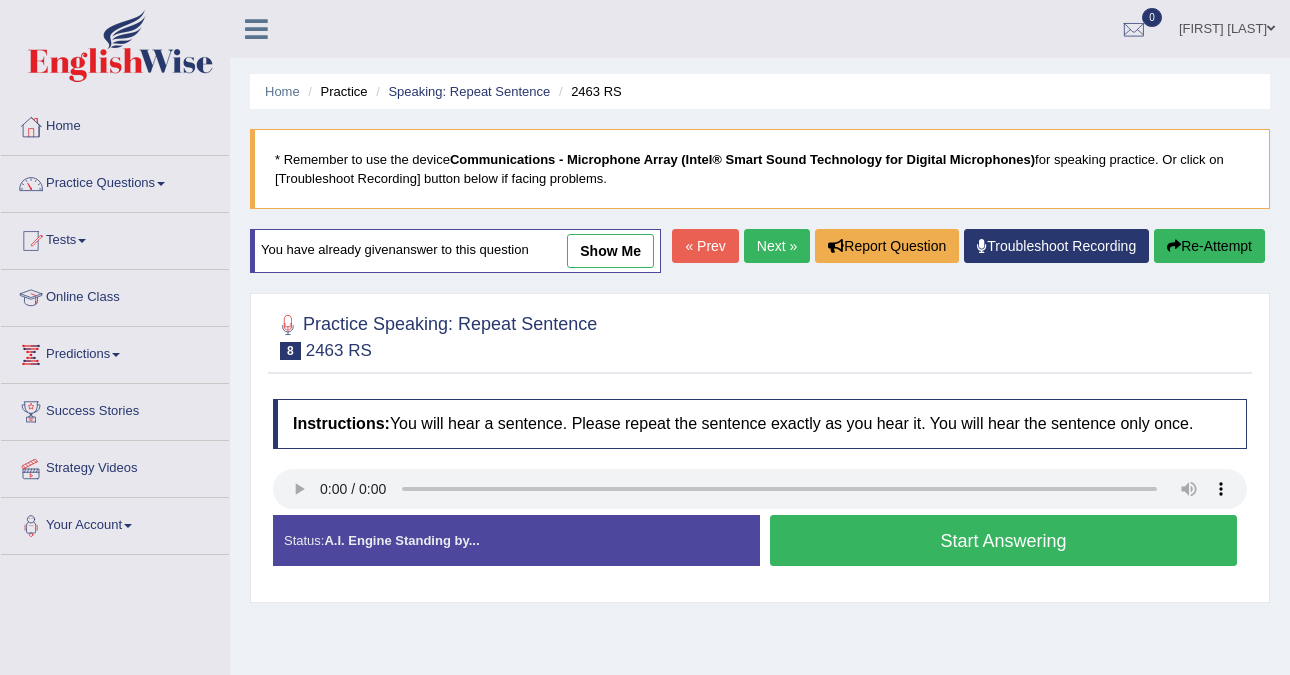 scroll, scrollTop: 0, scrollLeft: 0, axis: both 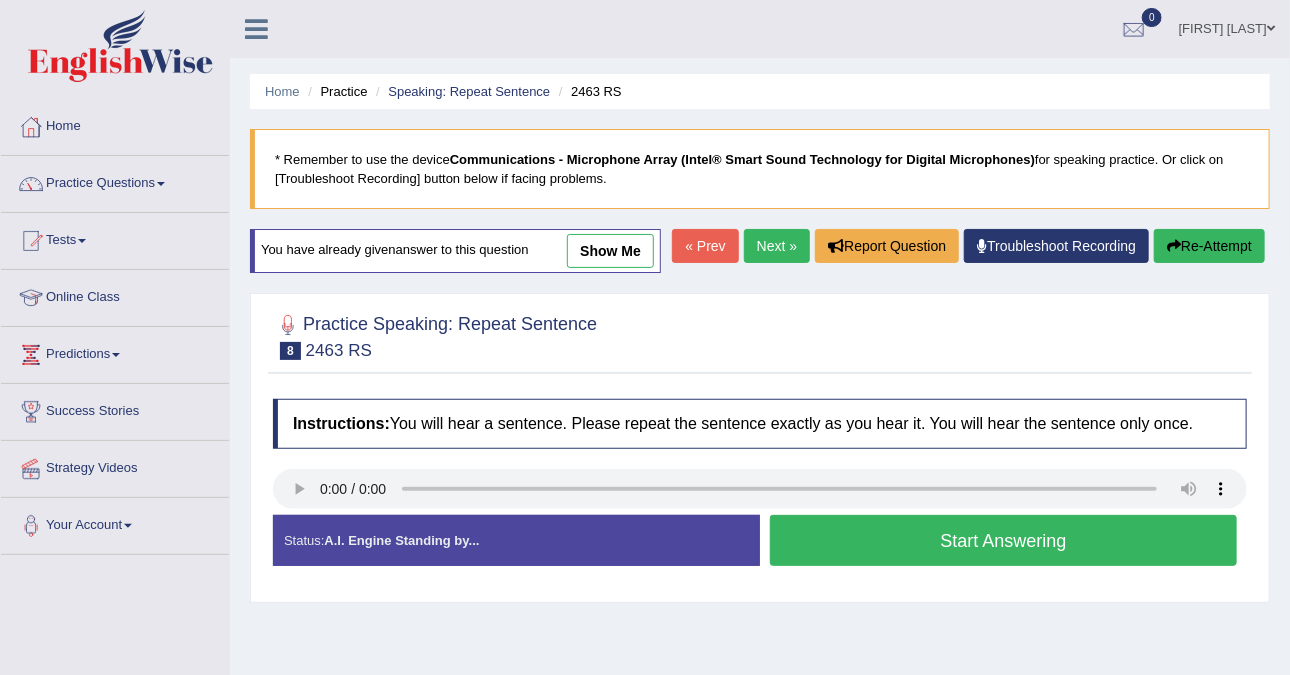 click on "Start Answering" at bounding box center [1003, 540] 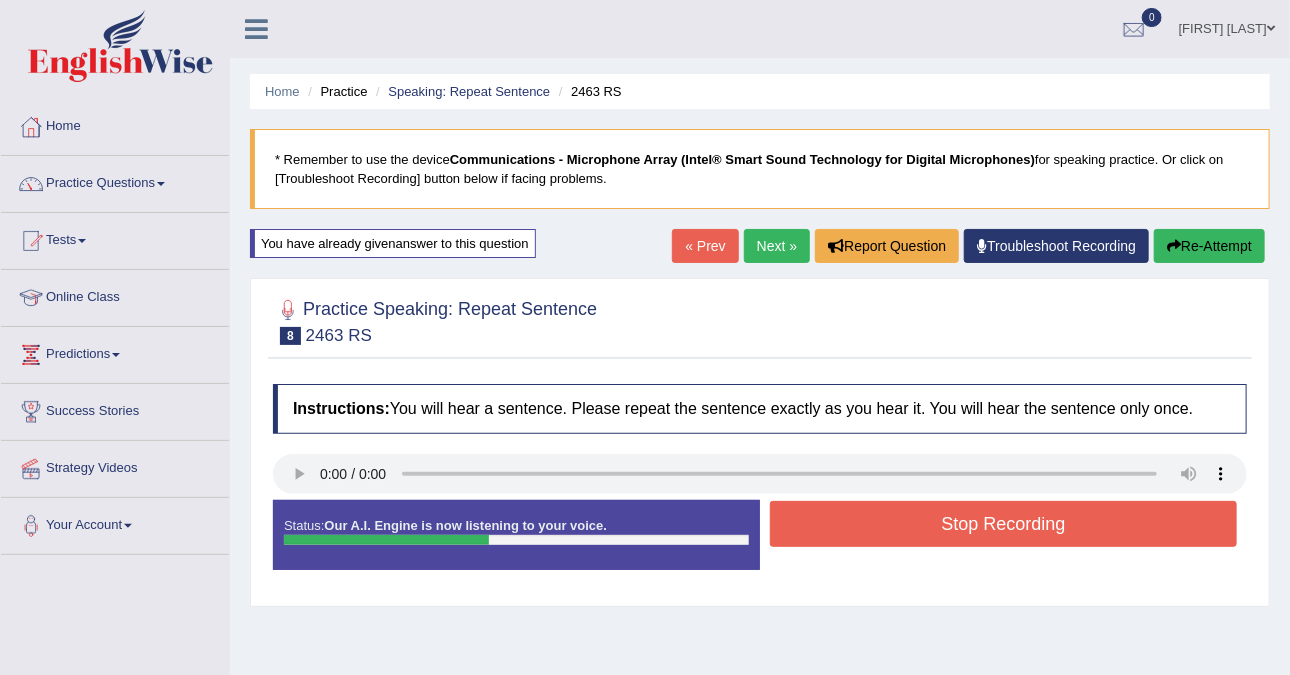 click on "Stop Recording" at bounding box center [1003, 524] 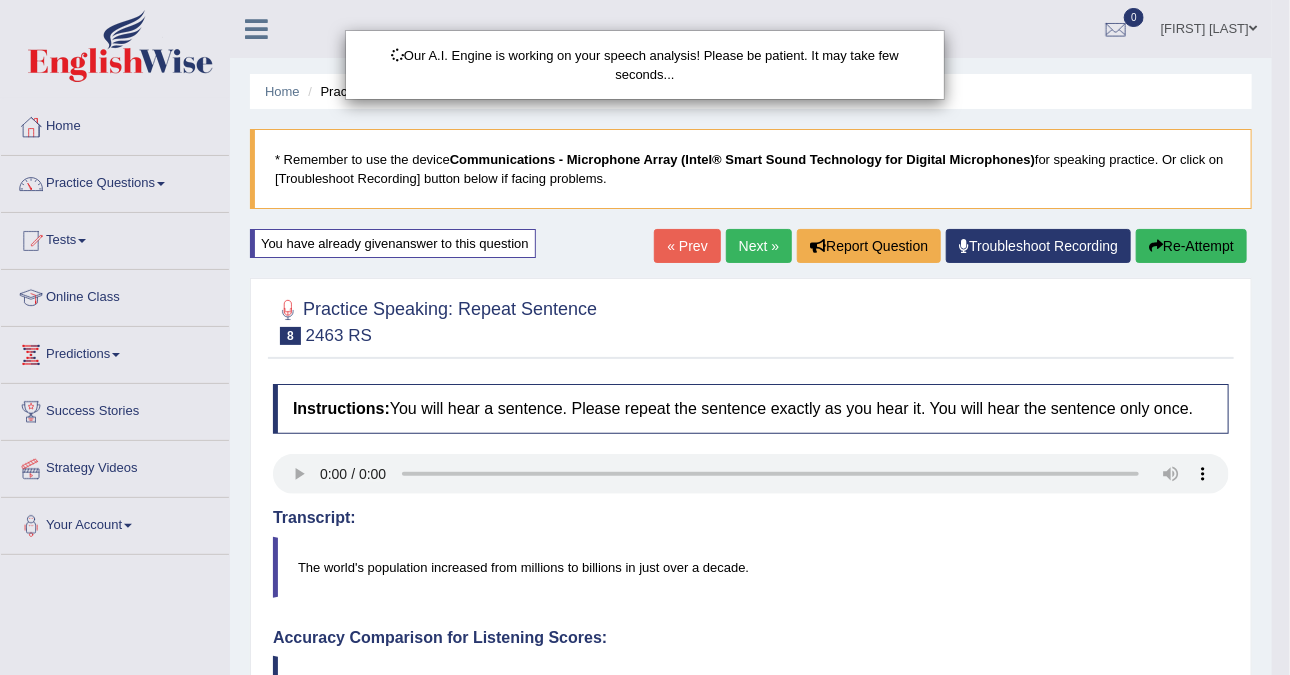 scroll, scrollTop: 250, scrollLeft: 0, axis: vertical 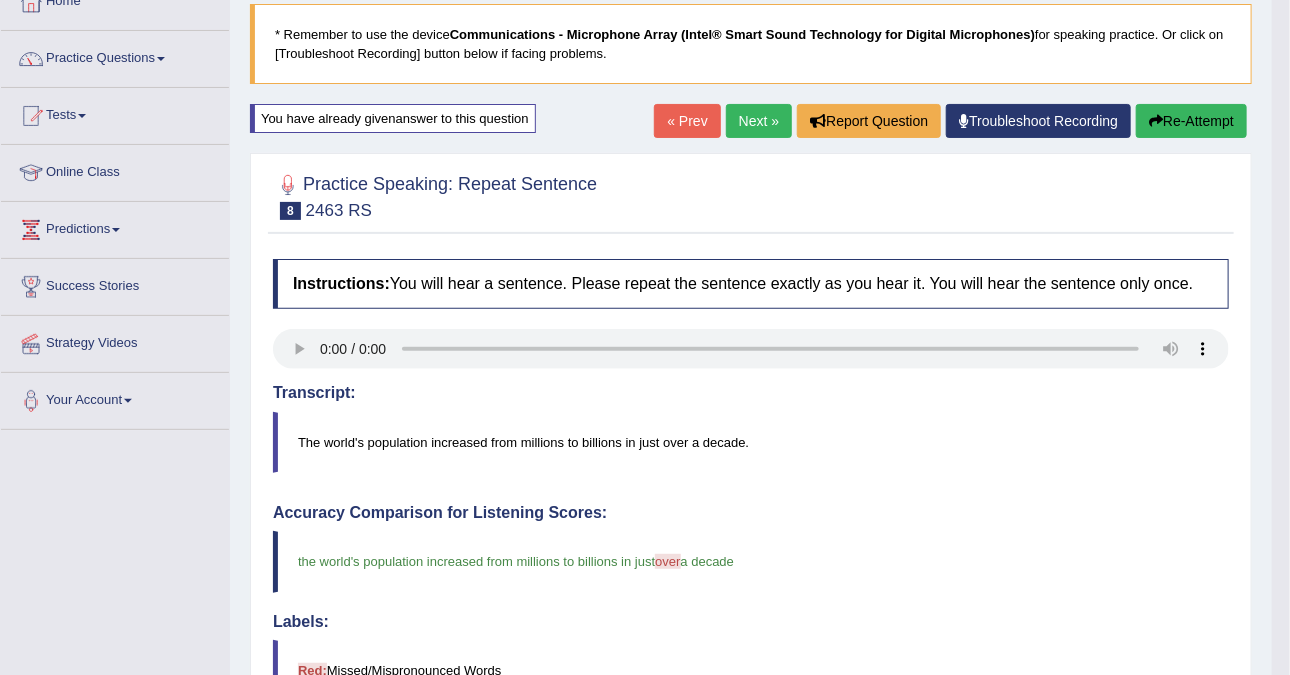 click on "Re-Attempt" at bounding box center [1191, 121] 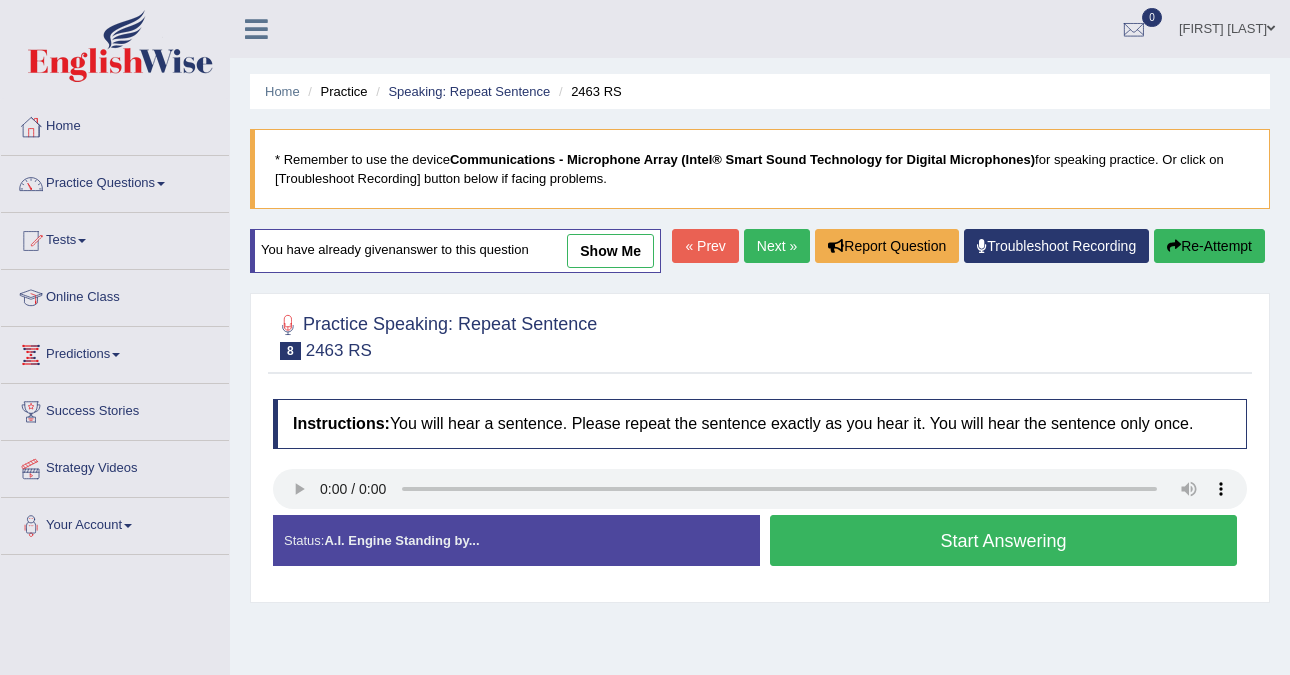 scroll, scrollTop: 125, scrollLeft: 0, axis: vertical 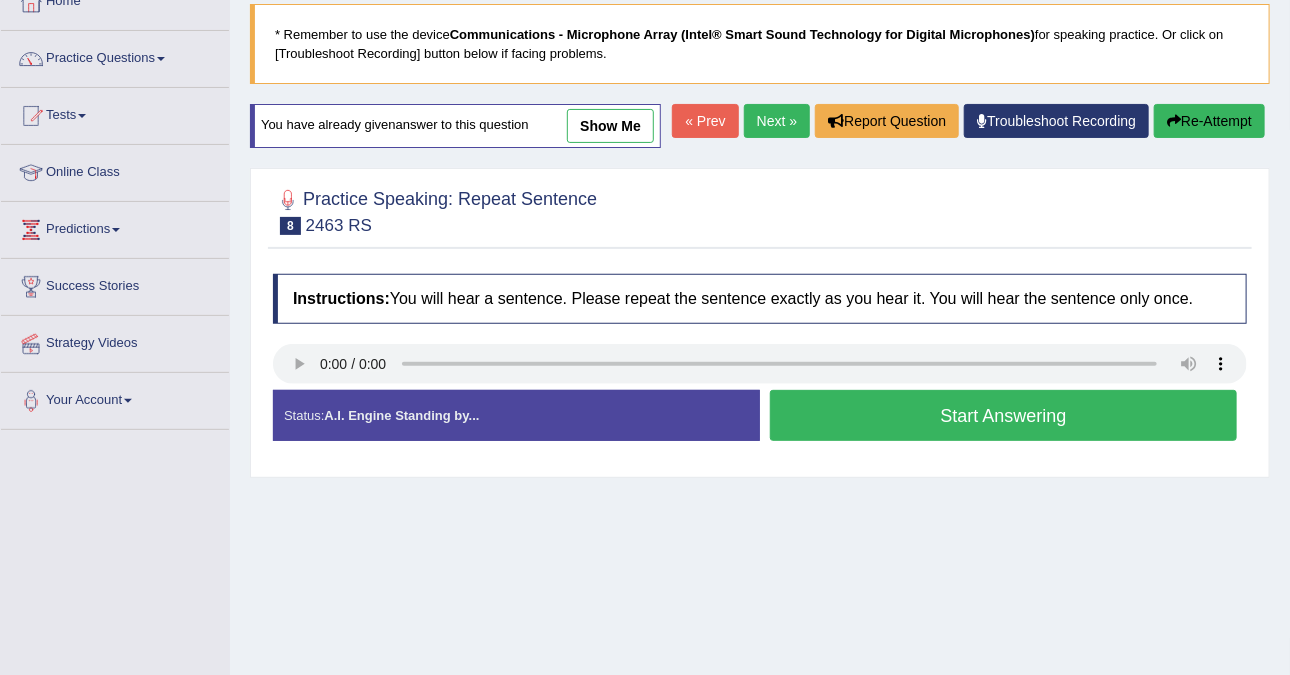 click on "Start Answering" at bounding box center [1003, 415] 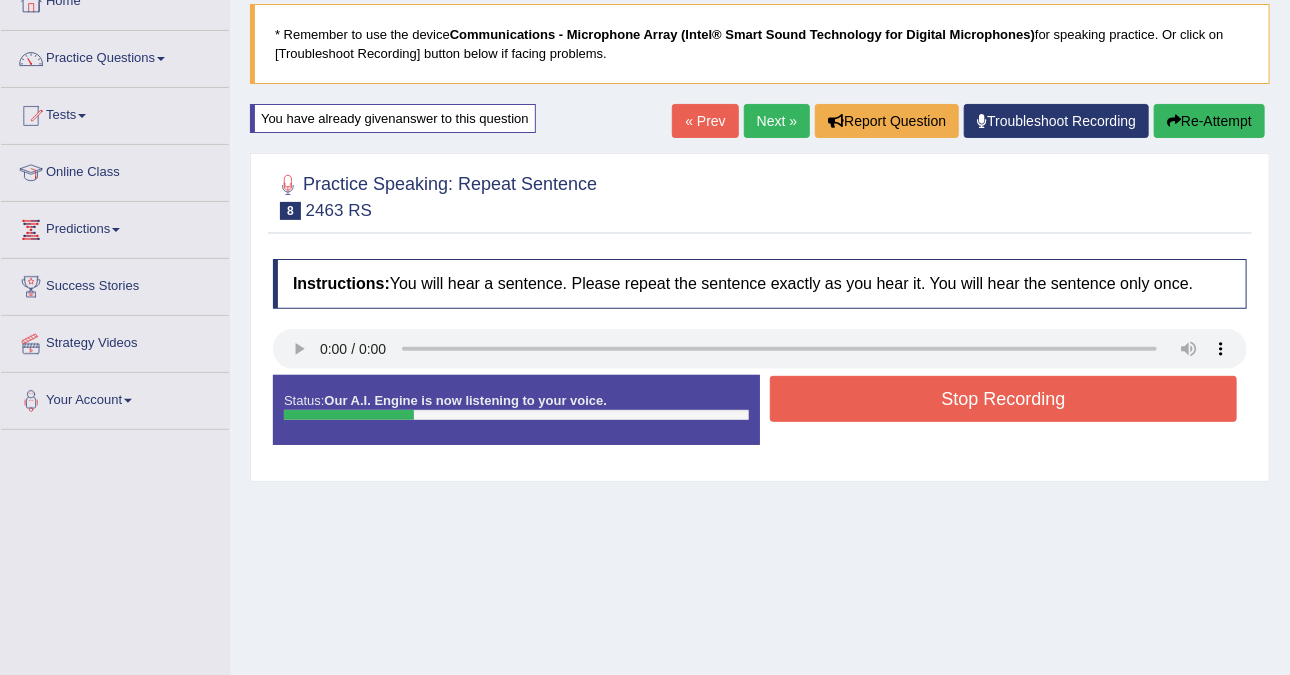 click on "Stop Recording" at bounding box center (1003, 399) 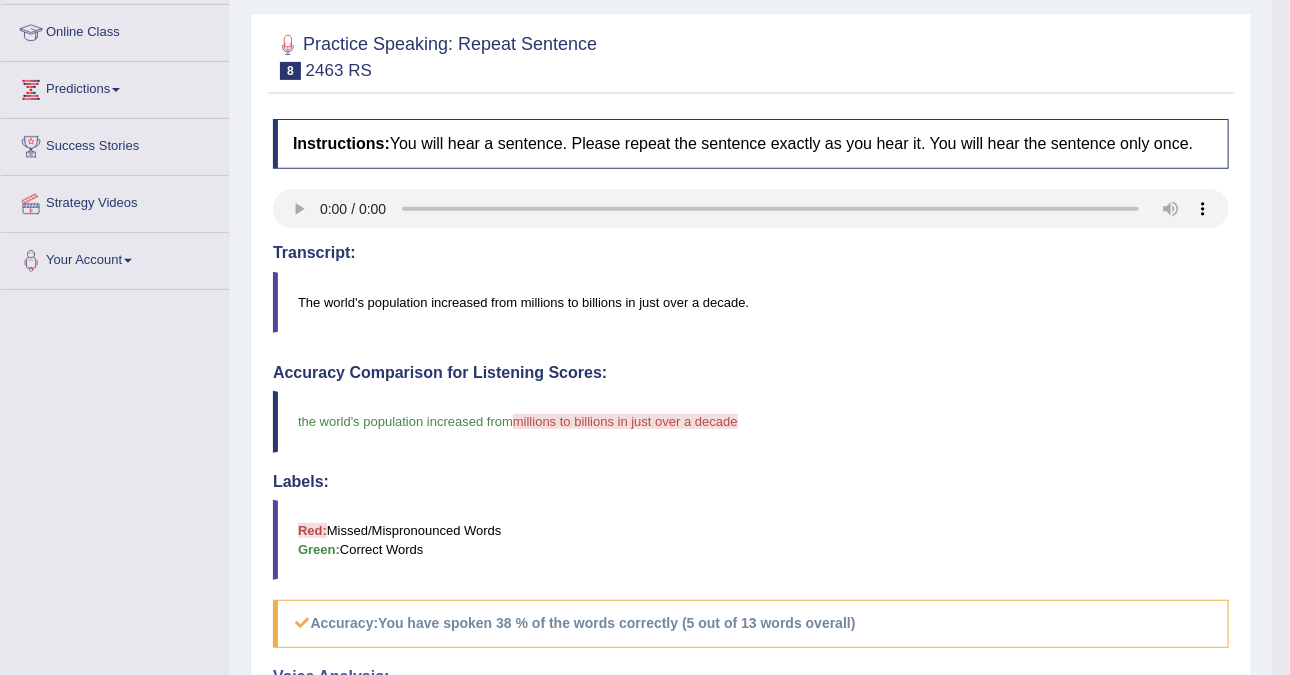 scroll, scrollTop: 125, scrollLeft: 0, axis: vertical 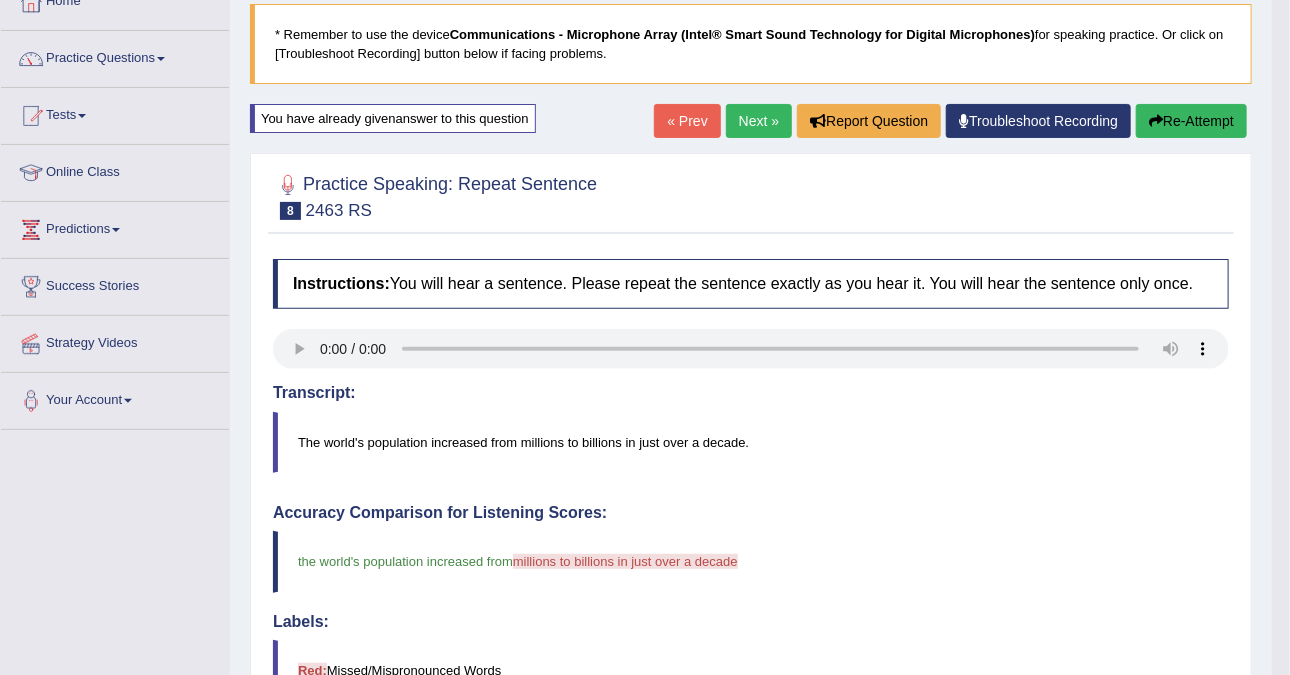 click on "Re-Attempt" at bounding box center [1191, 121] 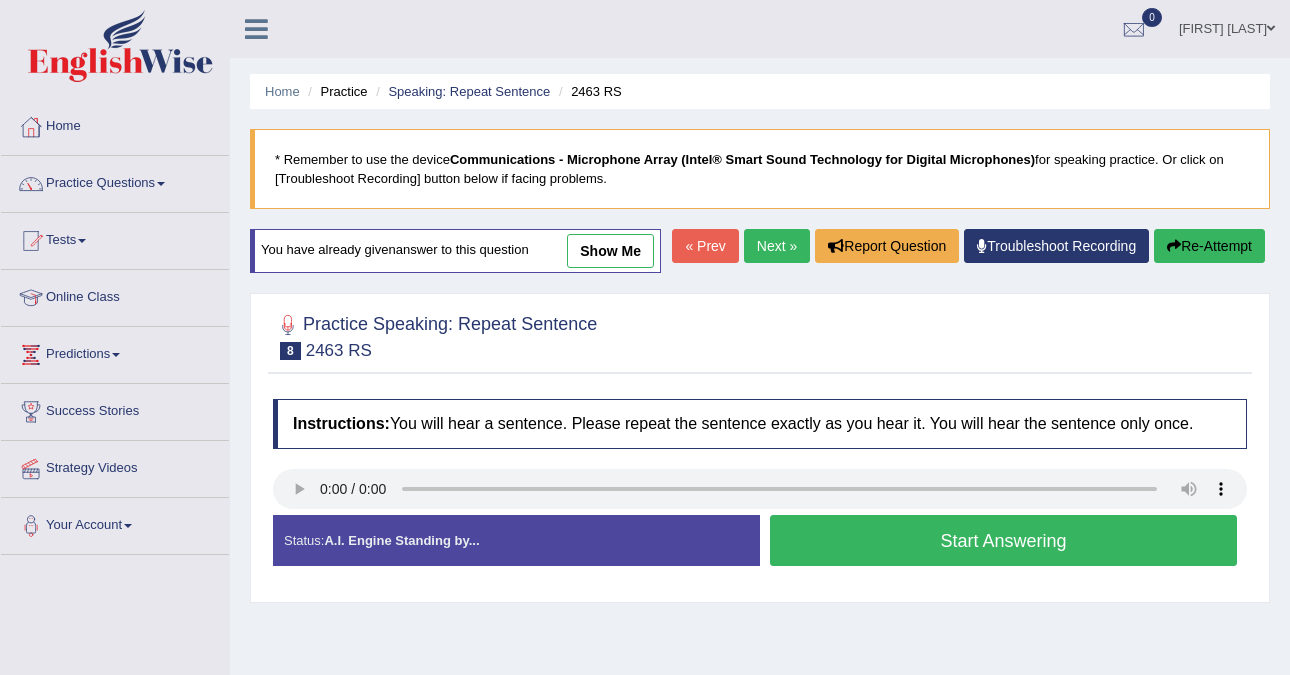 scroll, scrollTop: 125, scrollLeft: 0, axis: vertical 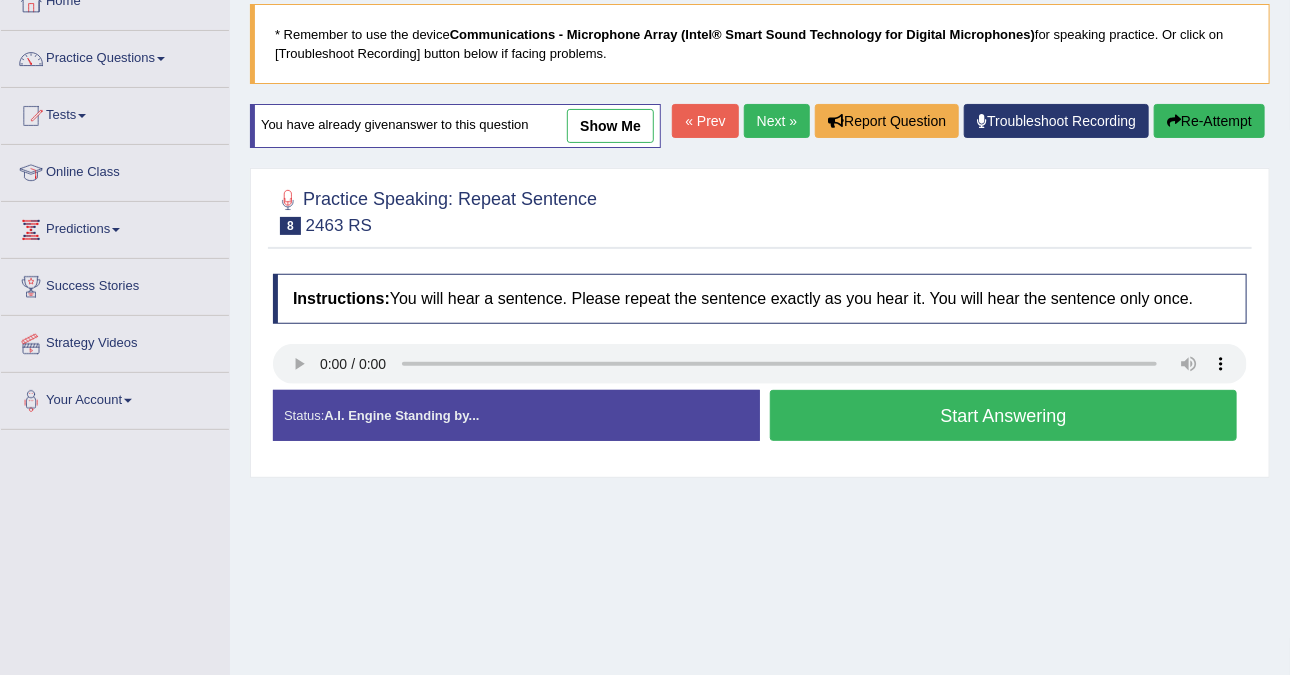 click on "Start Answering" at bounding box center [1003, 415] 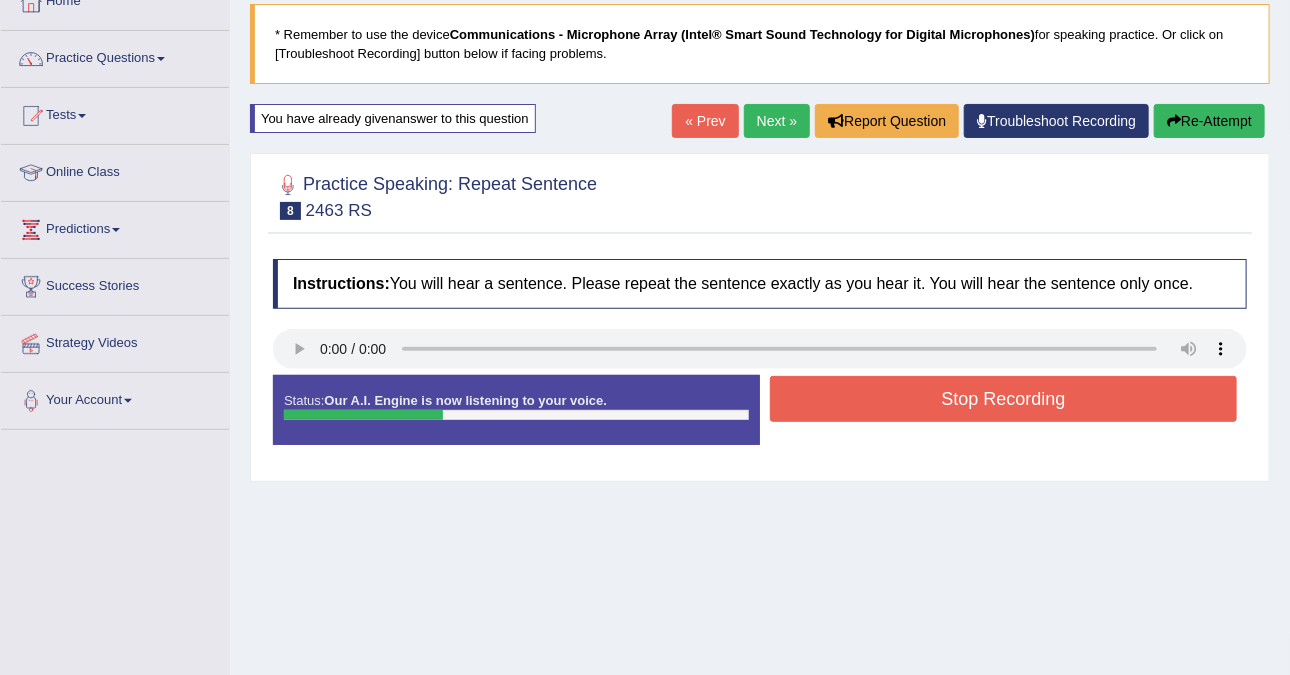 click on "Stop Recording" at bounding box center [1003, 399] 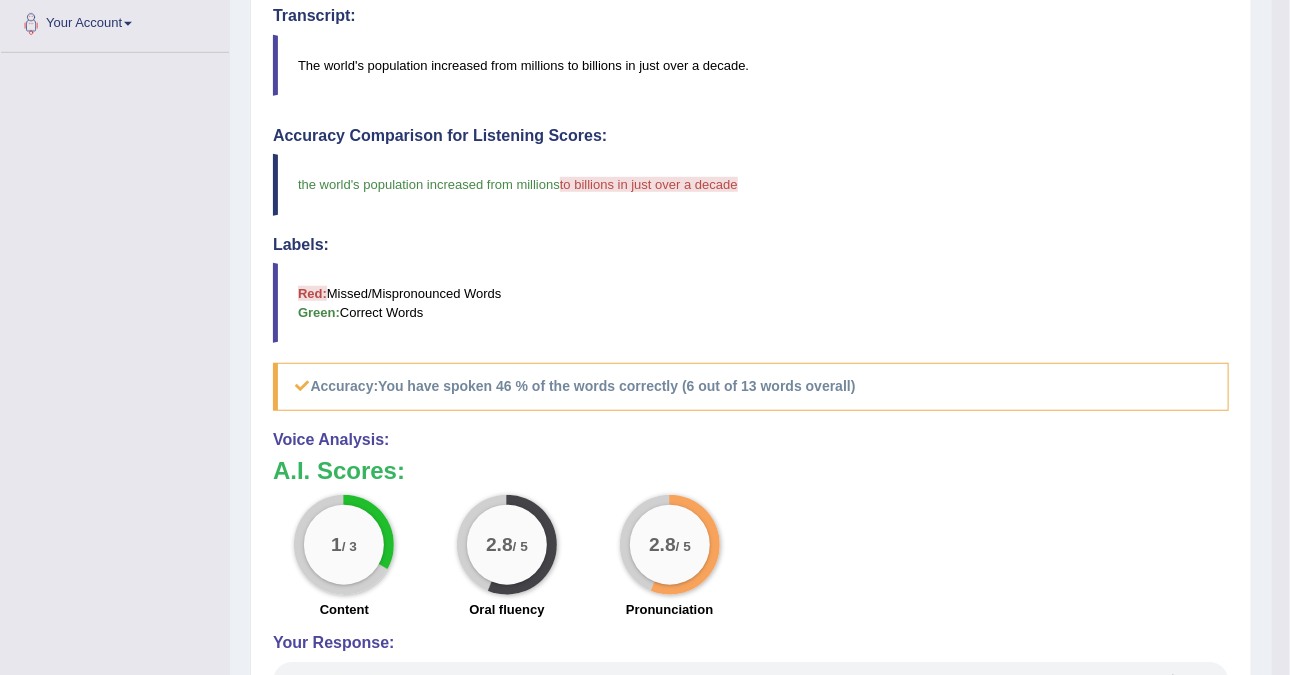 scroll, scrollTop: 625, scrollLeft: 0, axis: vertical 